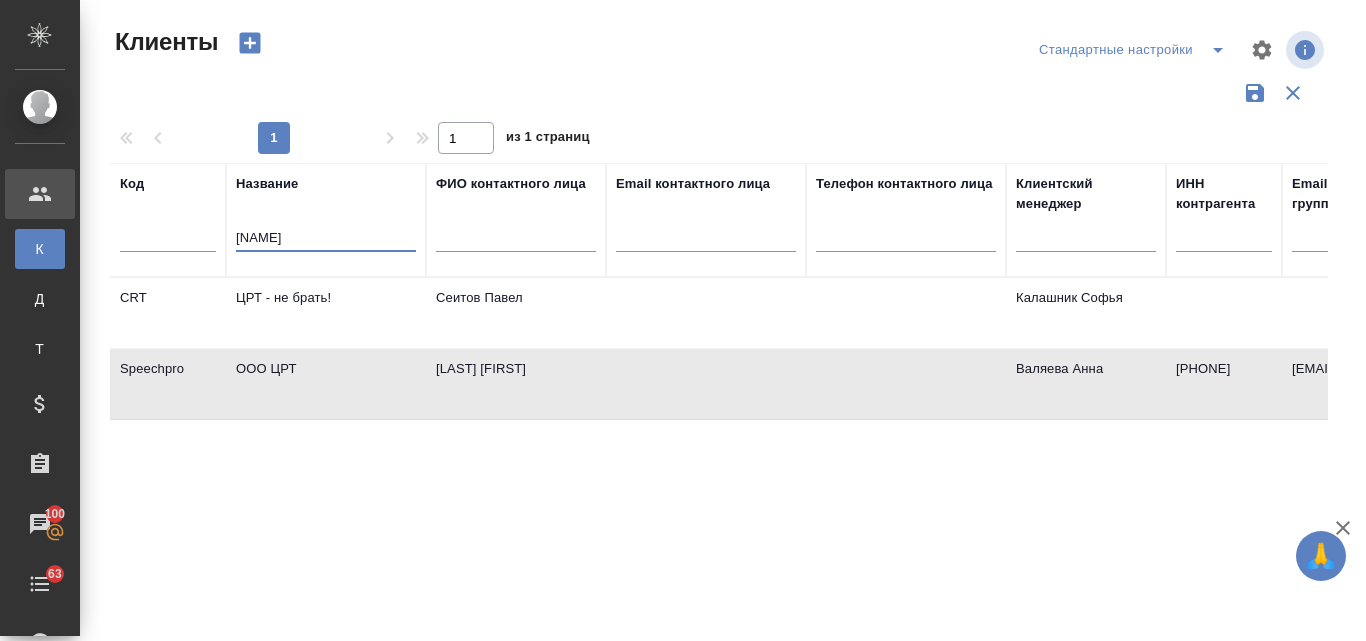 select on "RU" 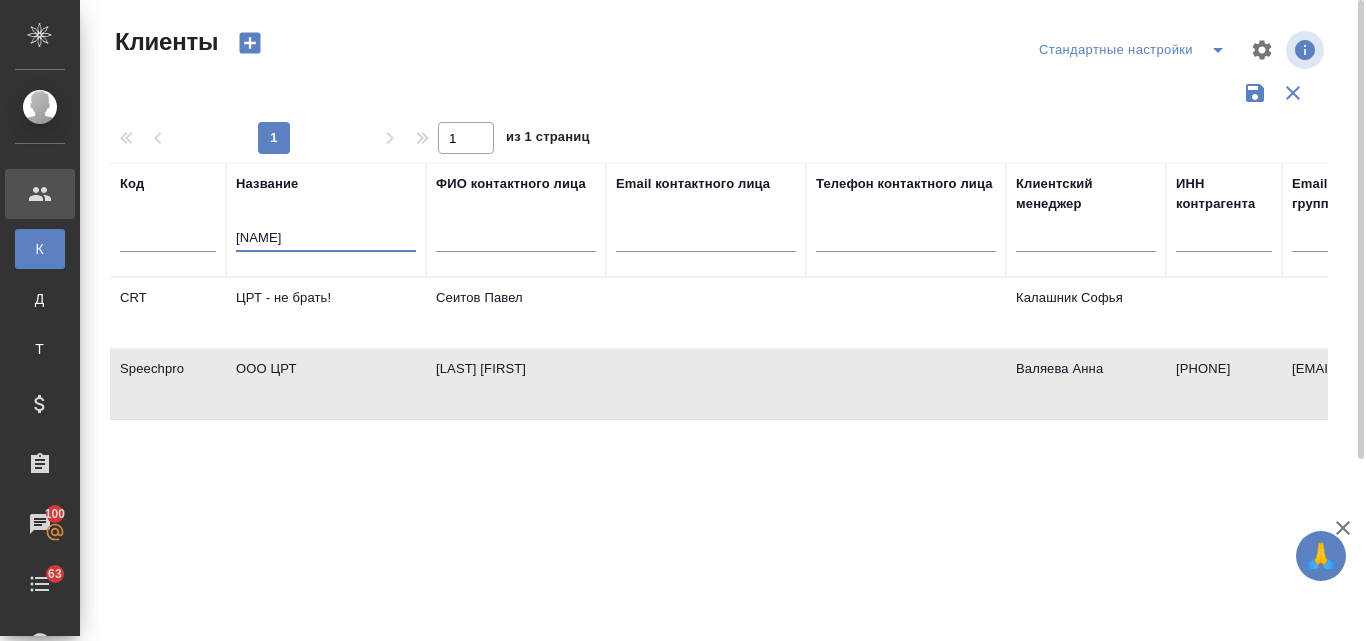scroll, scrollTop: 0, scrollLeft: 0, axis: both 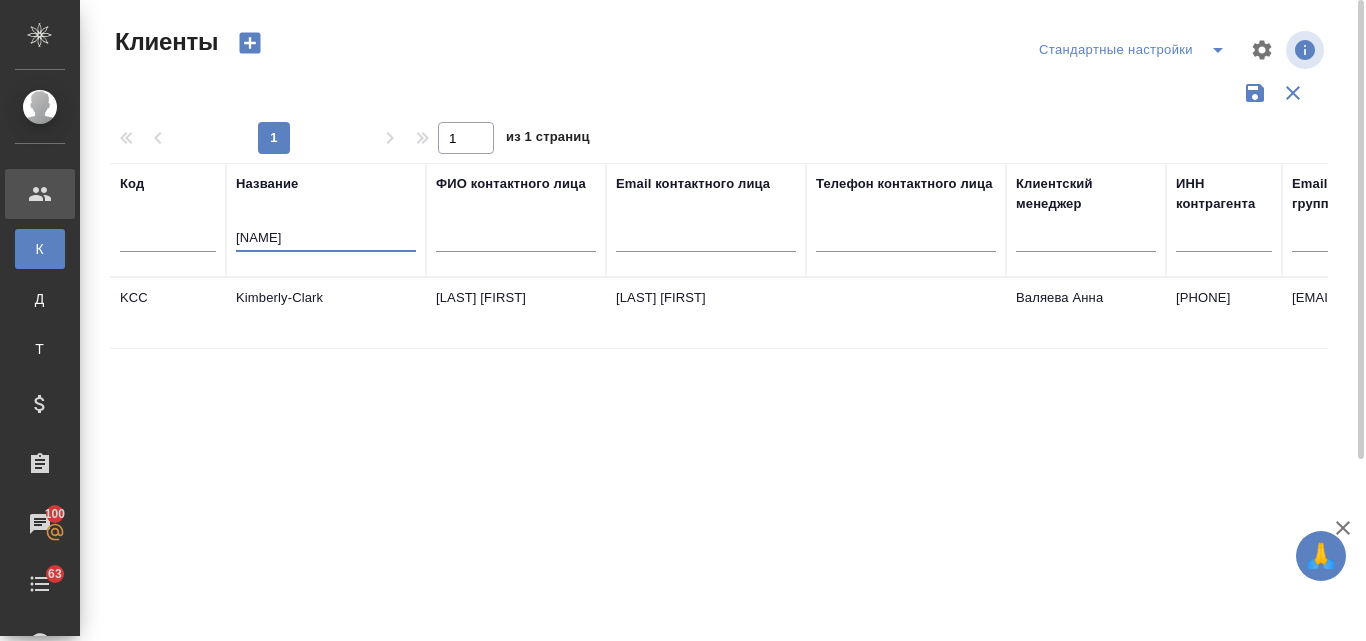 type on "kimb" 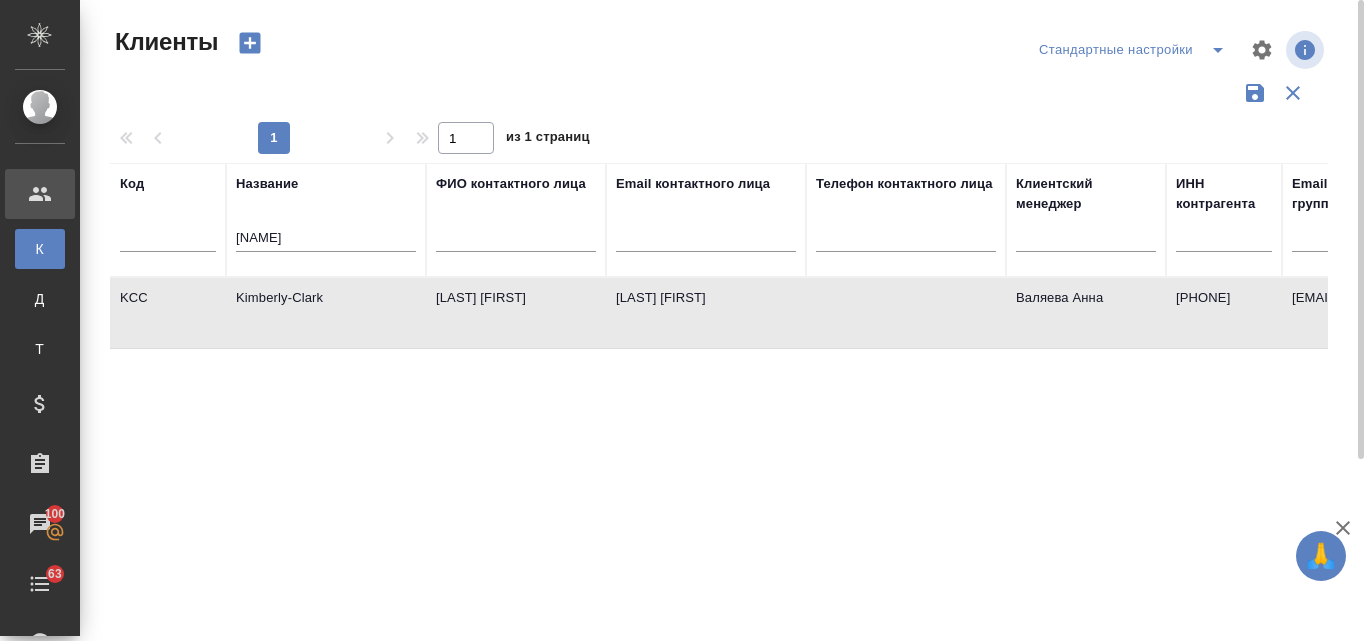 click on "Kimberly-Clark" at bounding box center [326, 313] 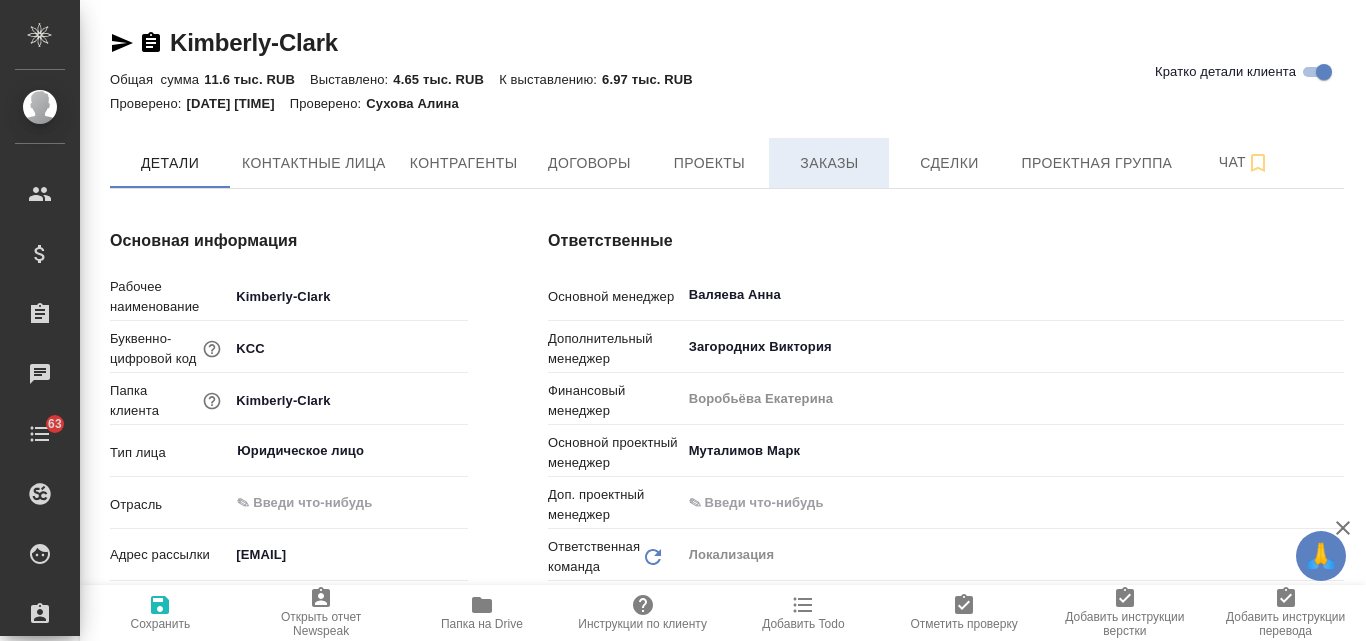 scroll, scrollTop: 0, scrollLeft: 0, axis: both 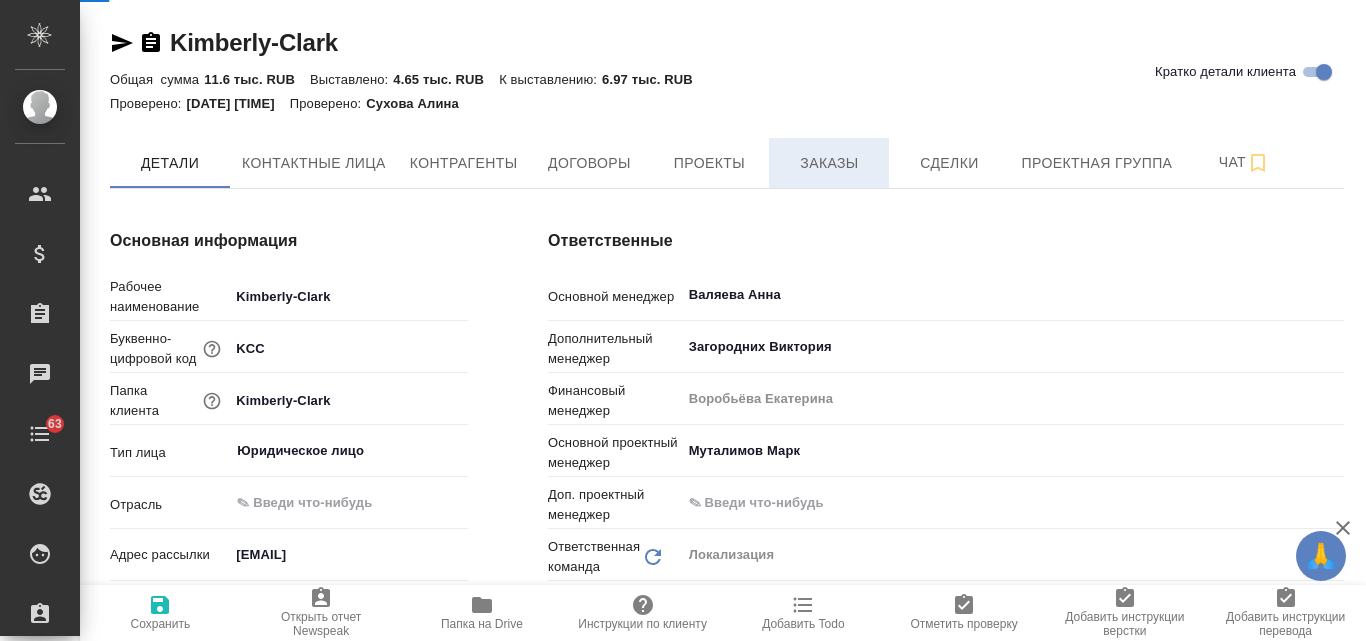 type on "x" 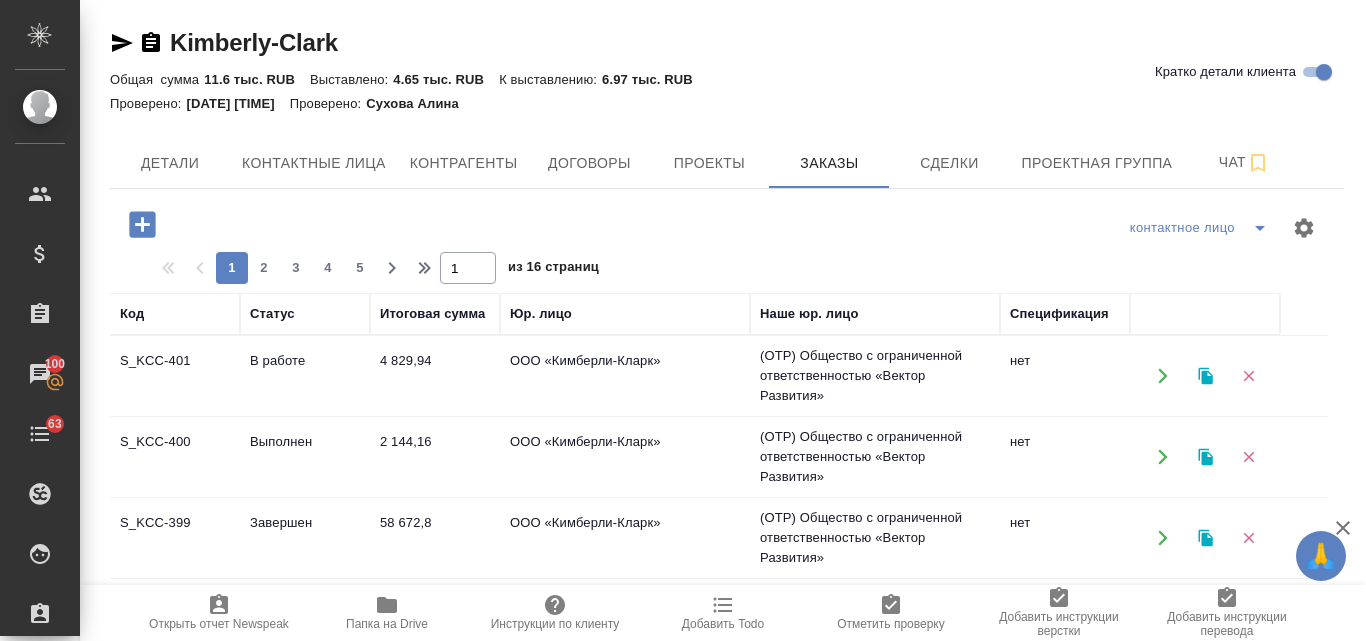 click 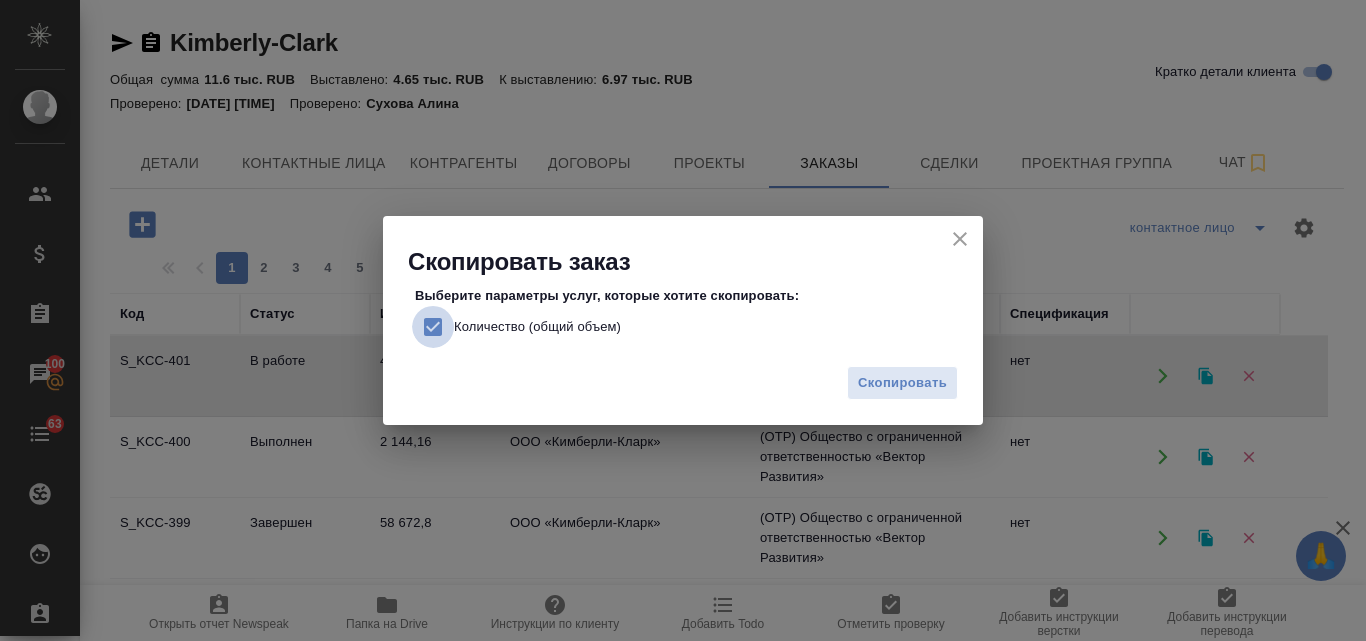click on "Количество (общий объем)" at bounding box center (433, 327) 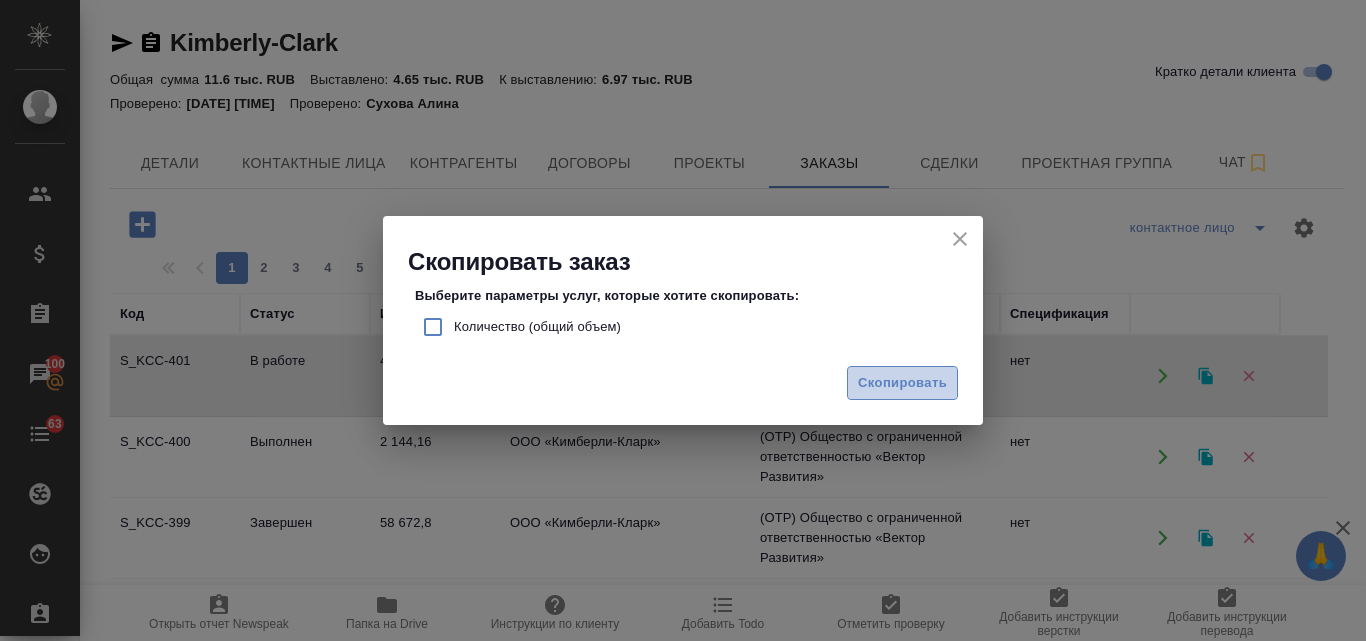 click on "Скопировать" at bounding box center [902, 383] 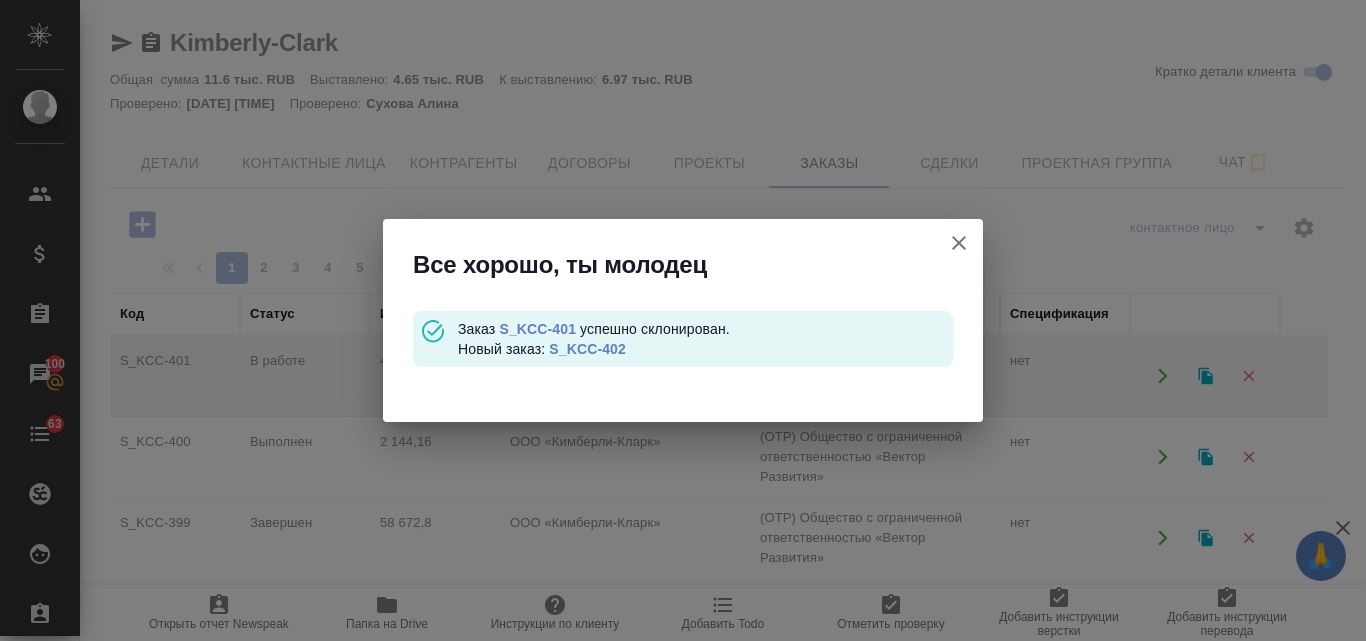 click on "S_KCC-402" at bounding box center [587, 349] 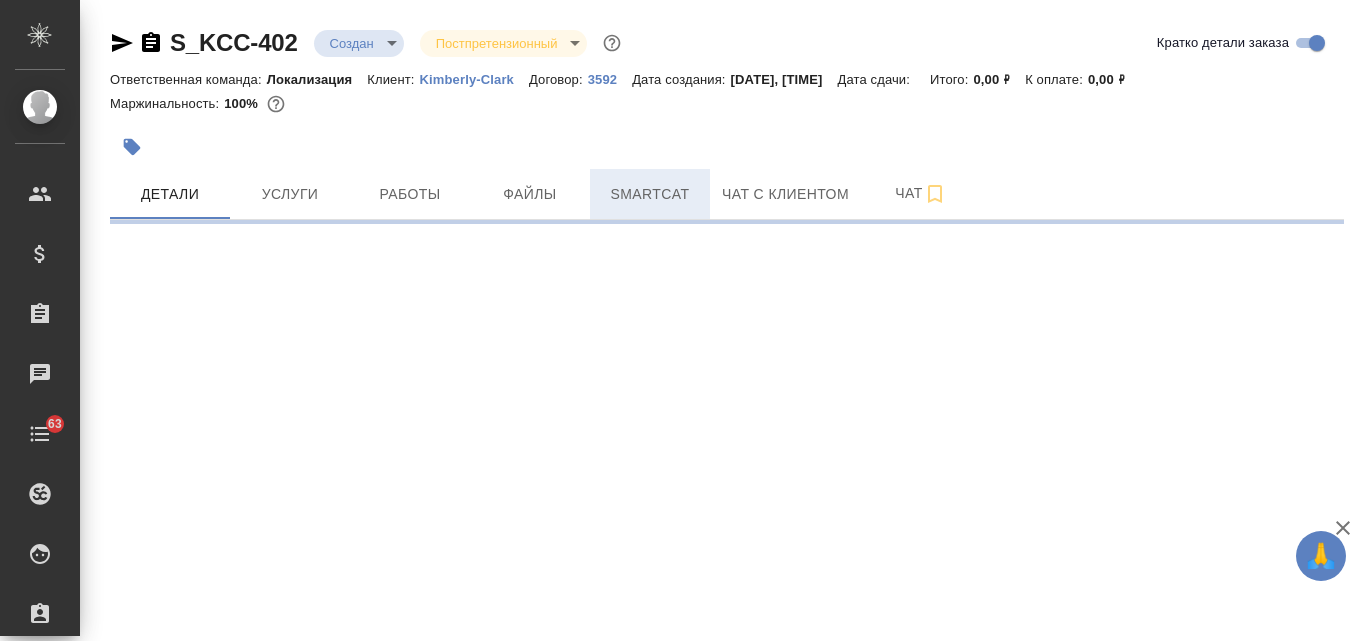 select on "RU" 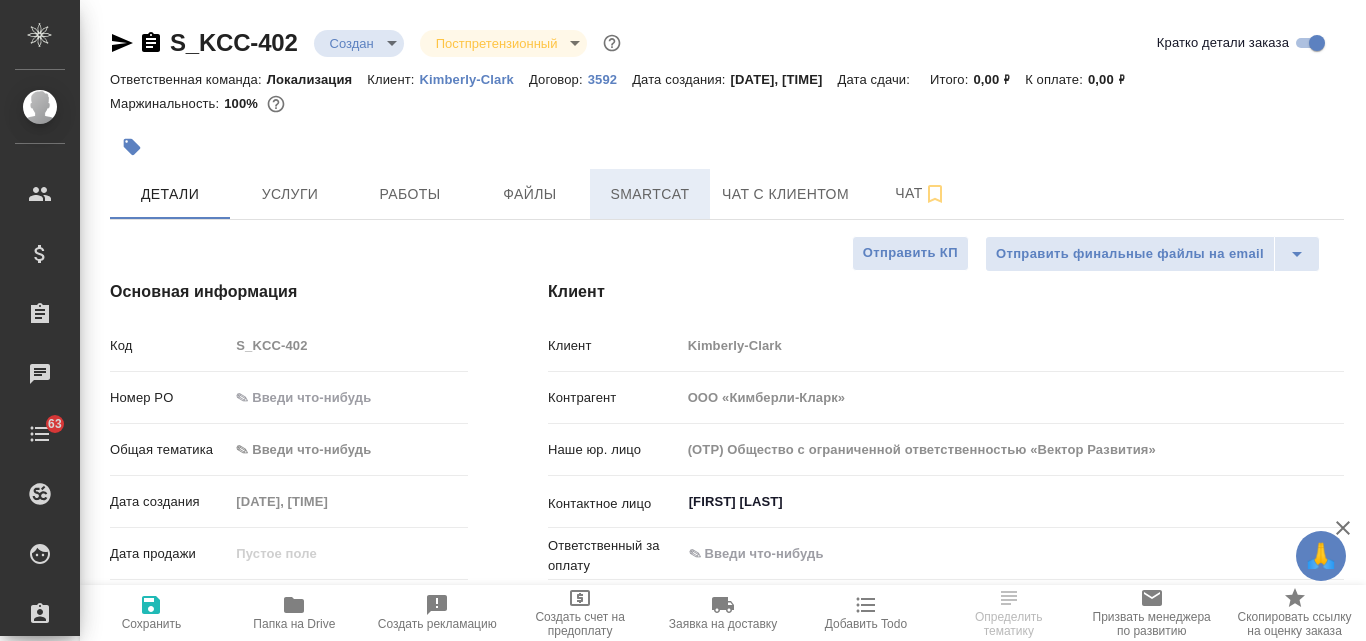 scroll, scrollTop: 0, scrollLeft: 0, axis: both 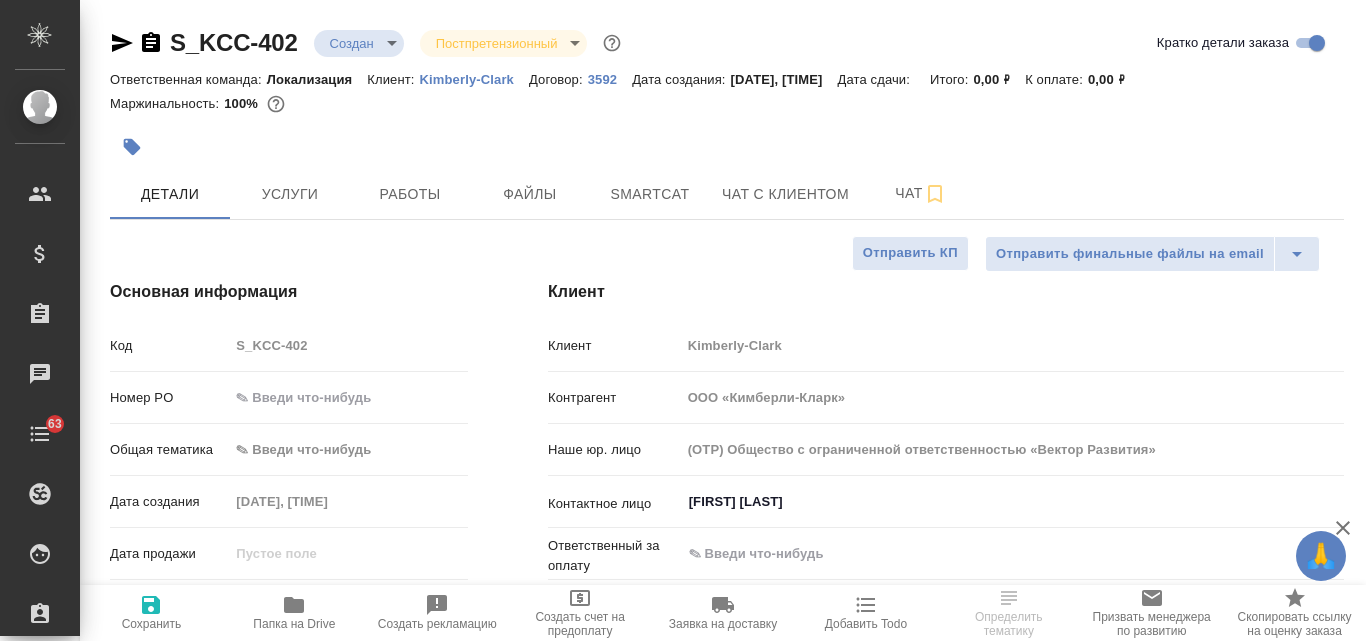 type on "x" 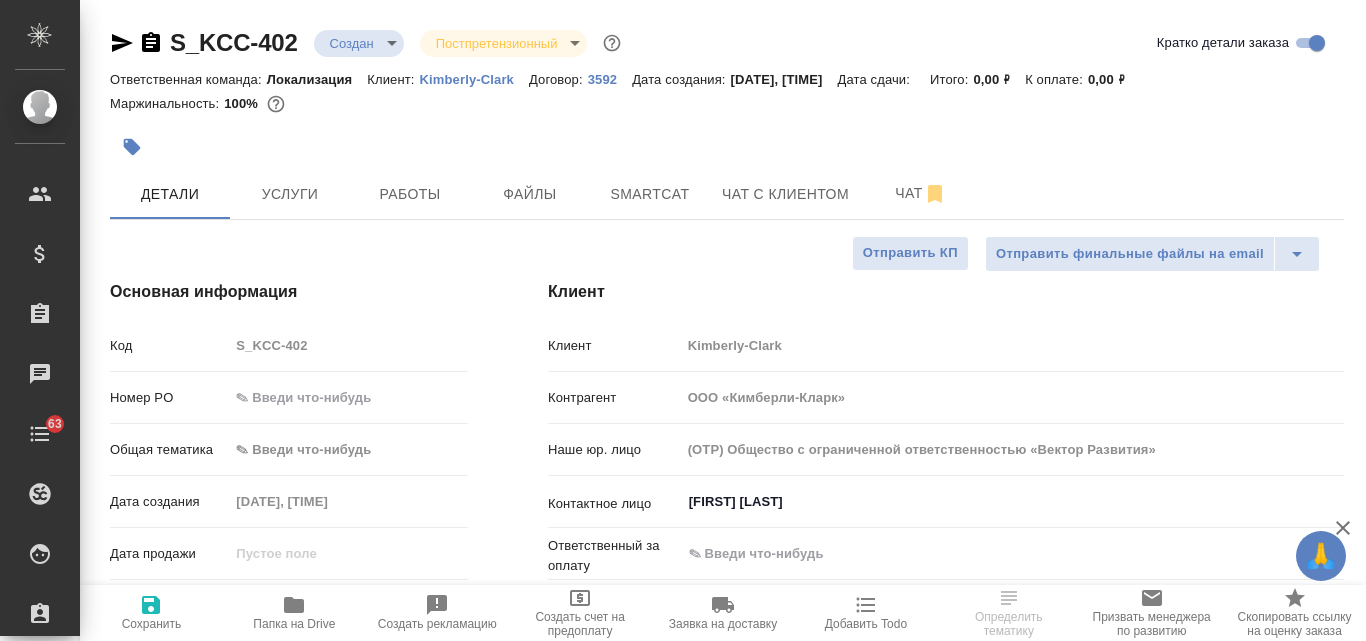 type on "x" 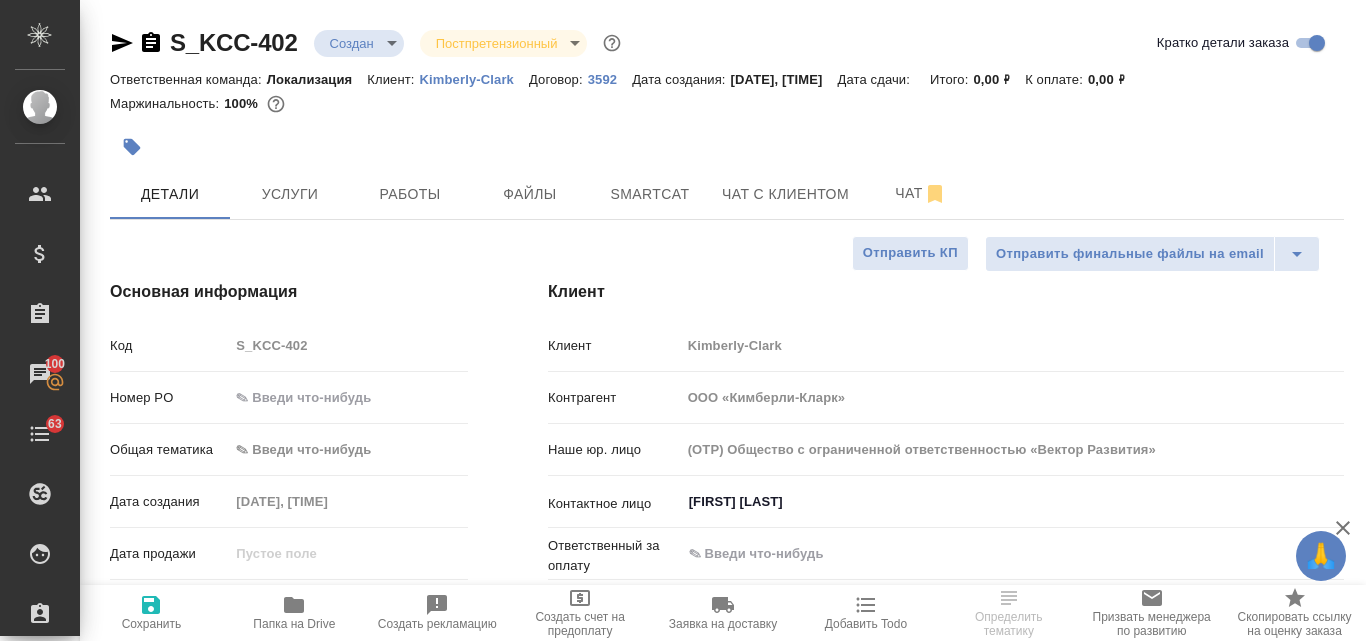 select on "RU" 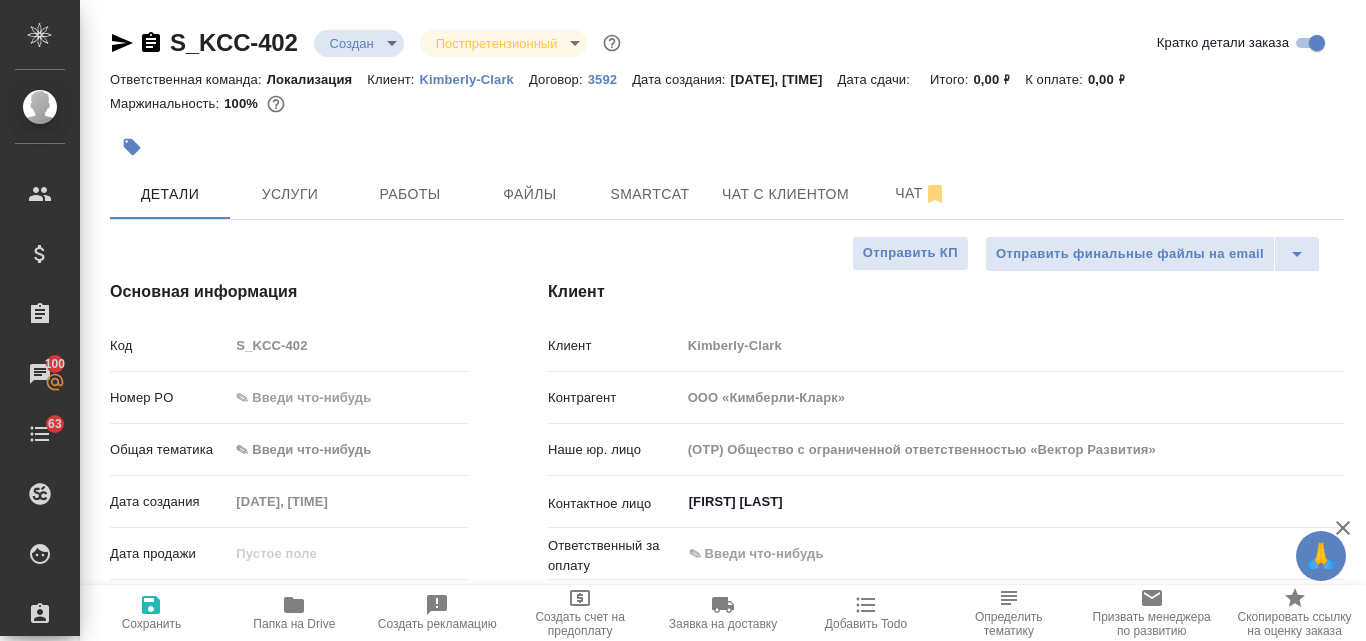 type on "x" 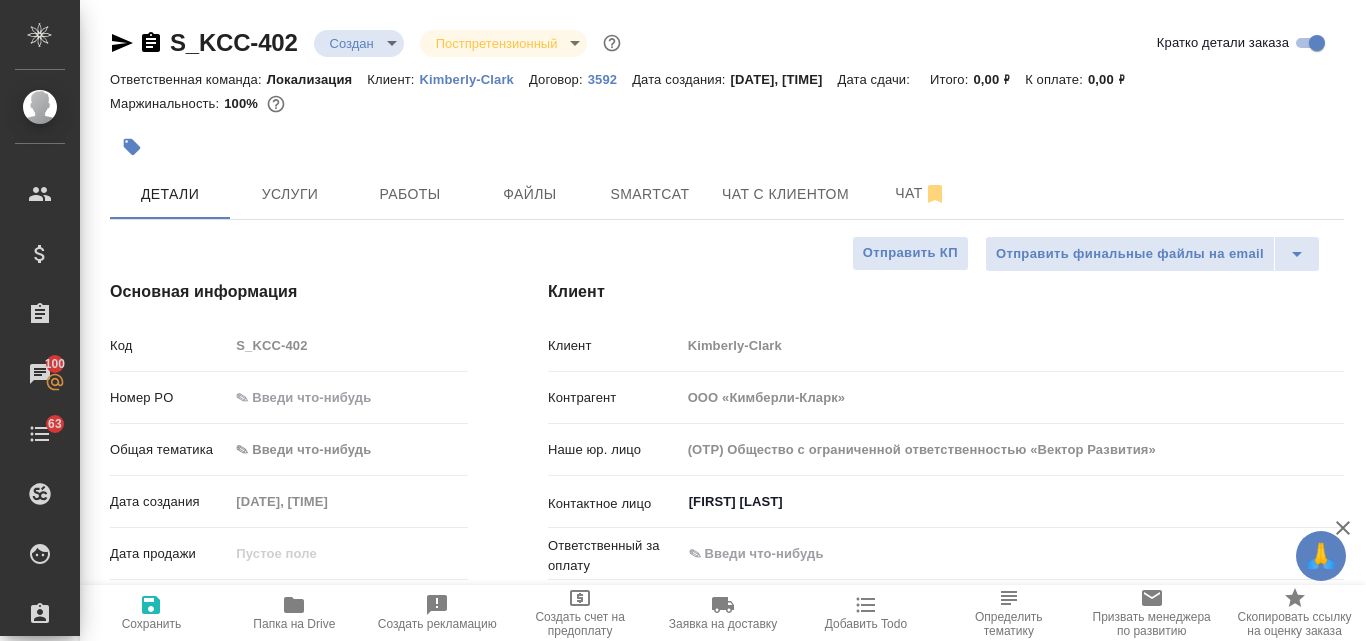 type on "x" 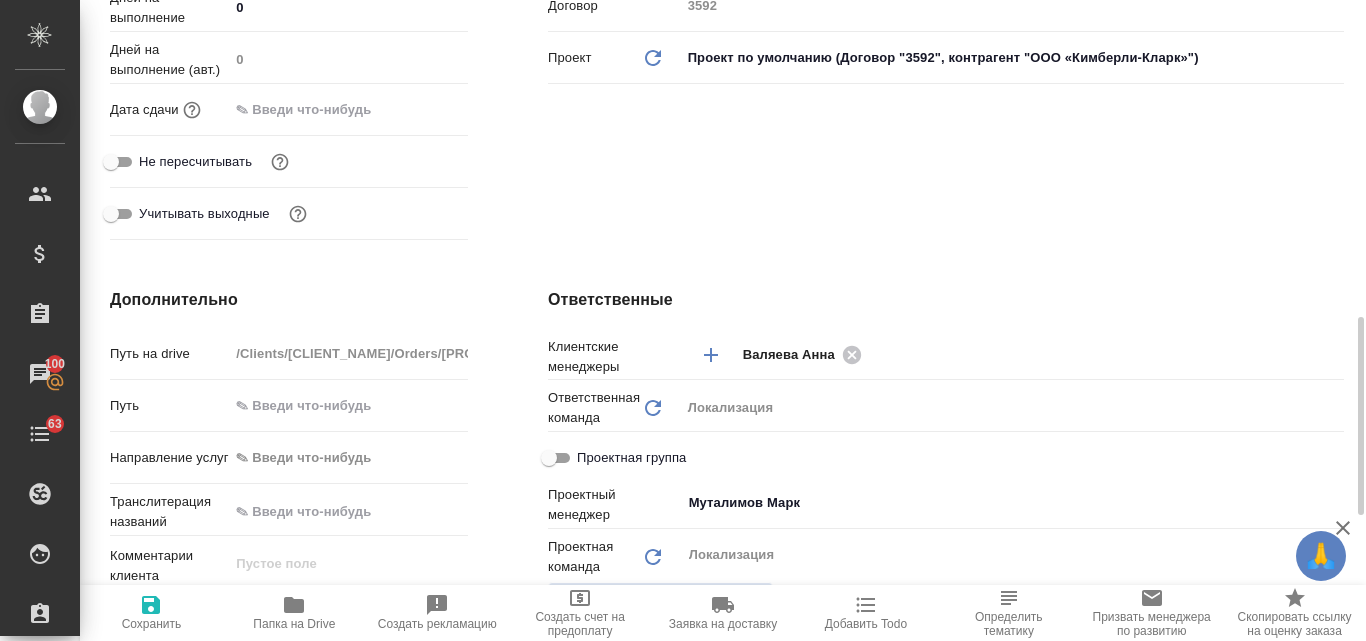 scroll, scrollTop: 700, scrollLeft: 0, axis: vertical 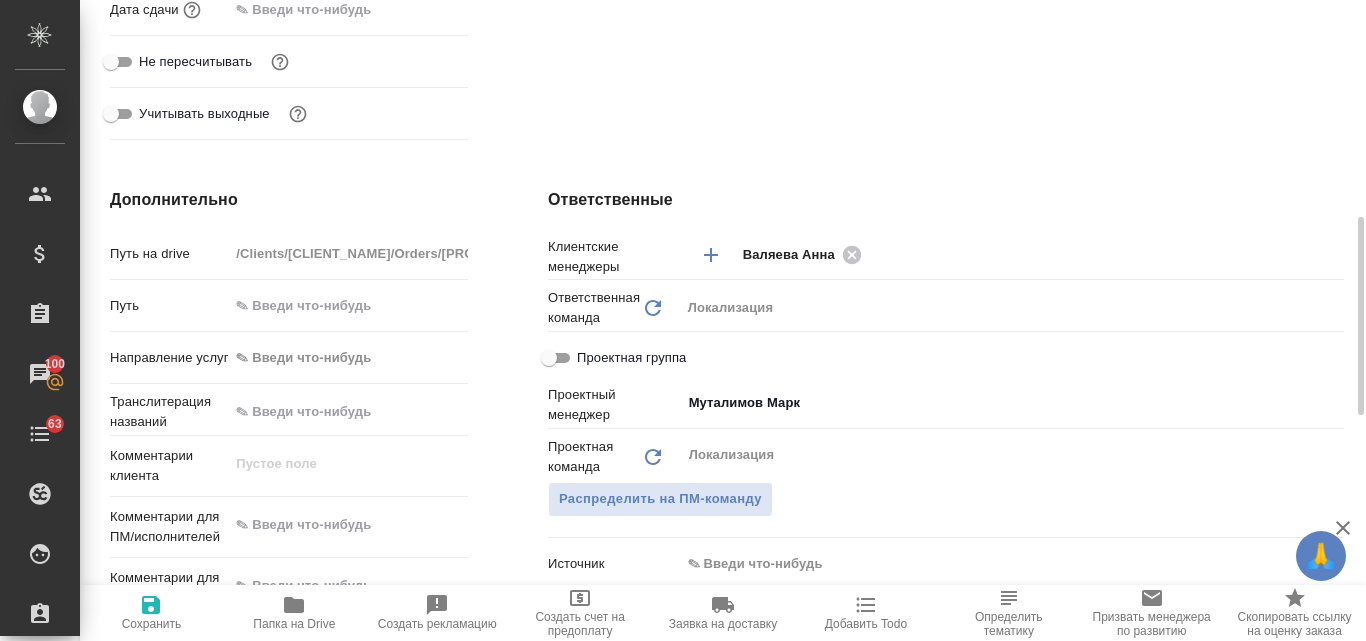 type on "x" 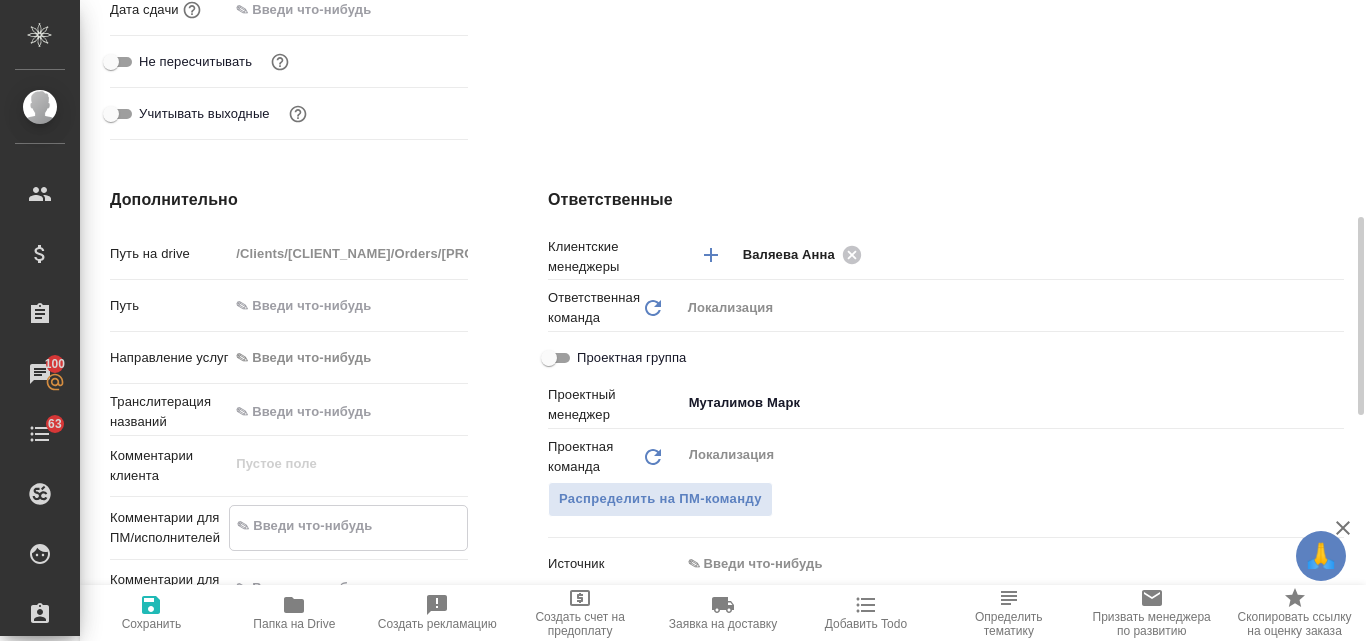 click at bounding box center [348, 526] 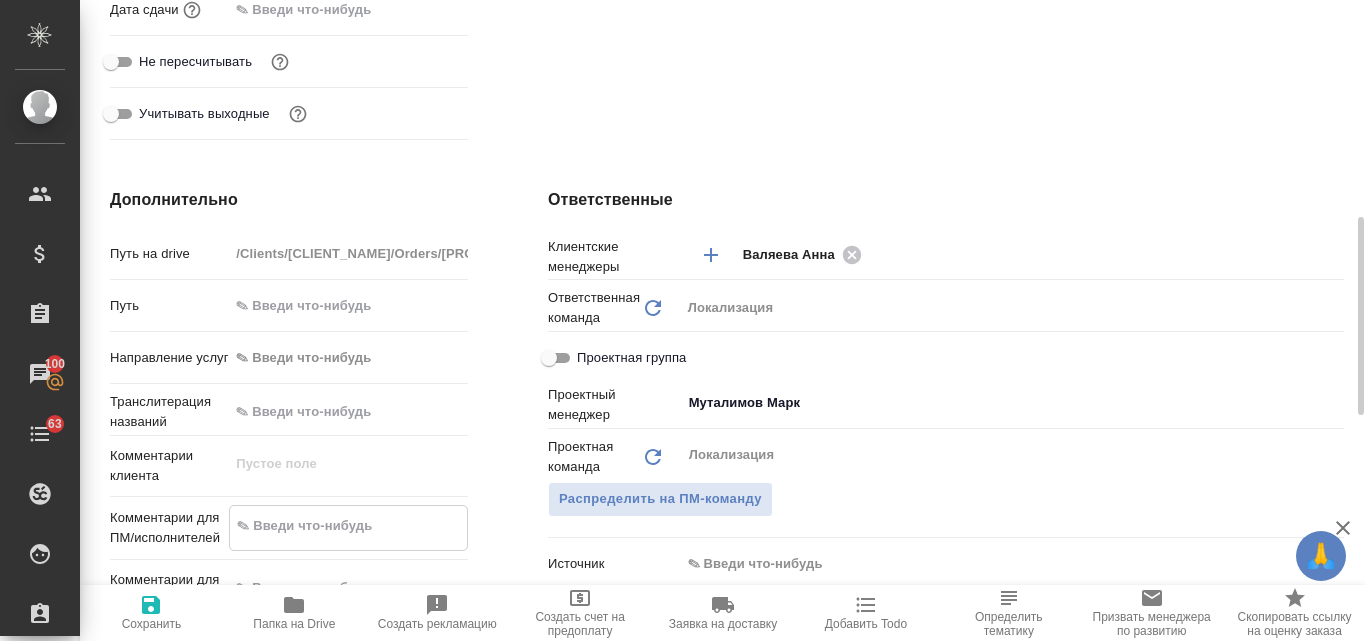 paste on "Добрый день!
Прошу перевести блоки, выделенные зелеными.
Тариф срочный." 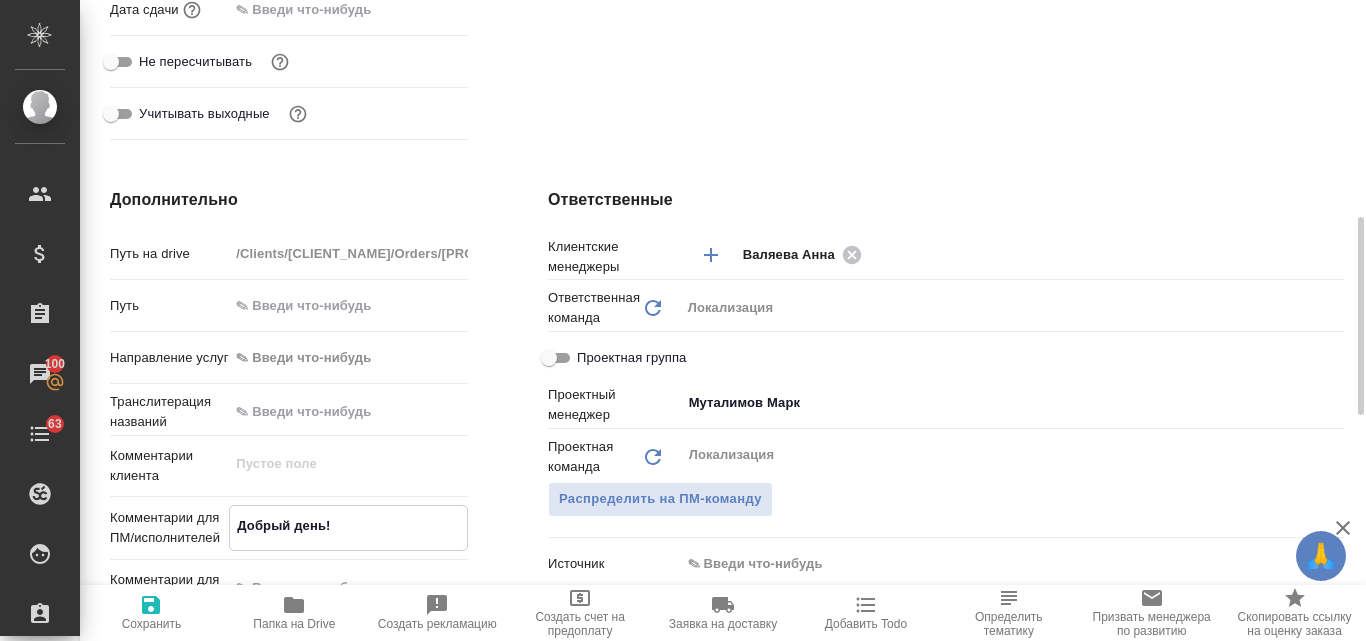 type on "x" 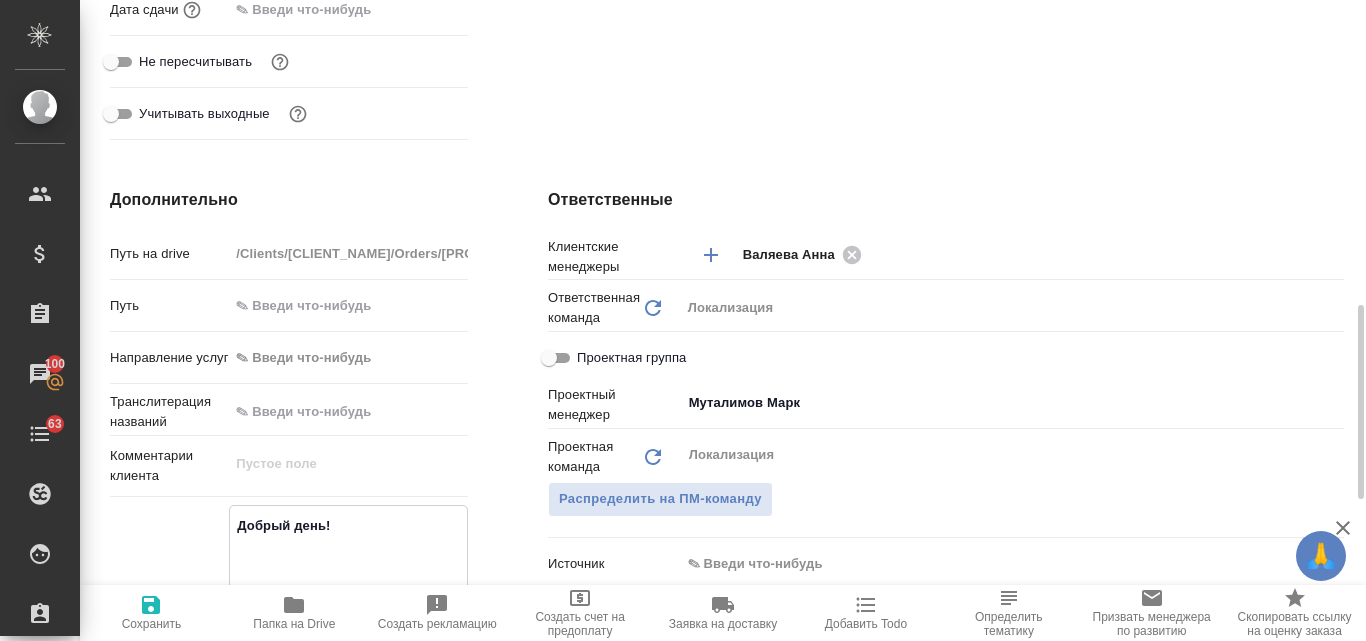 scroll, scrollTop: 772, scrollLeft: 0, axis: vertical 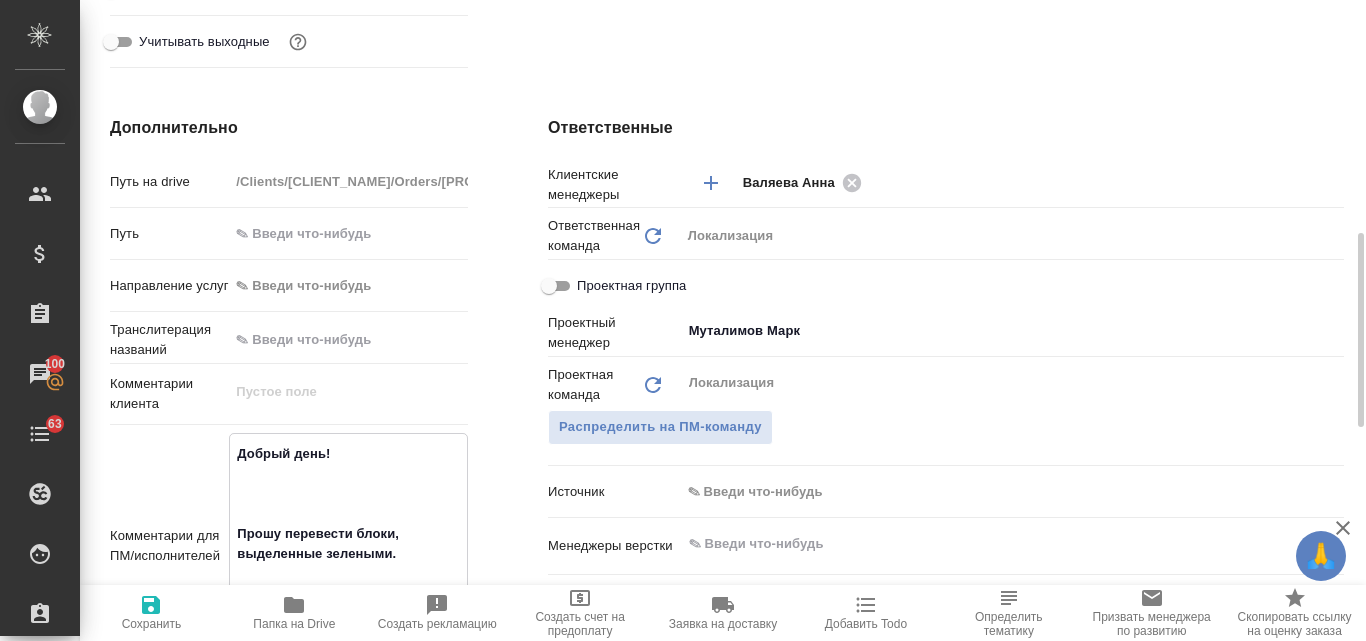 type on "Добрый день!
Прошу перевести блоки, выделенные зелеными.
Тариф срочный." 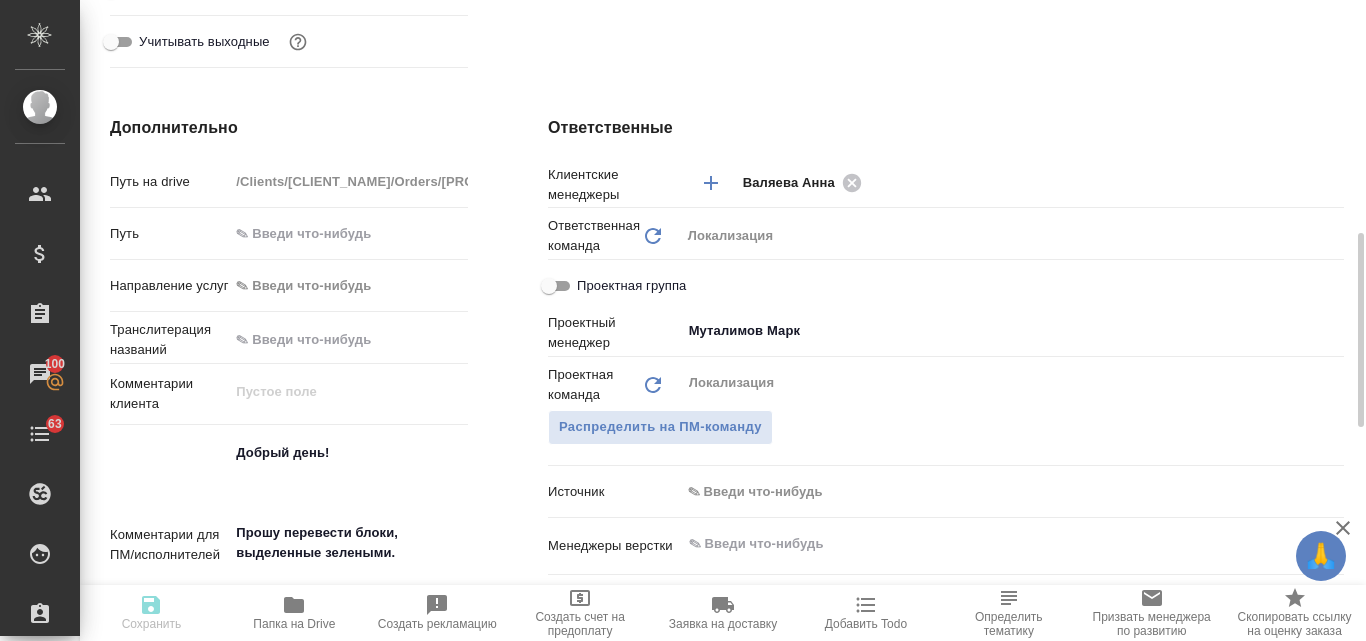 type on "x" 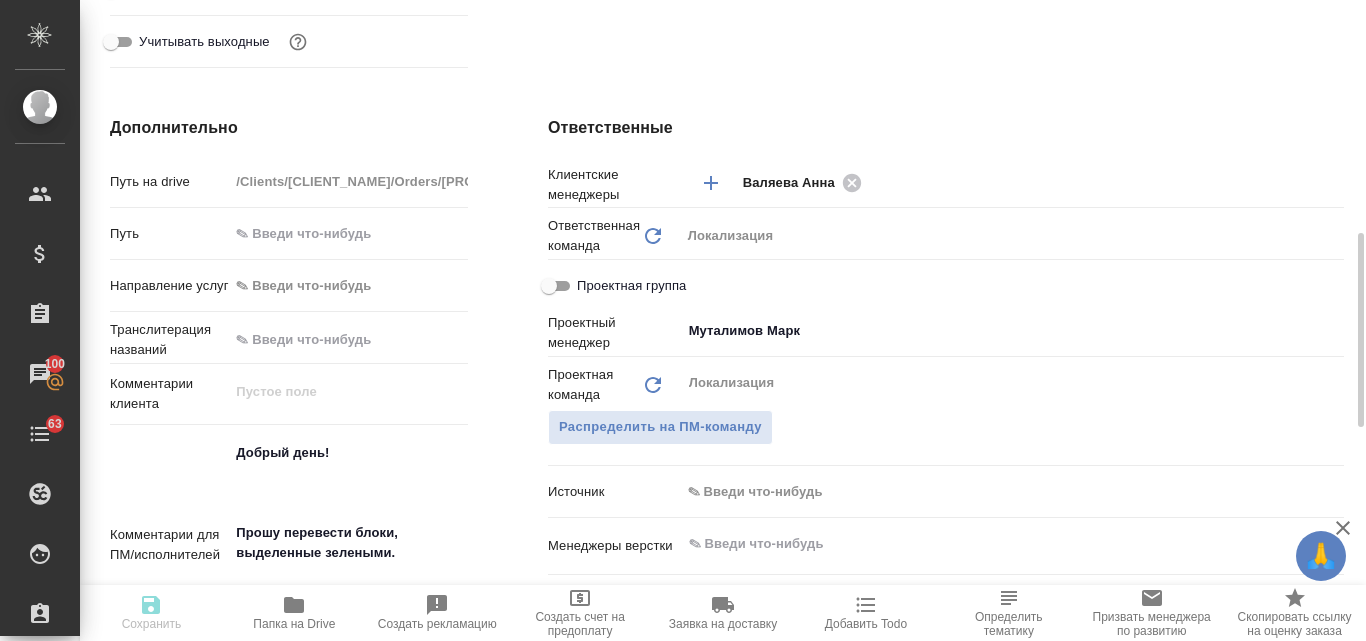 type on "x" 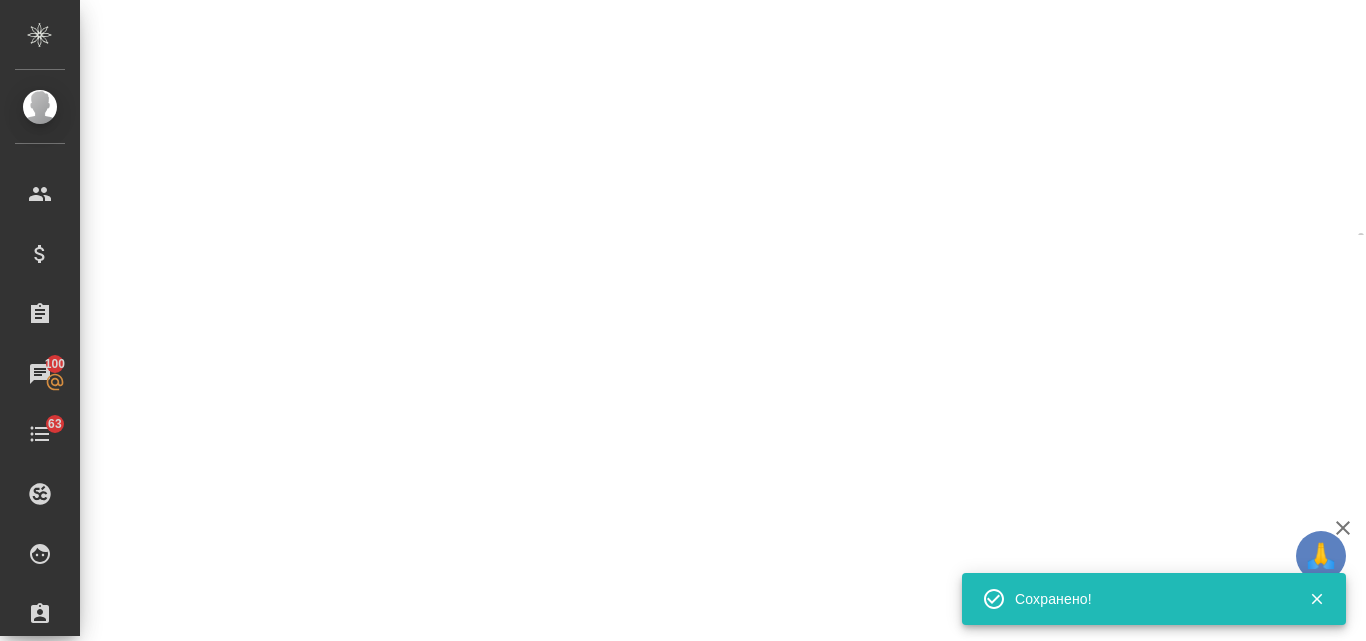 select on "RU" 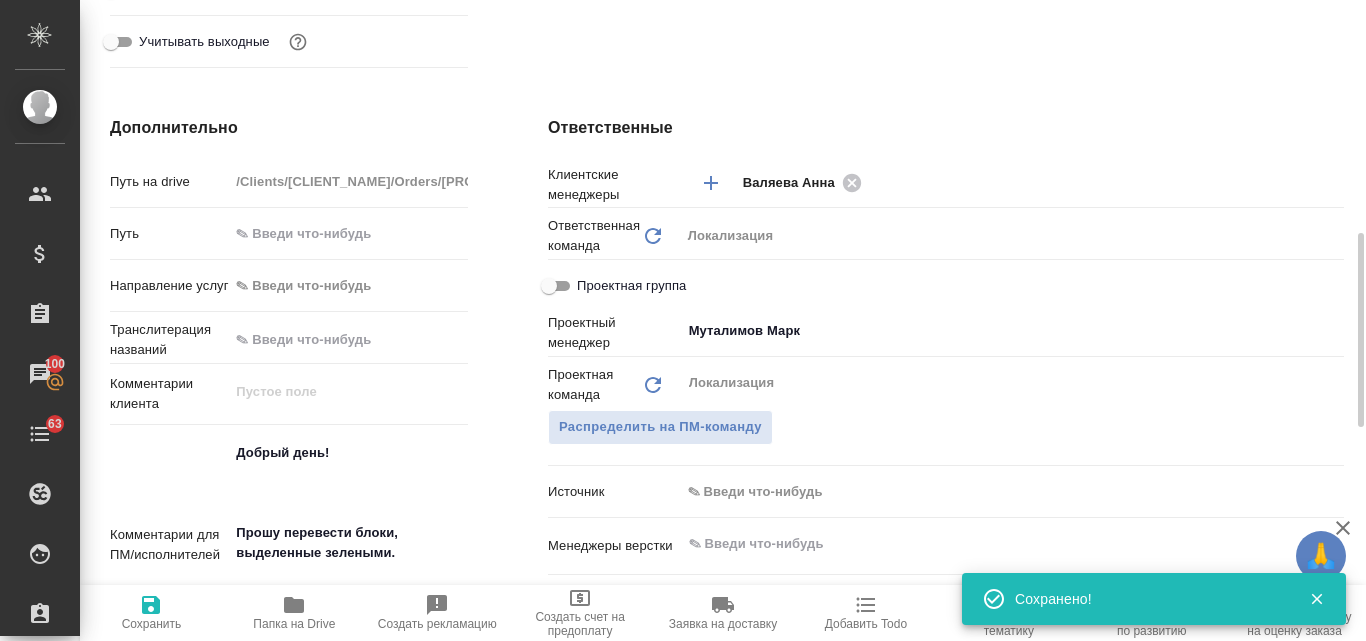 type on "x" 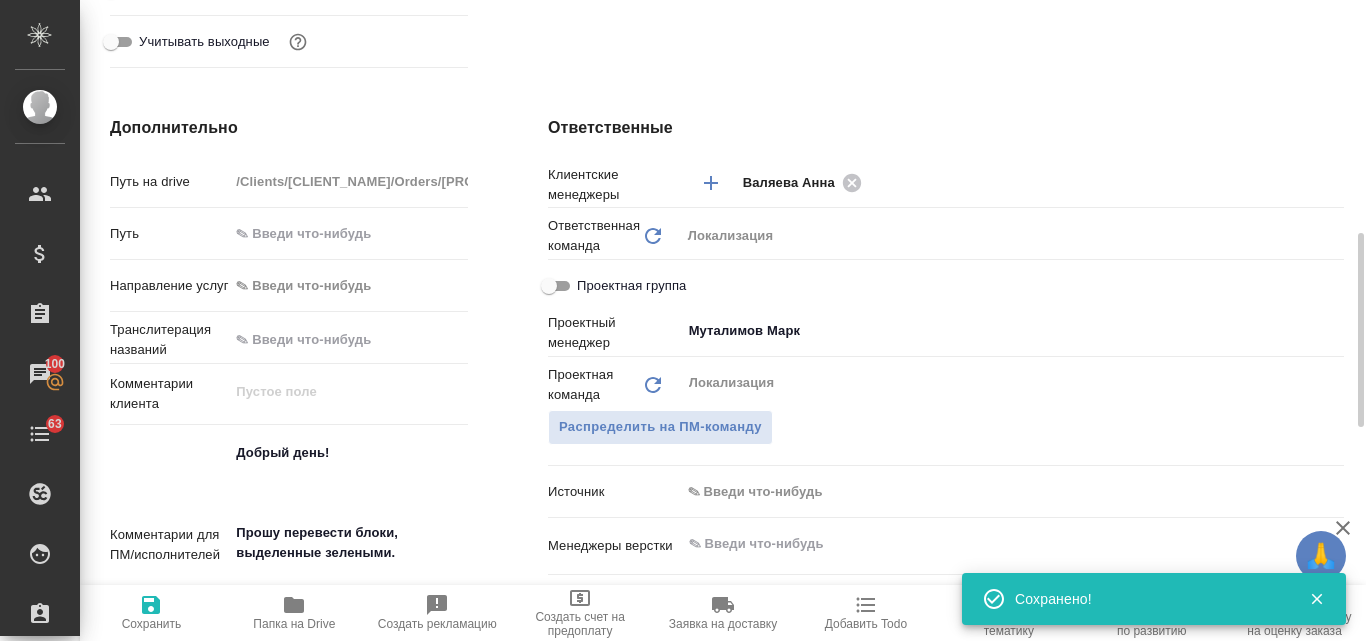 type on "x" 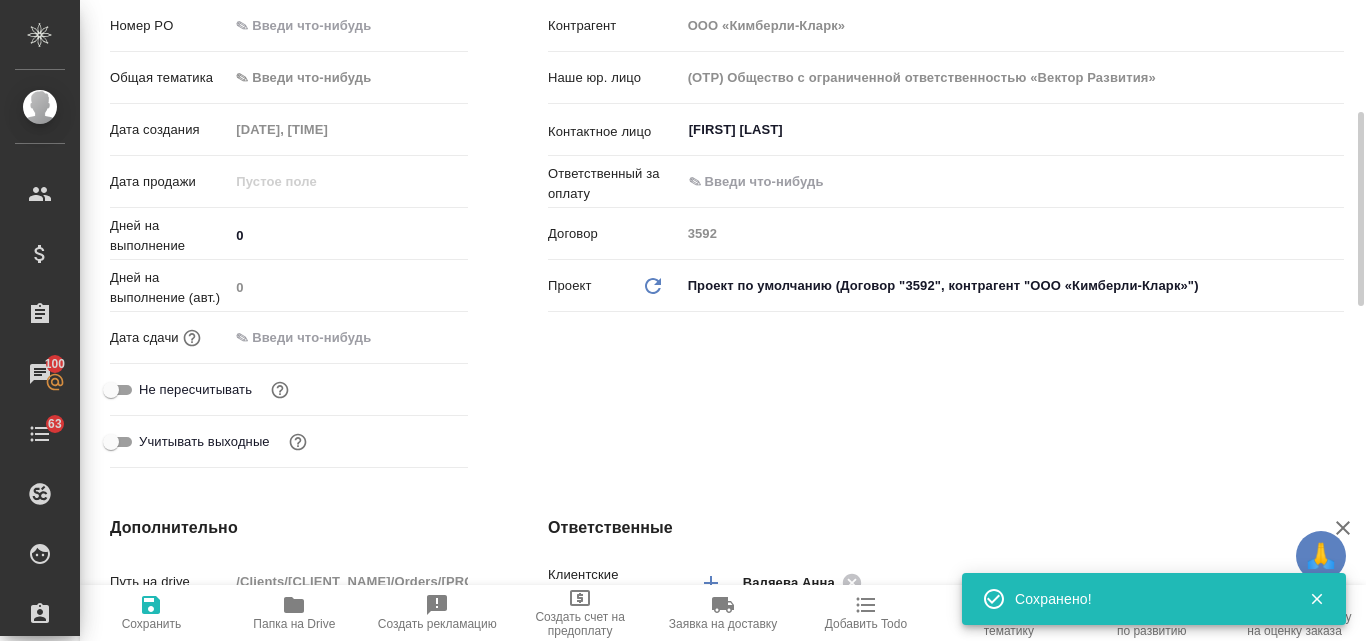 scroll, scrollTop: 0, scrollLeft: 0, axis: both 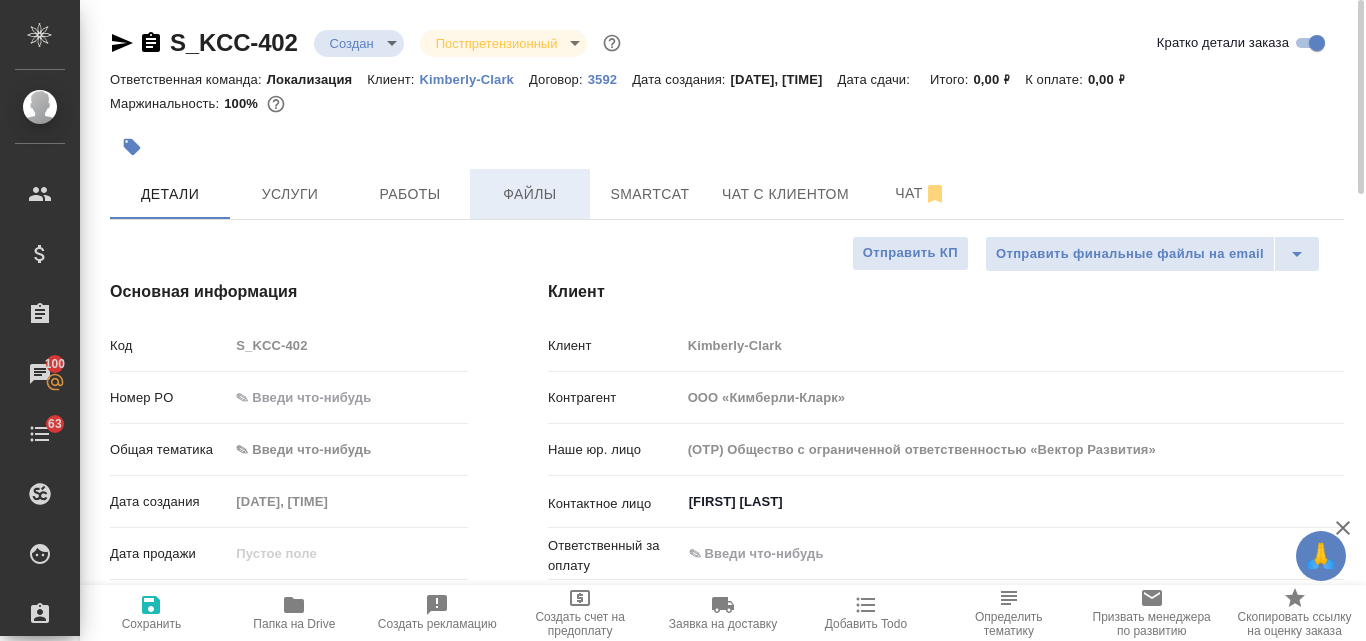 click on "Файлы" at bounding box center [530, 194] 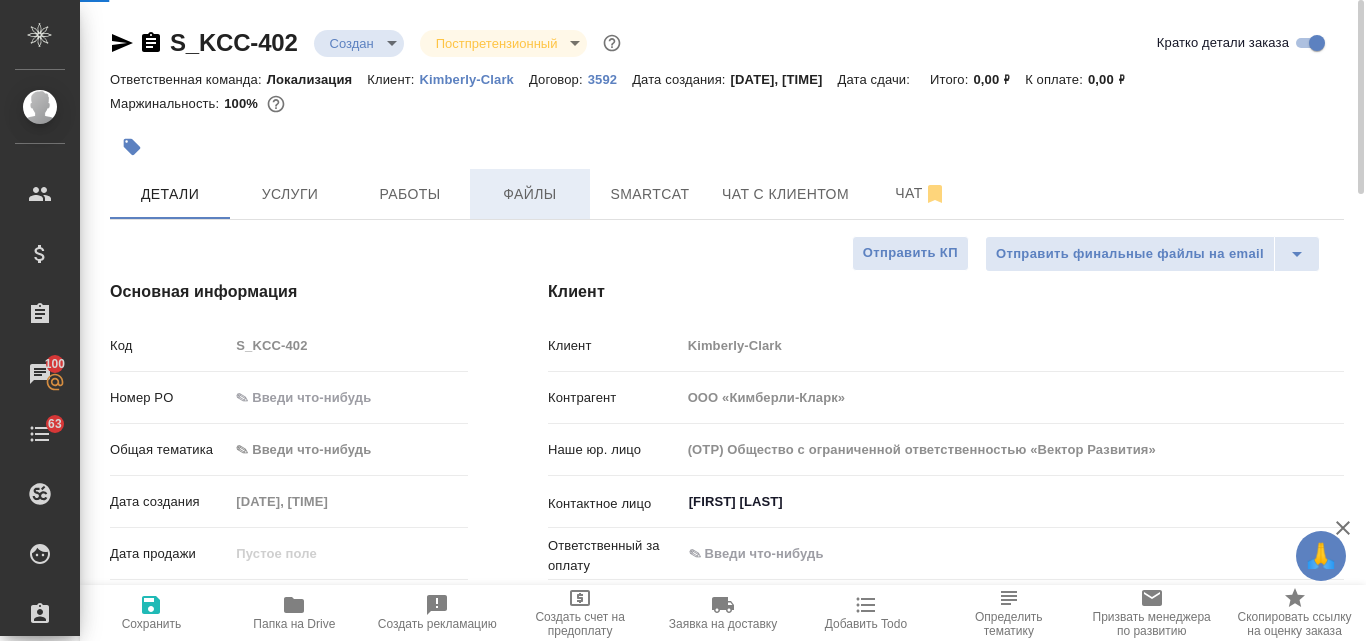 click on "Файлы" at bounding box center [530, 194] 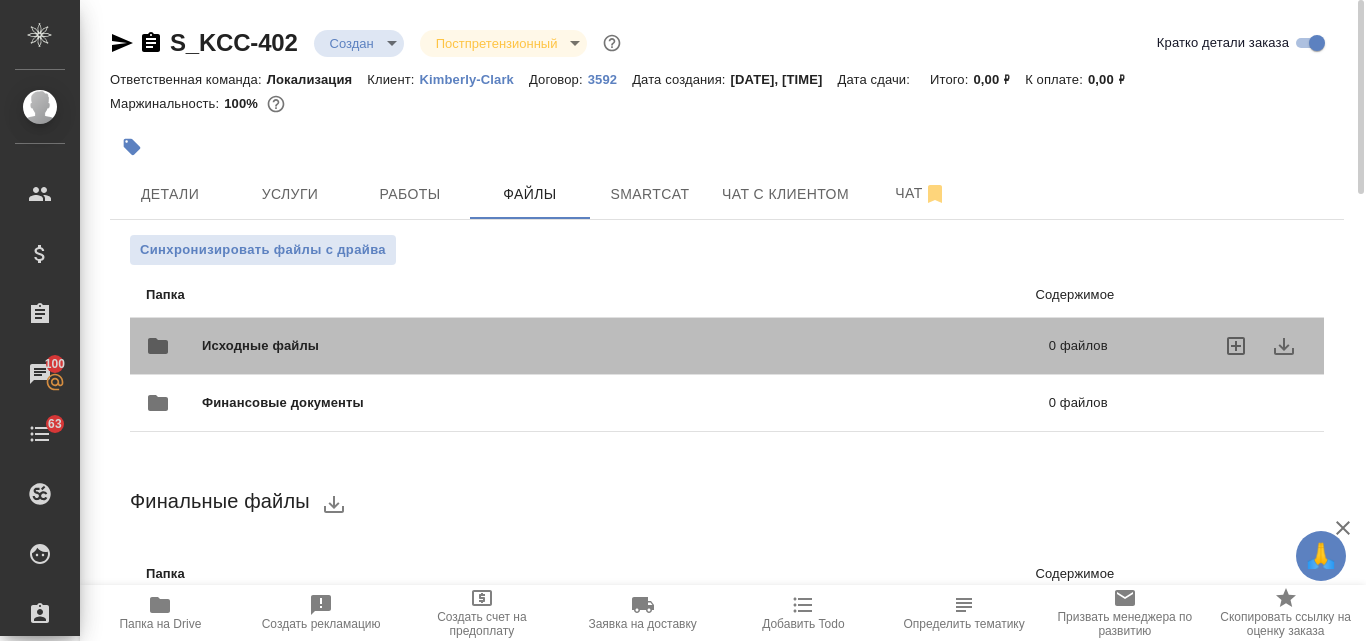 click on "Исходные файлы 0 файлов" at bounding box center [627, 346] 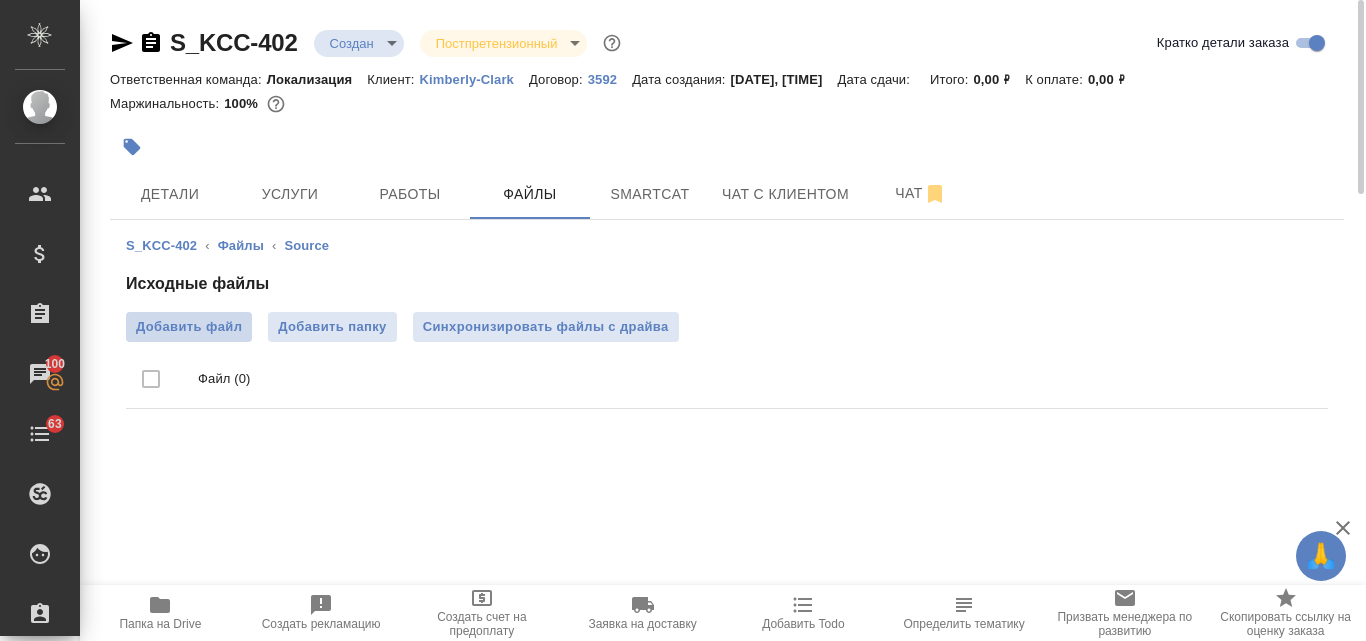click on "Добавить файл" at bounding box center (189, 327) 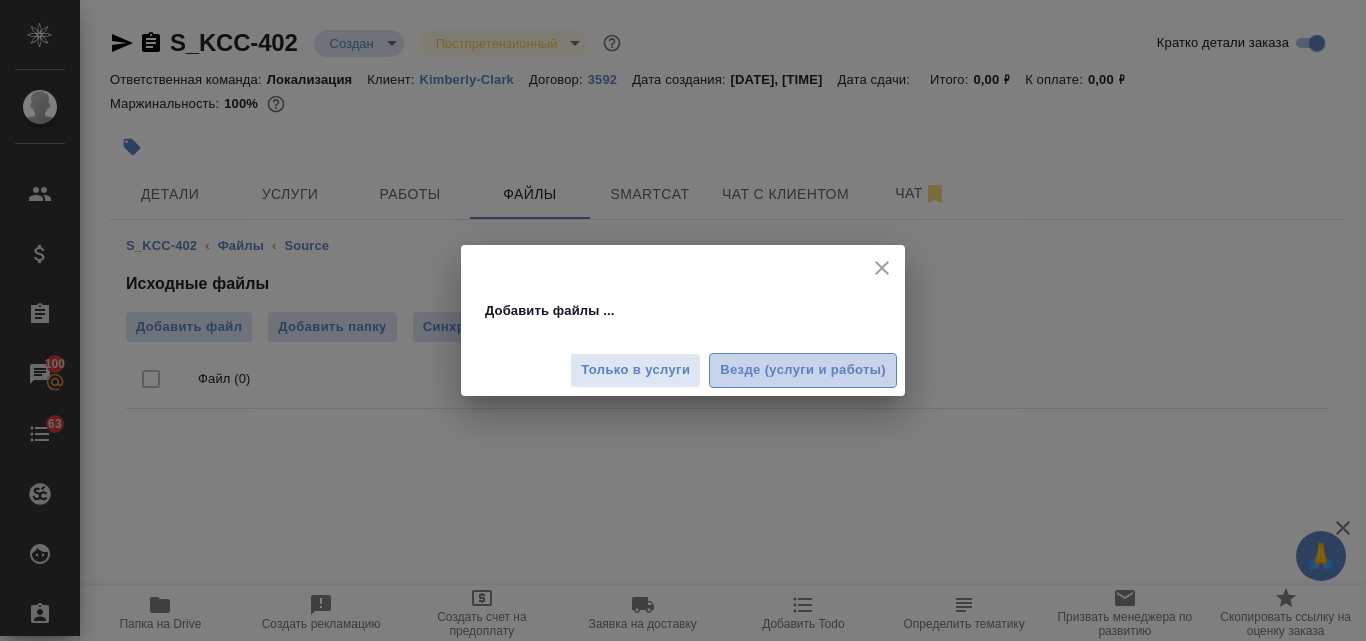 click on "Везде (услуги и работы)" at bounding box center (803, 370) 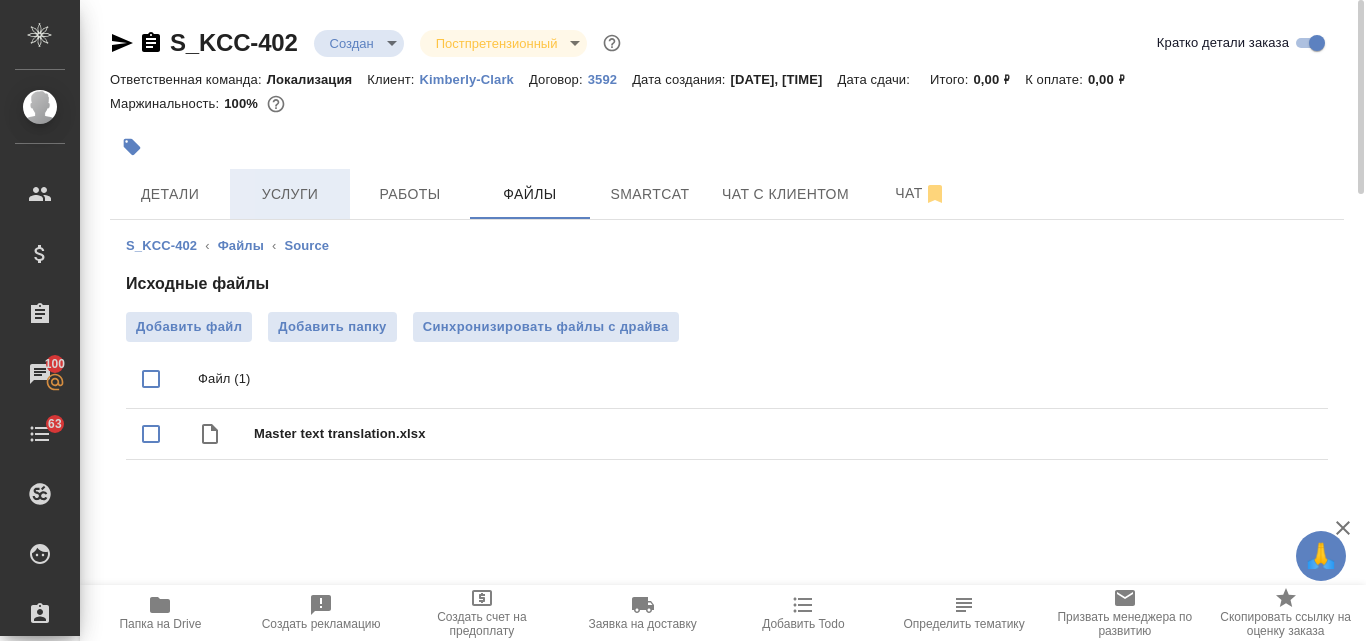 click on "Услуги" at bounding box center (290, 194) 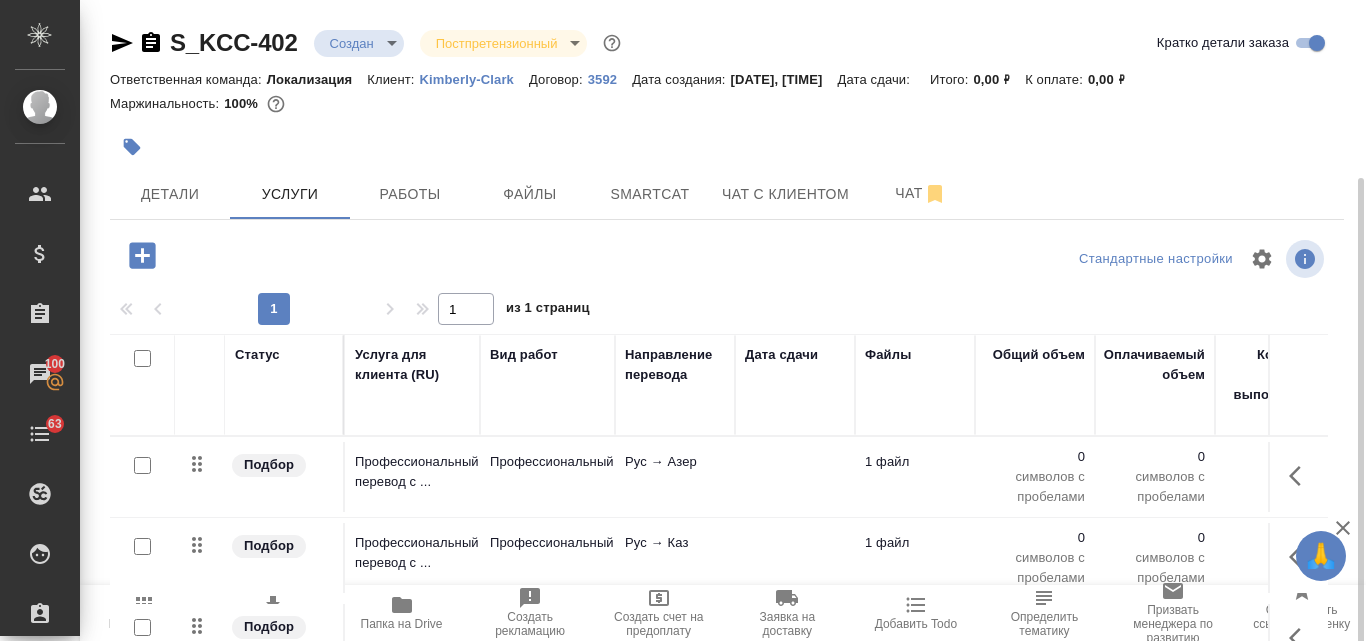 scroll, scrollTop: 174, scrollLeft: 0, axis: vertical 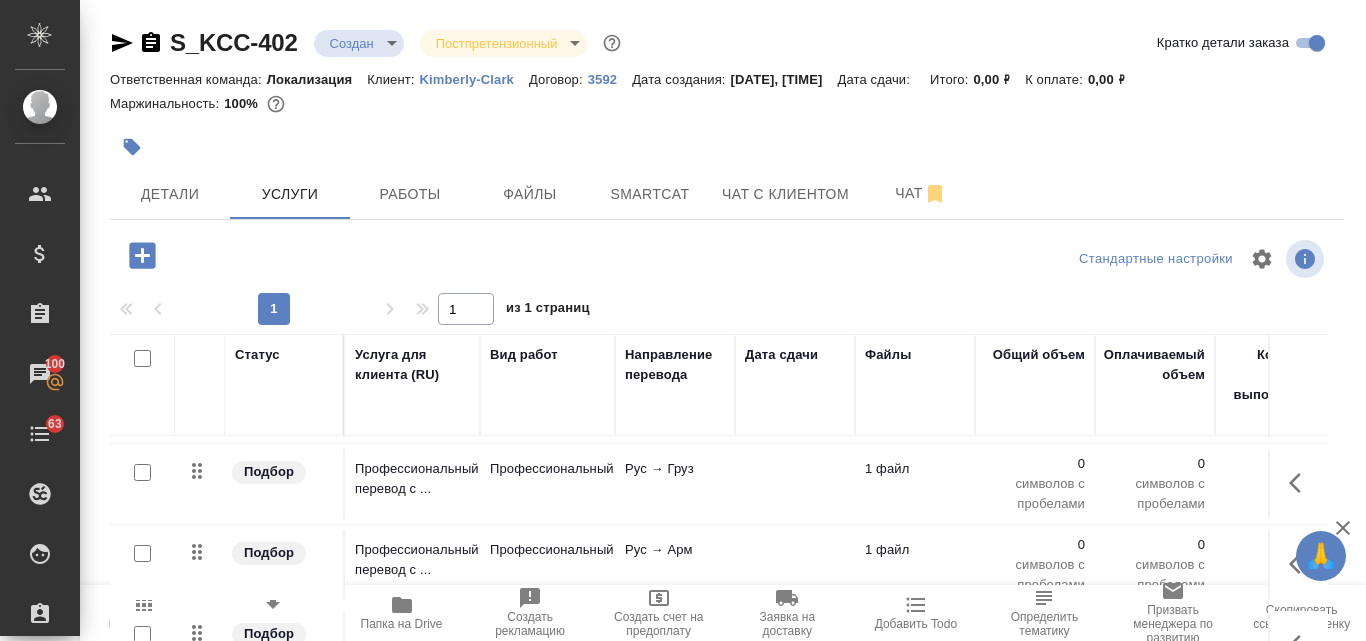click at bounding box center (142, 358) 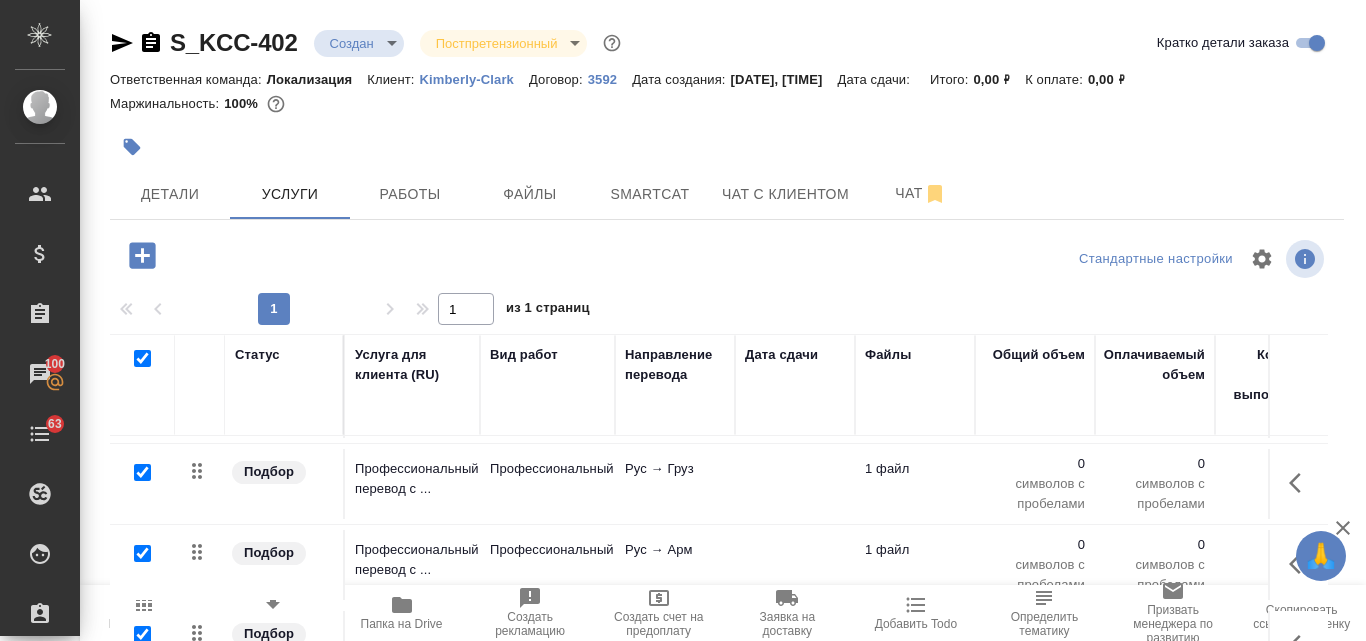 checkbox on "true" 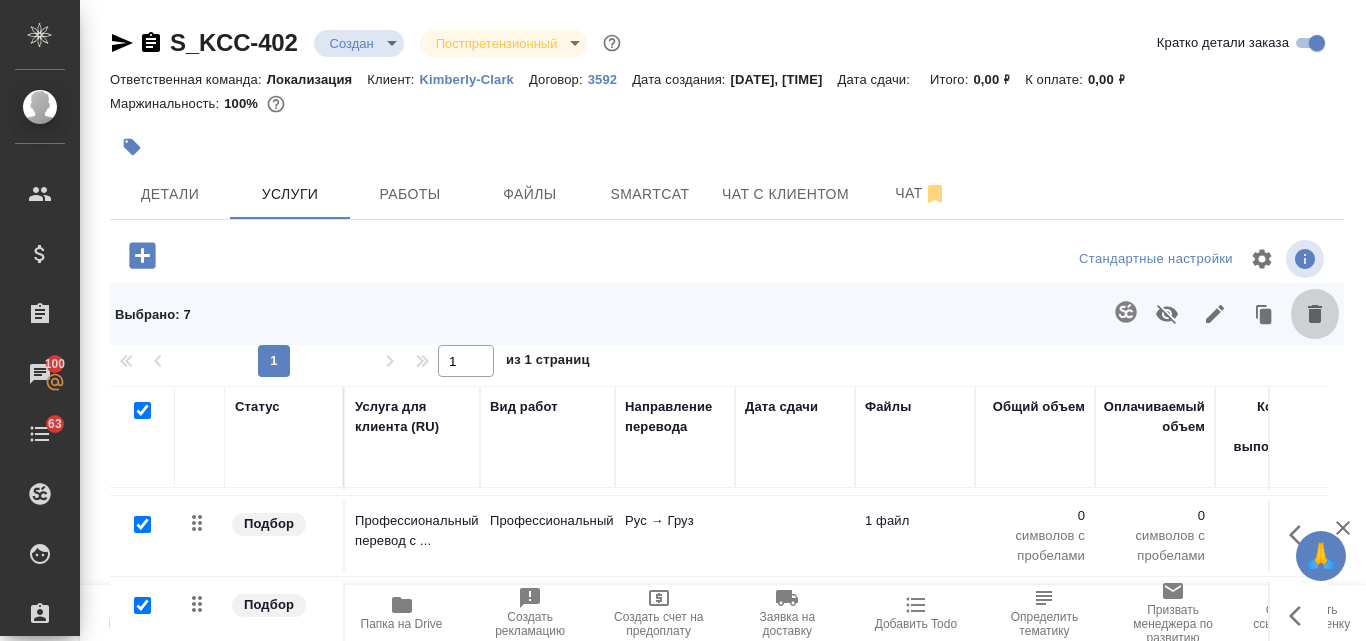 click 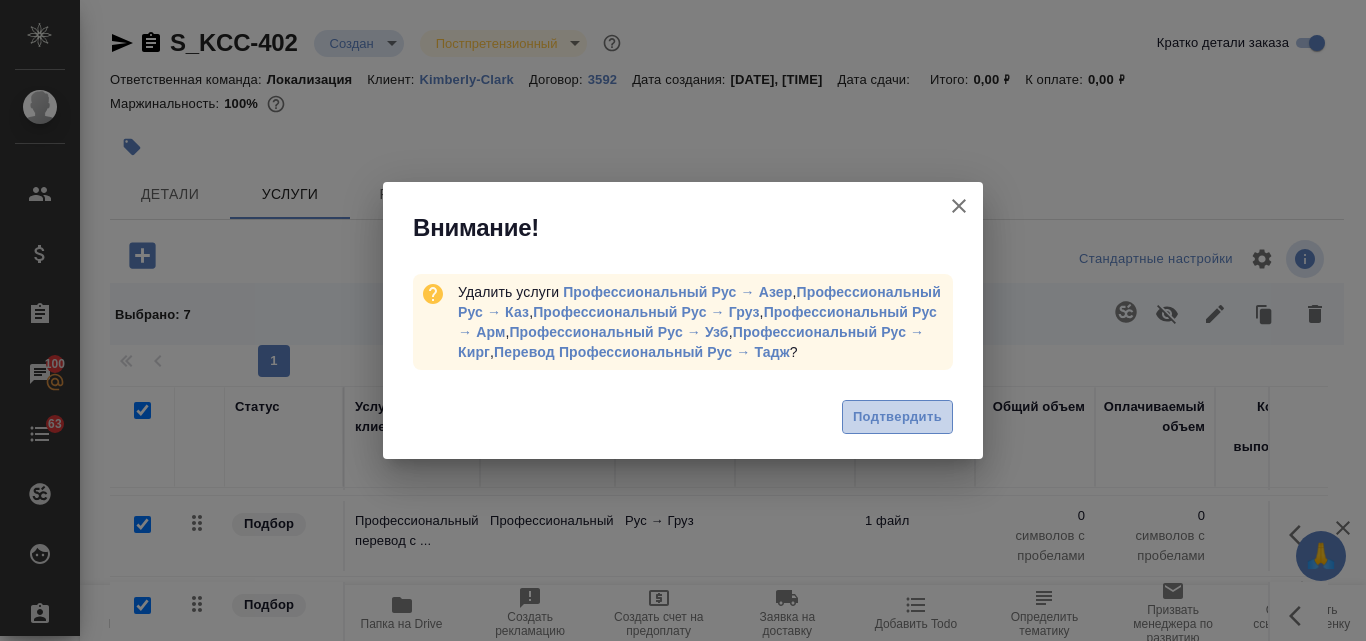 click on "Подтвердить" at bounding box center (897, 417) 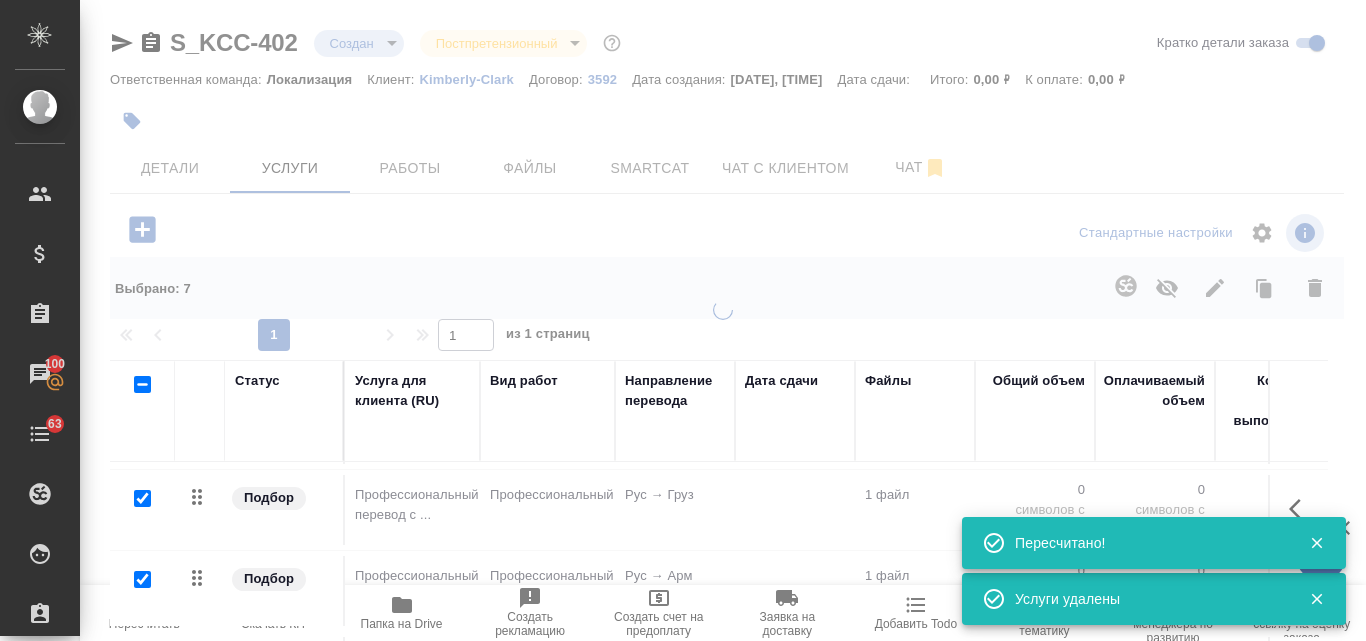 checkbox on "false" 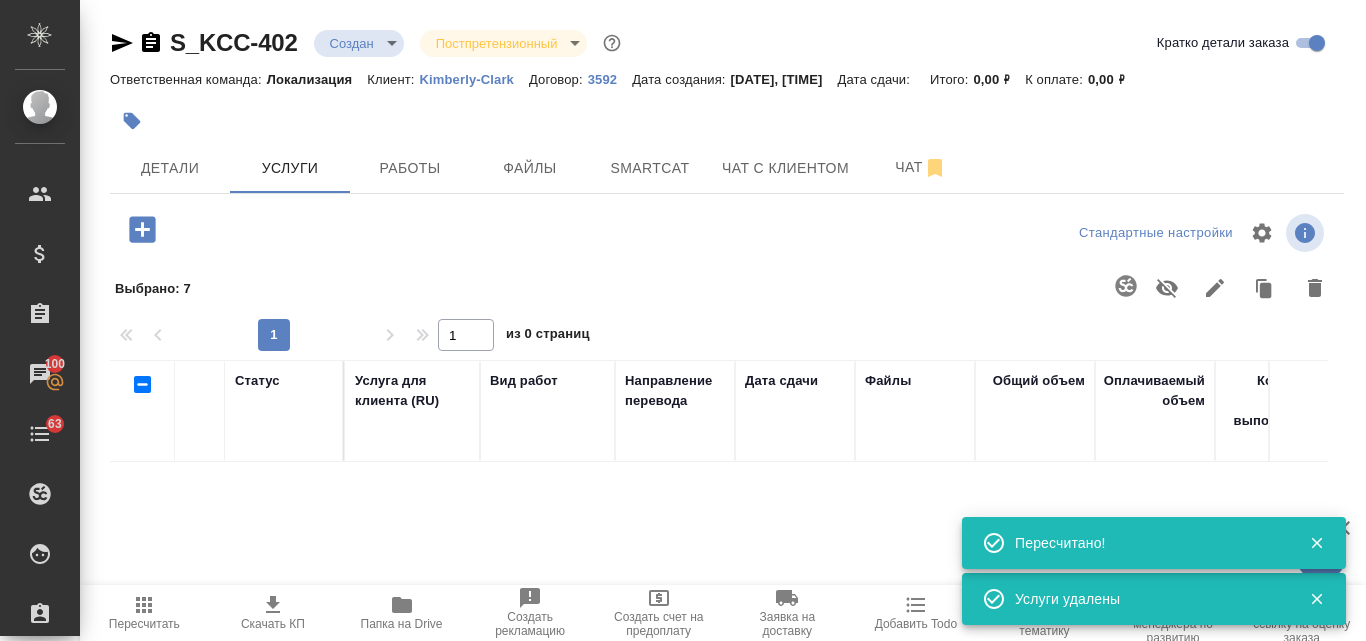 scroll, scrollTop: 0, scrollLeft: 0, axis: both 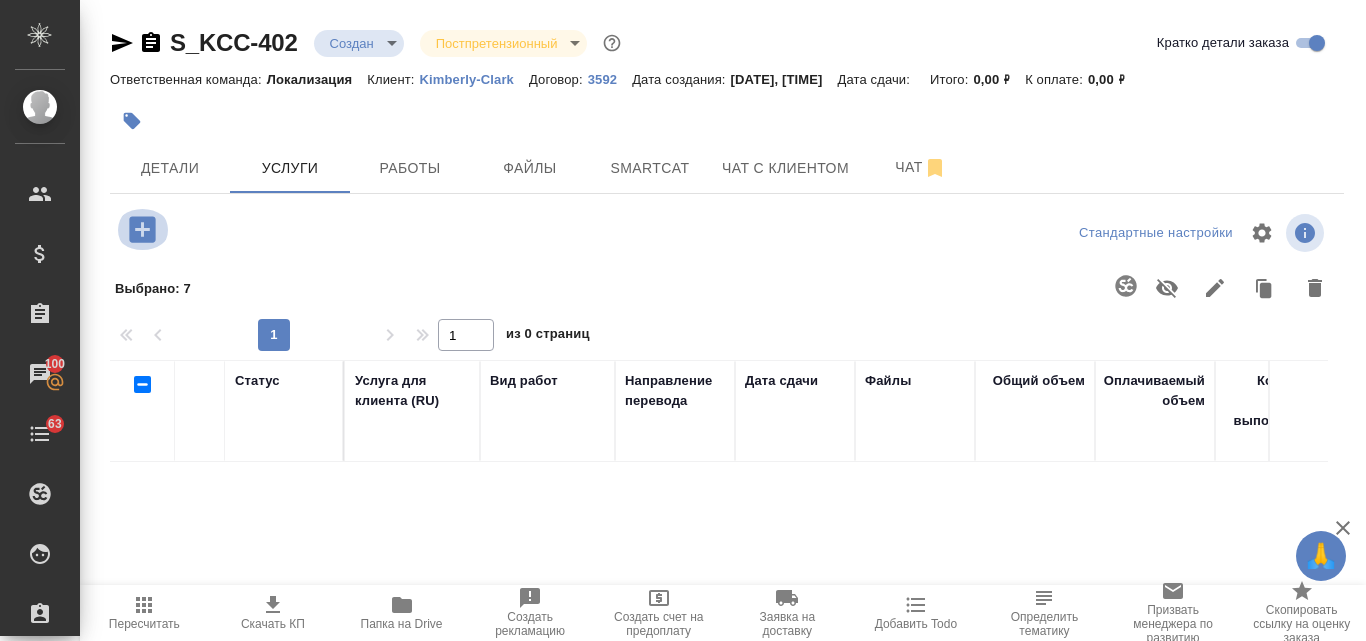 click 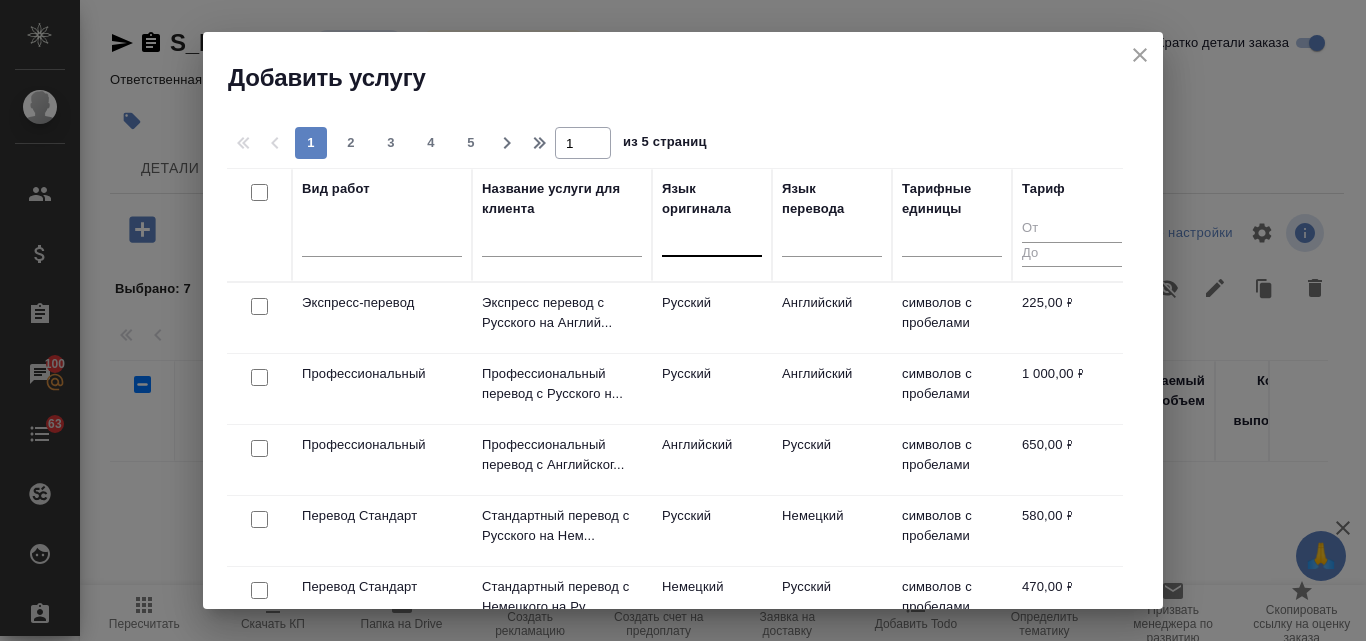 click at bounding box center [712, 236] 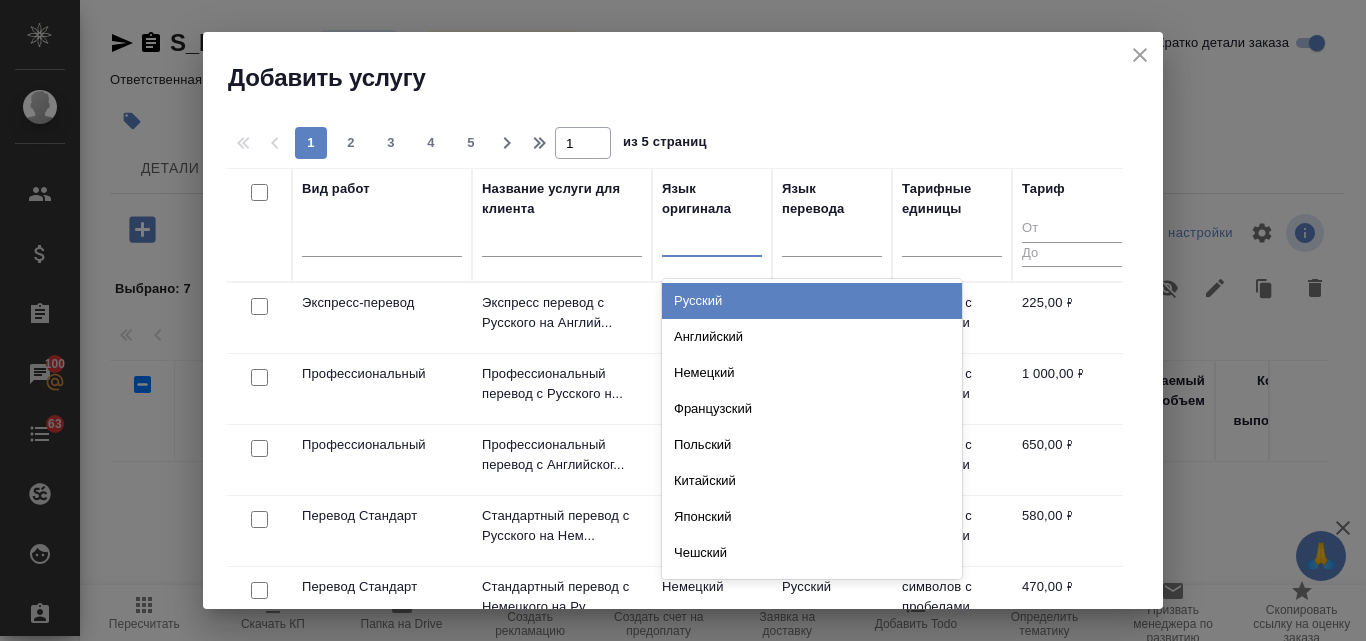 click on "Русский" at bounding box center [812, 301] 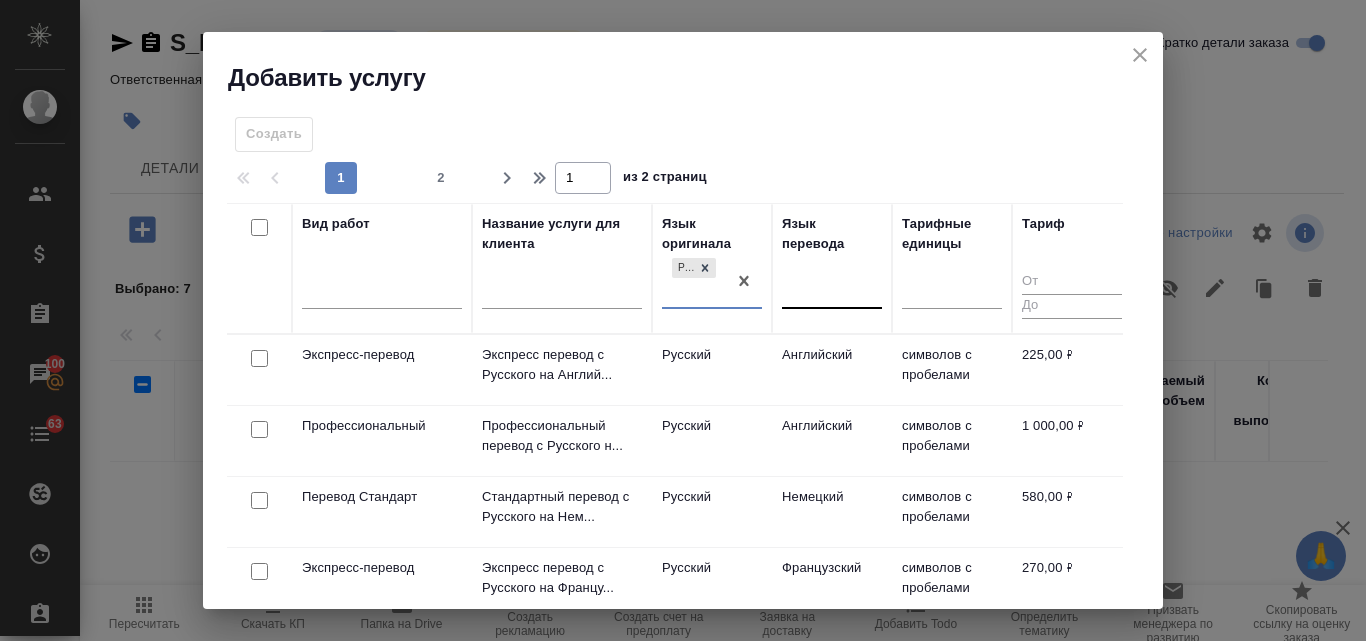 click at bounding box center (832, 289) 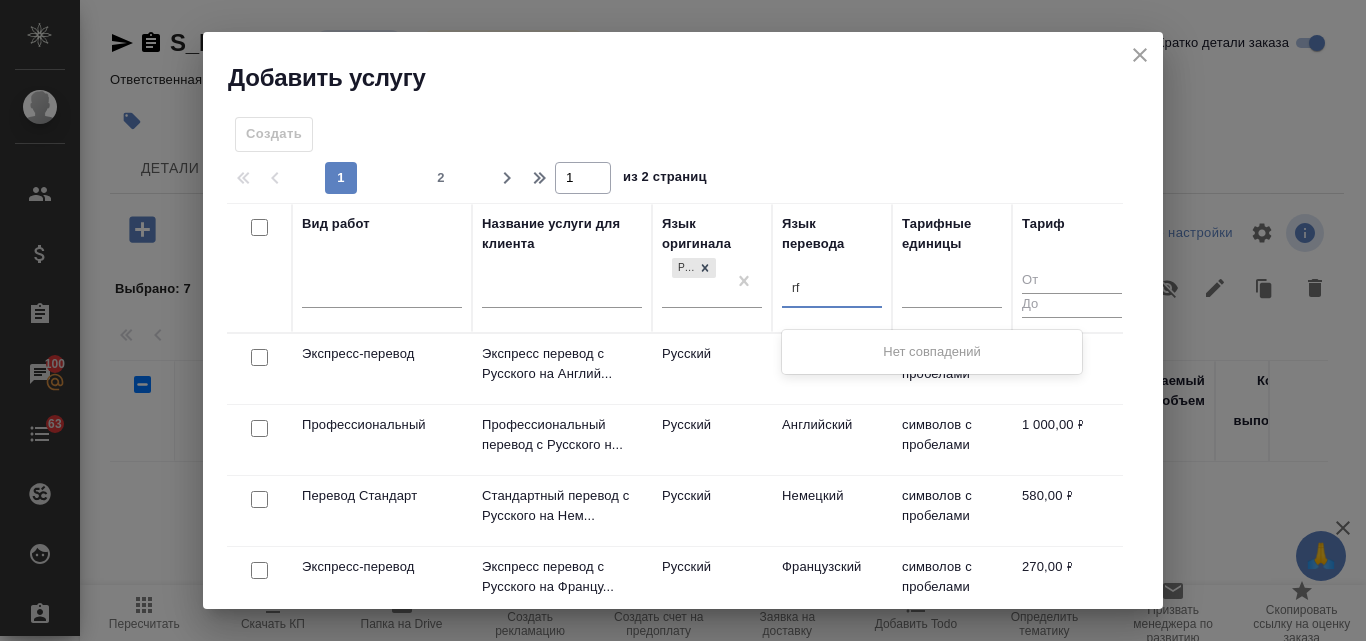 type on "r" 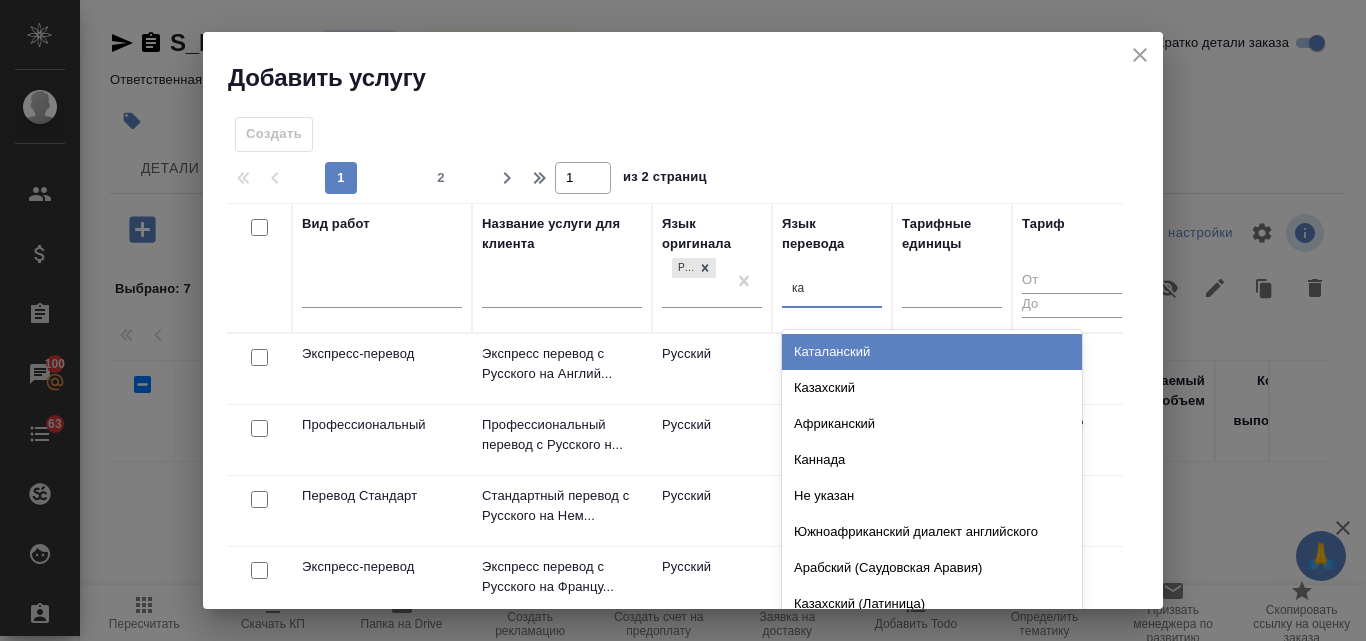 type on "каз" 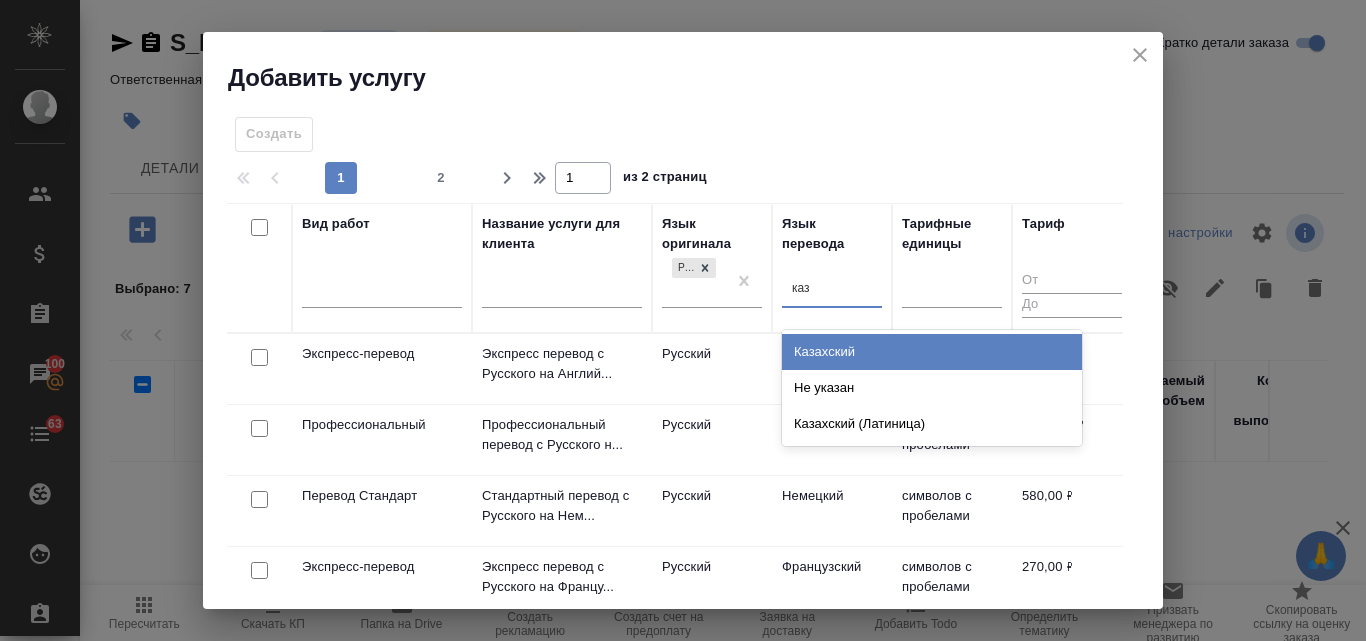 click on "Казахский" at bounding box center (932, 352) 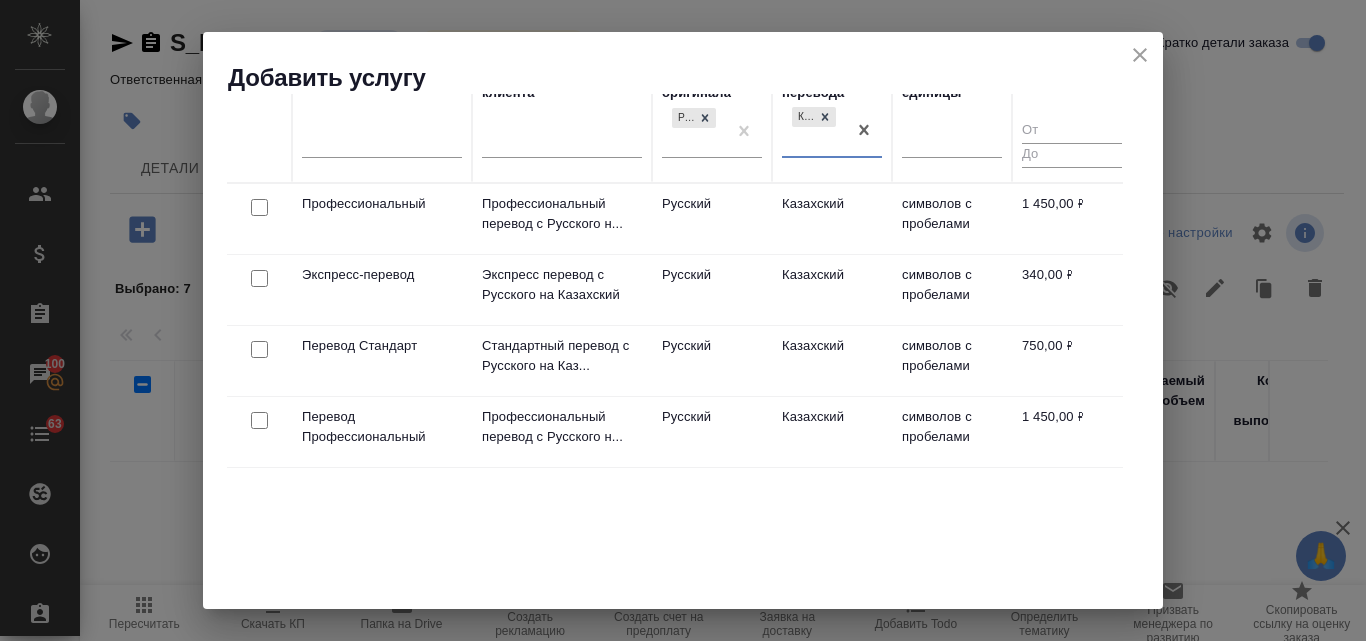 scroll, scrollTop: 102, scrollLeft: 0, axis: vertical 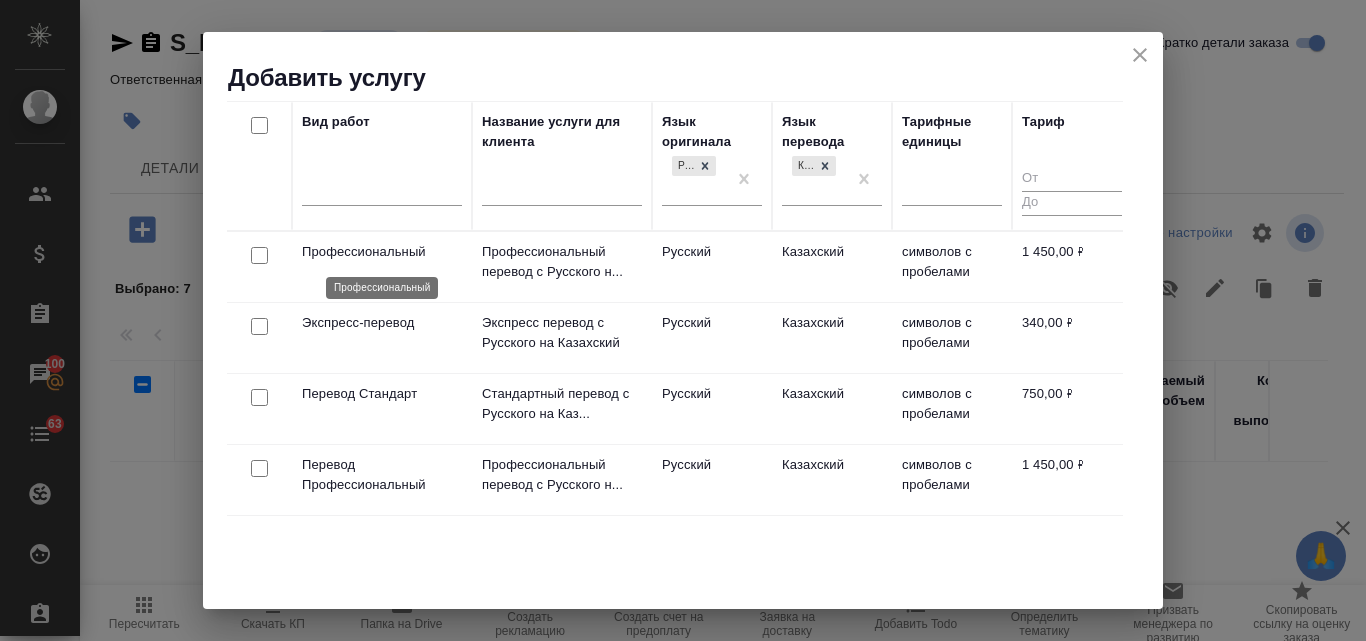 click on "Профессиональный" at bounding box center (382, 252) 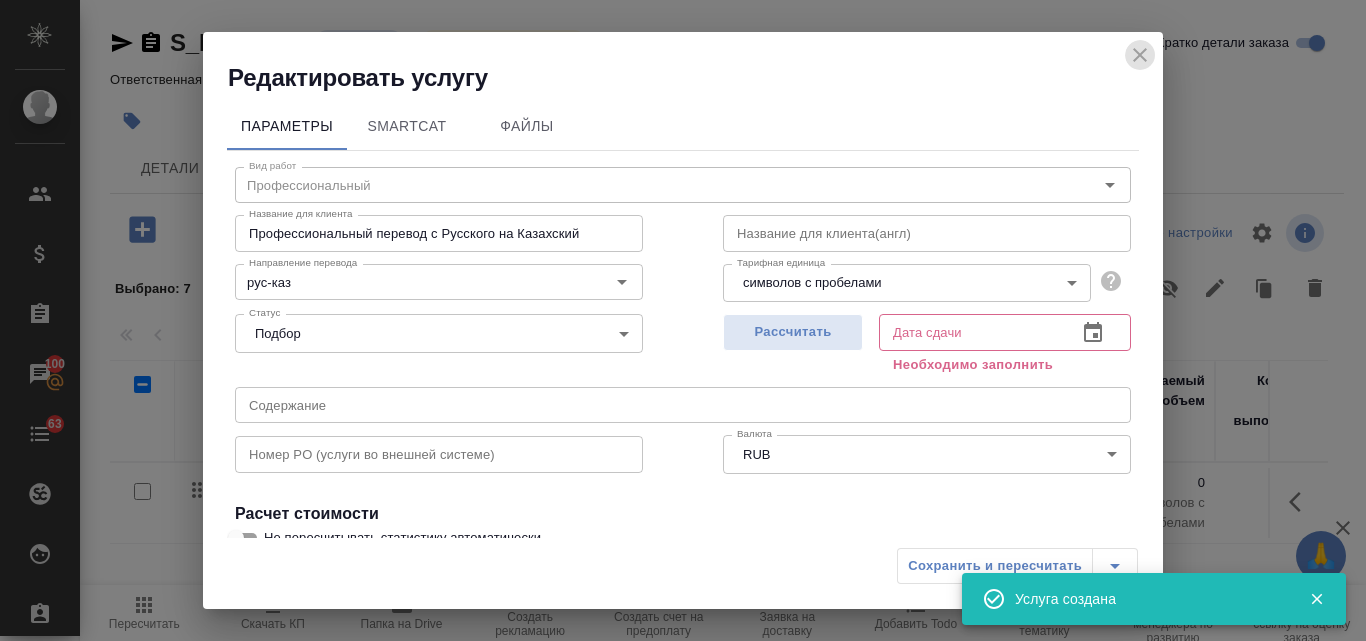 click 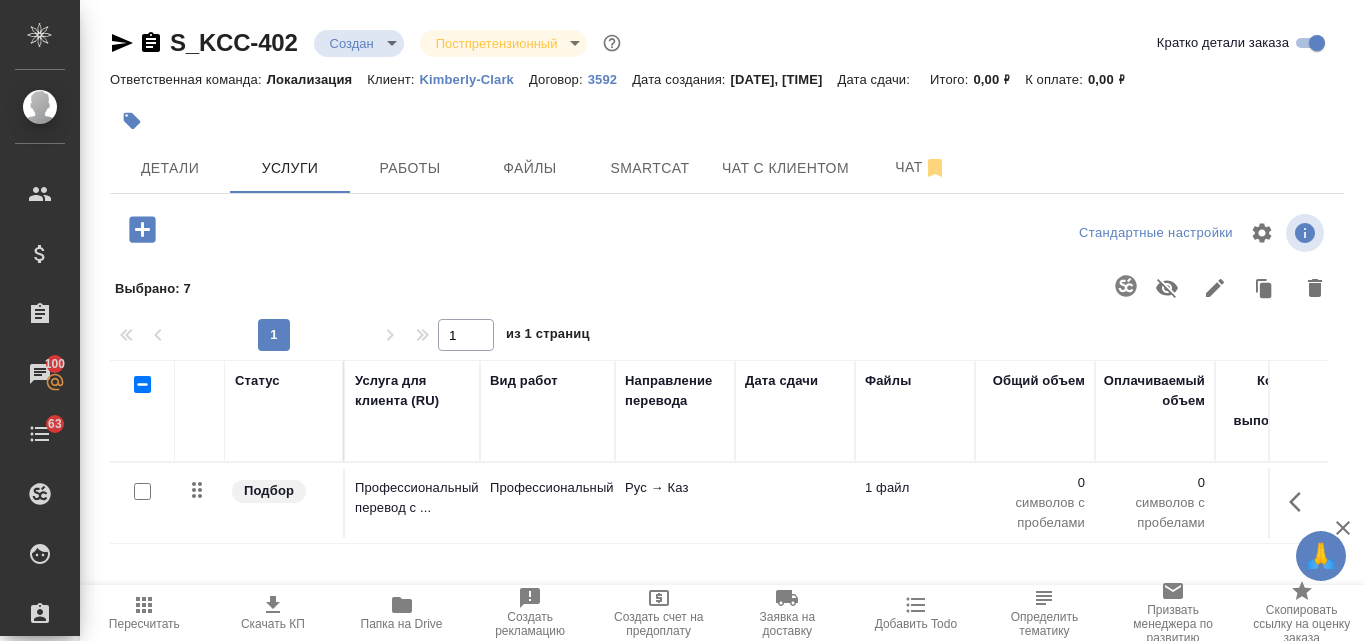 click 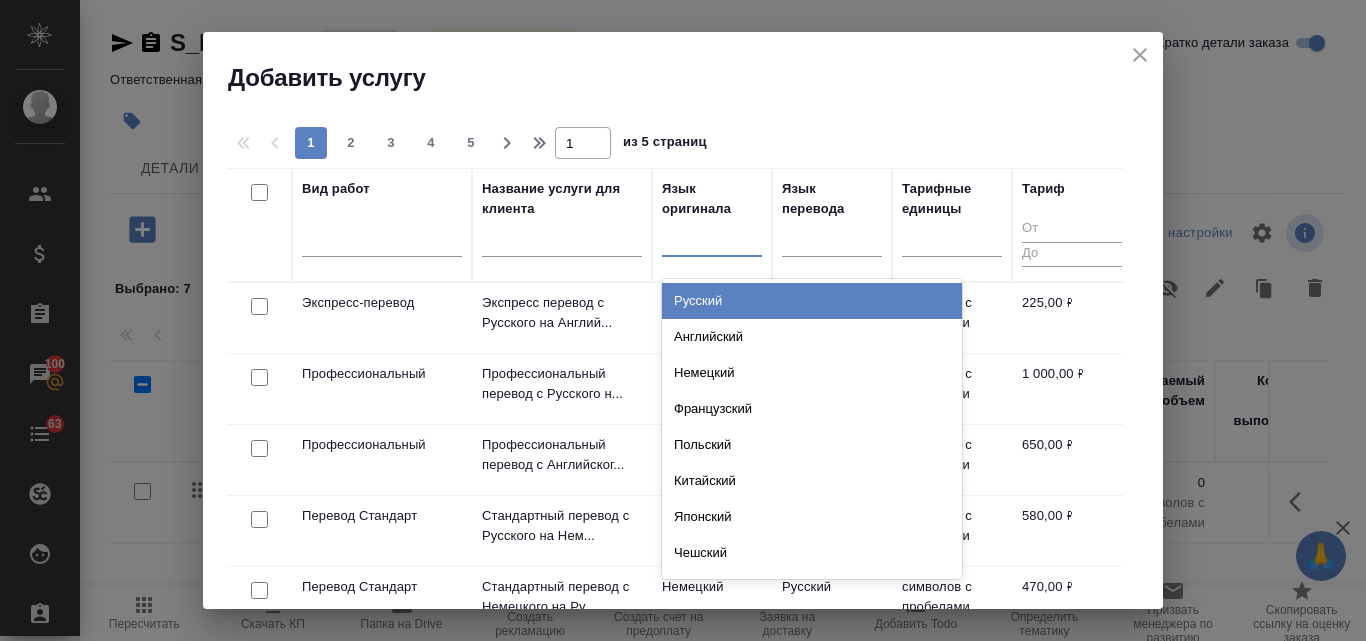 click at bounding box center (712, 236) 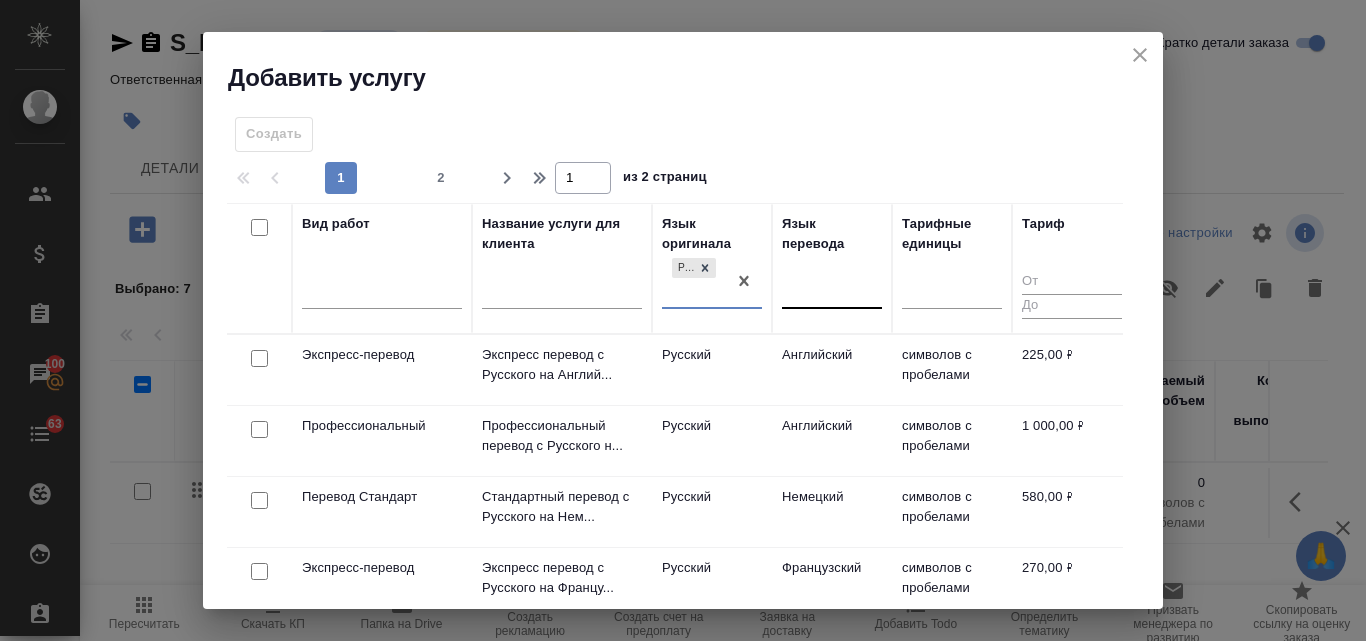 click at bounding box center [832, 289] 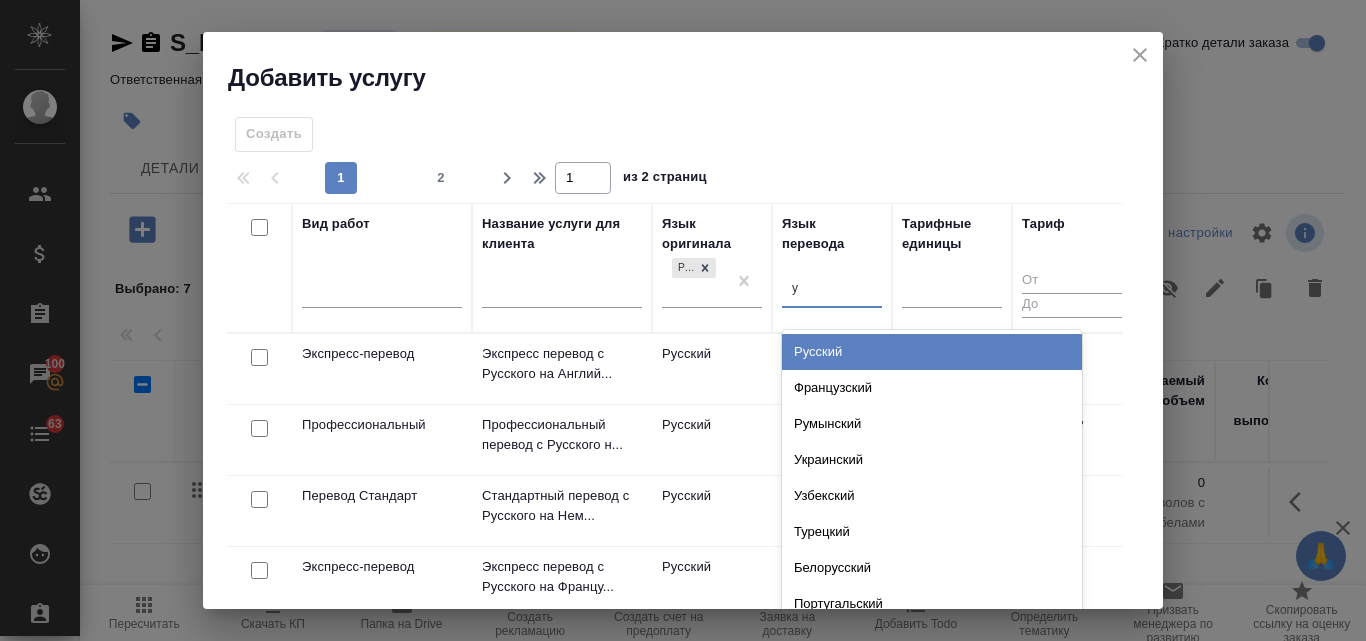 type on "уз" 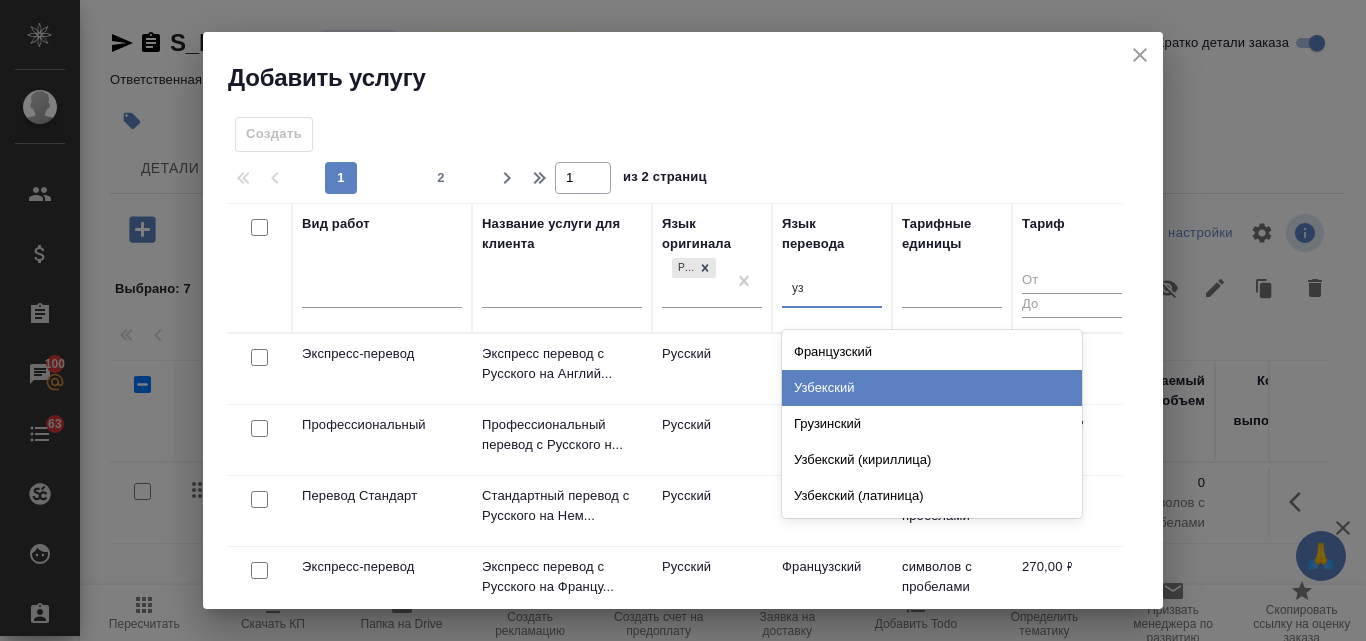 click on "Узбекский" at bounding box center [932, 388] 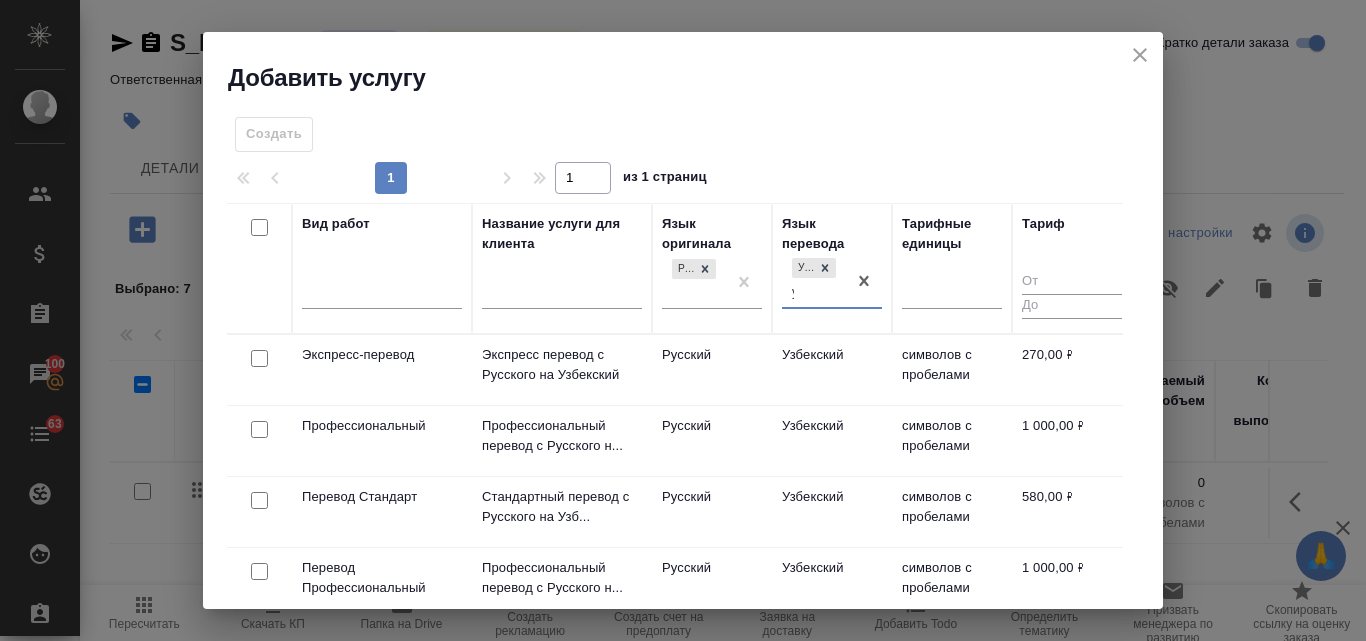 type 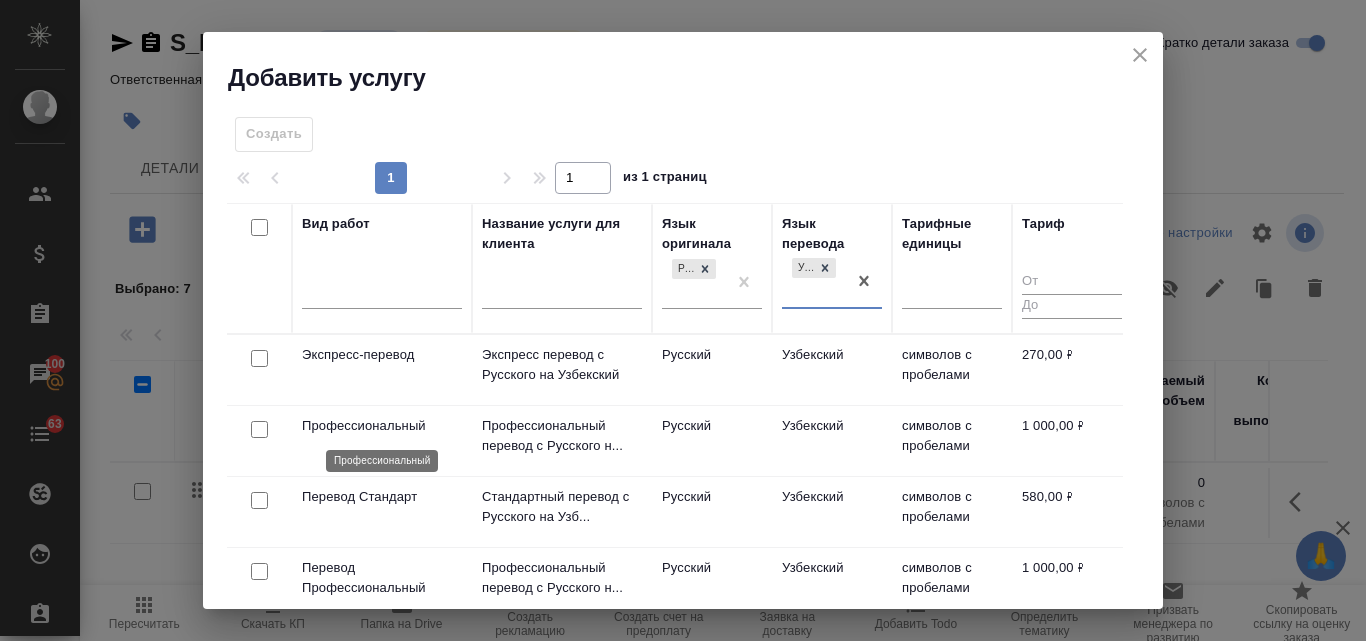 click on "Профессиональный" at bounding box center (382, 426) 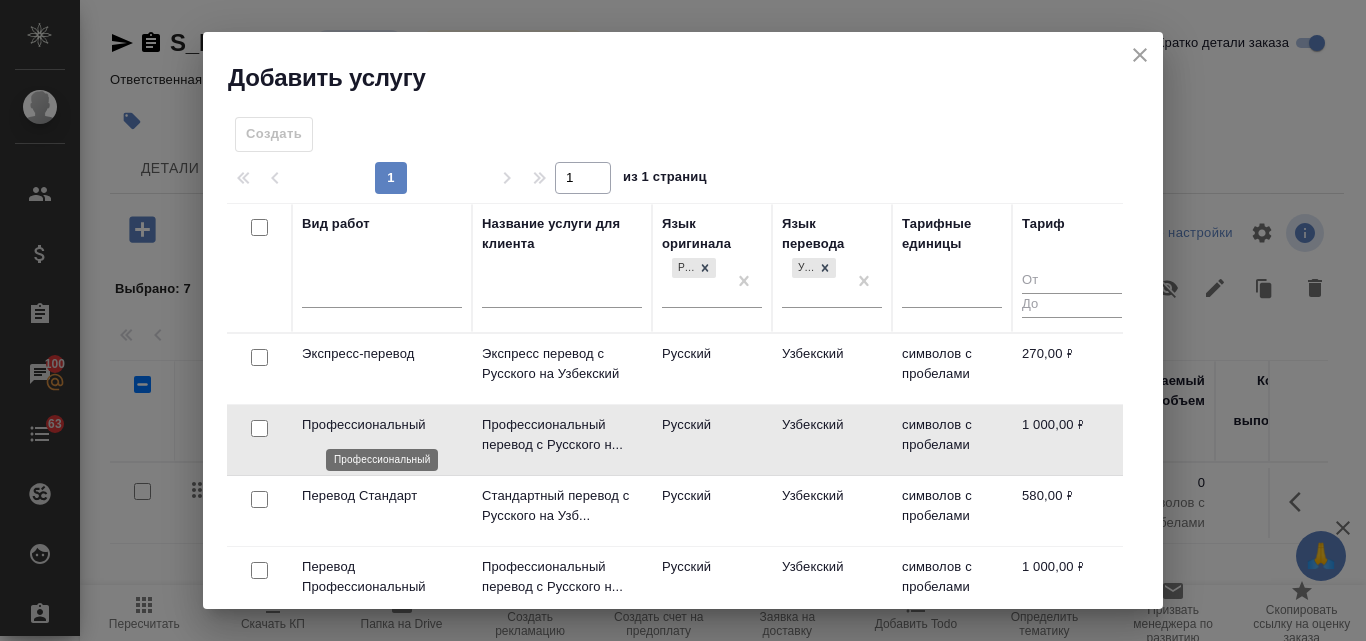 click on "Профессиональный" at bounding box center [382, 425] 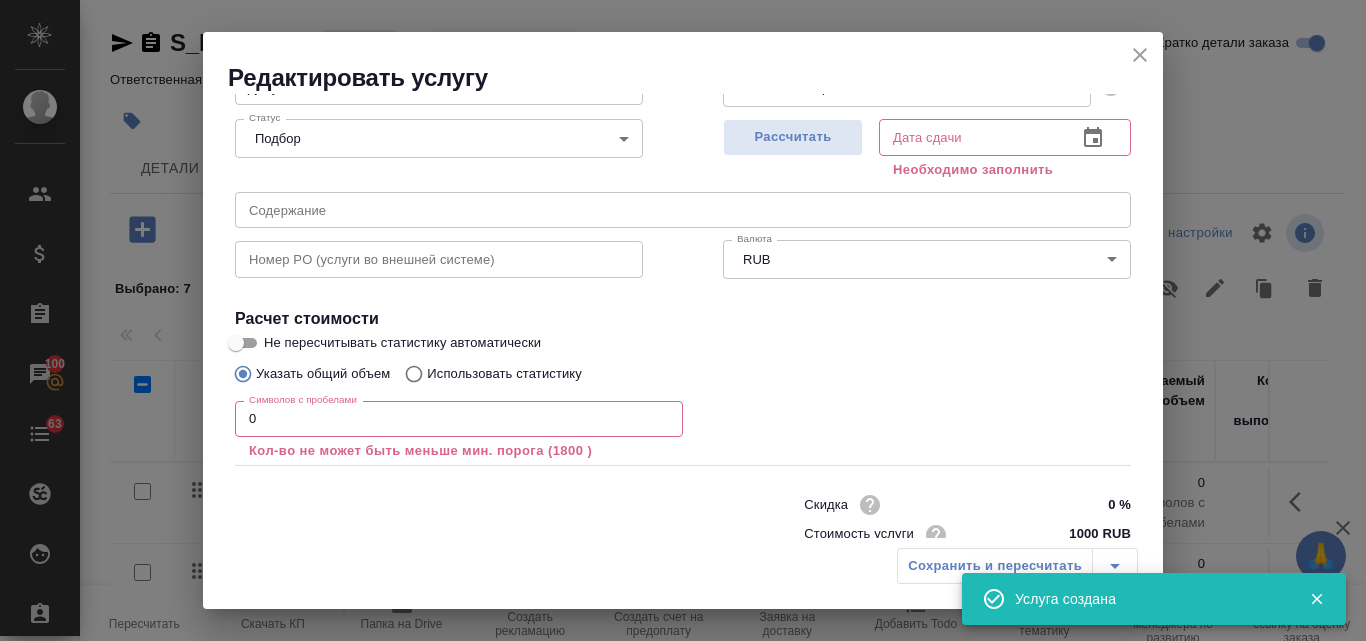 scroll, scrollTop: 200, scrollLeft: 0, axis: vertical 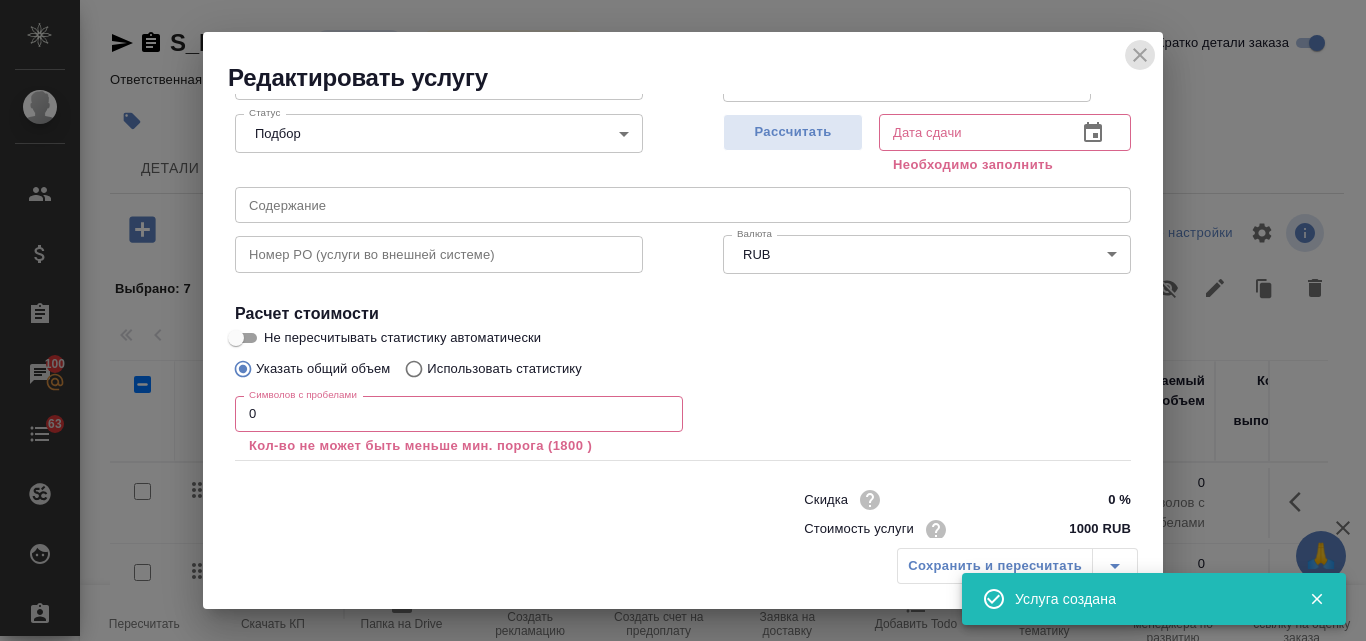 click 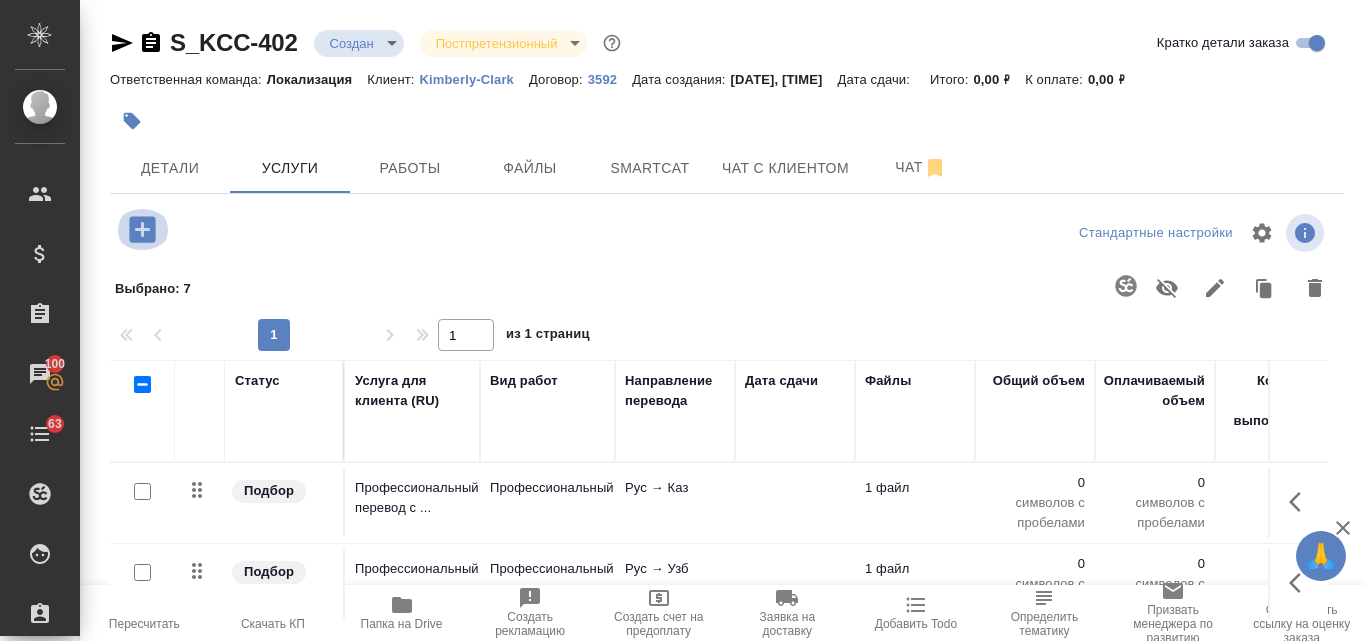 click 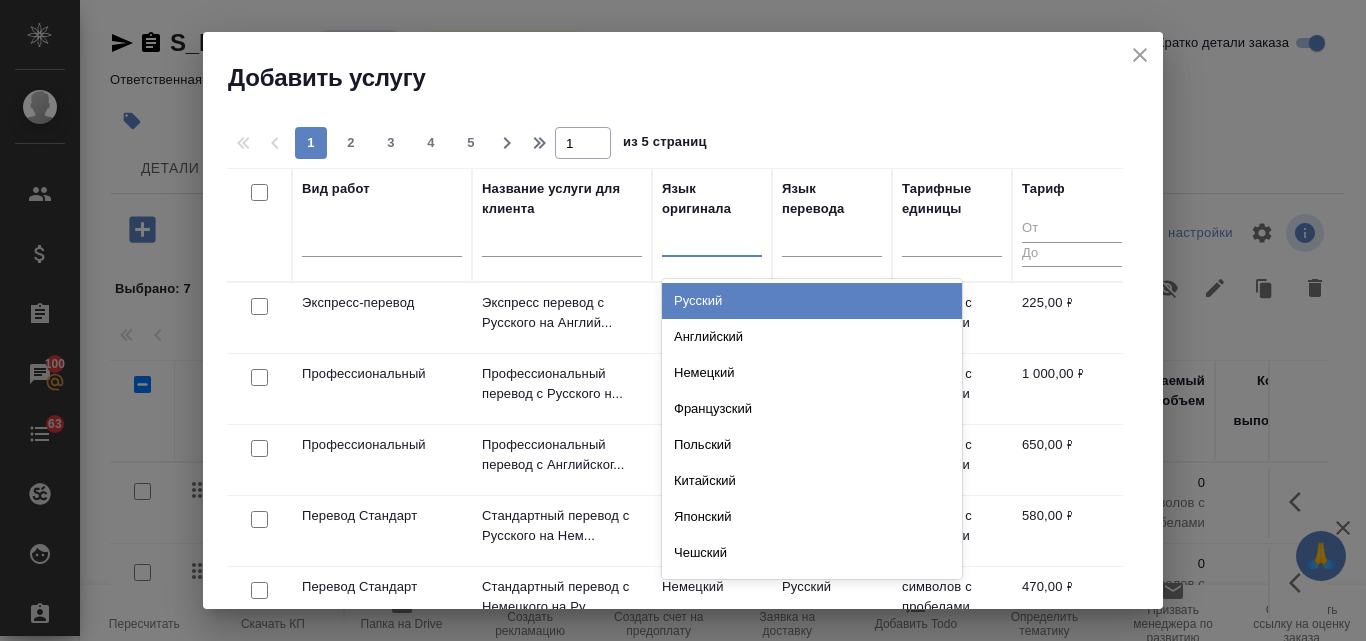 click at bounding box center [712, 236] 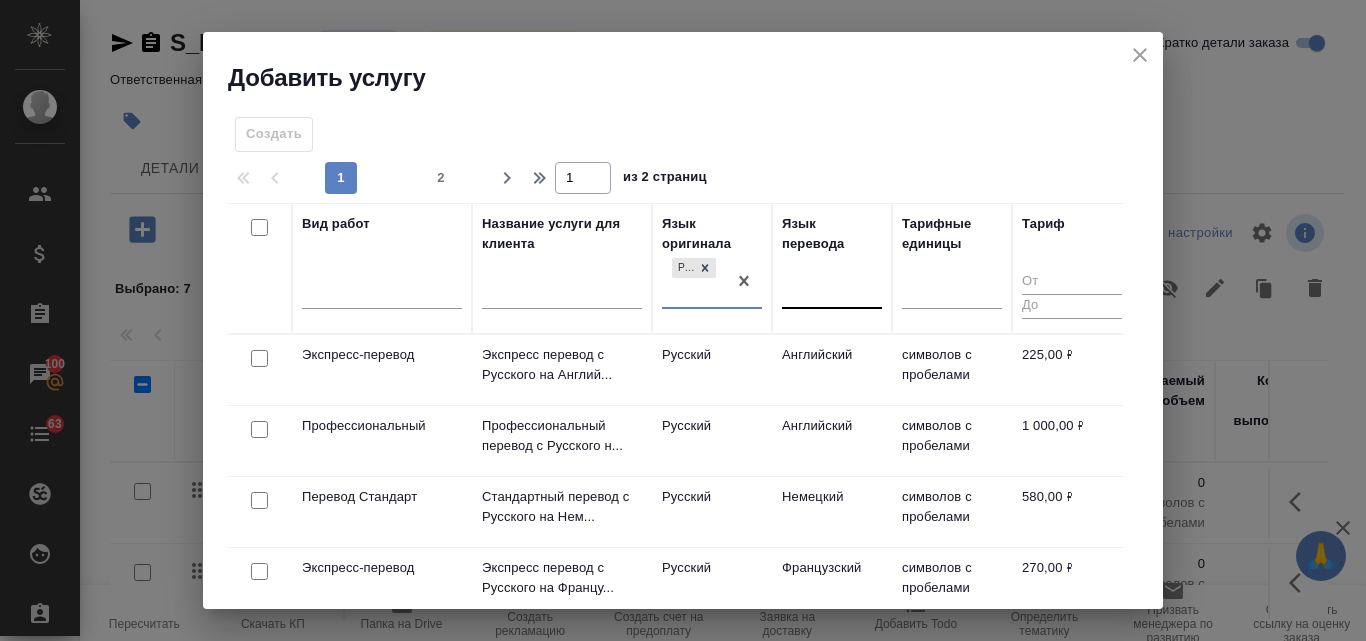 click at bounding box center (832, 289) 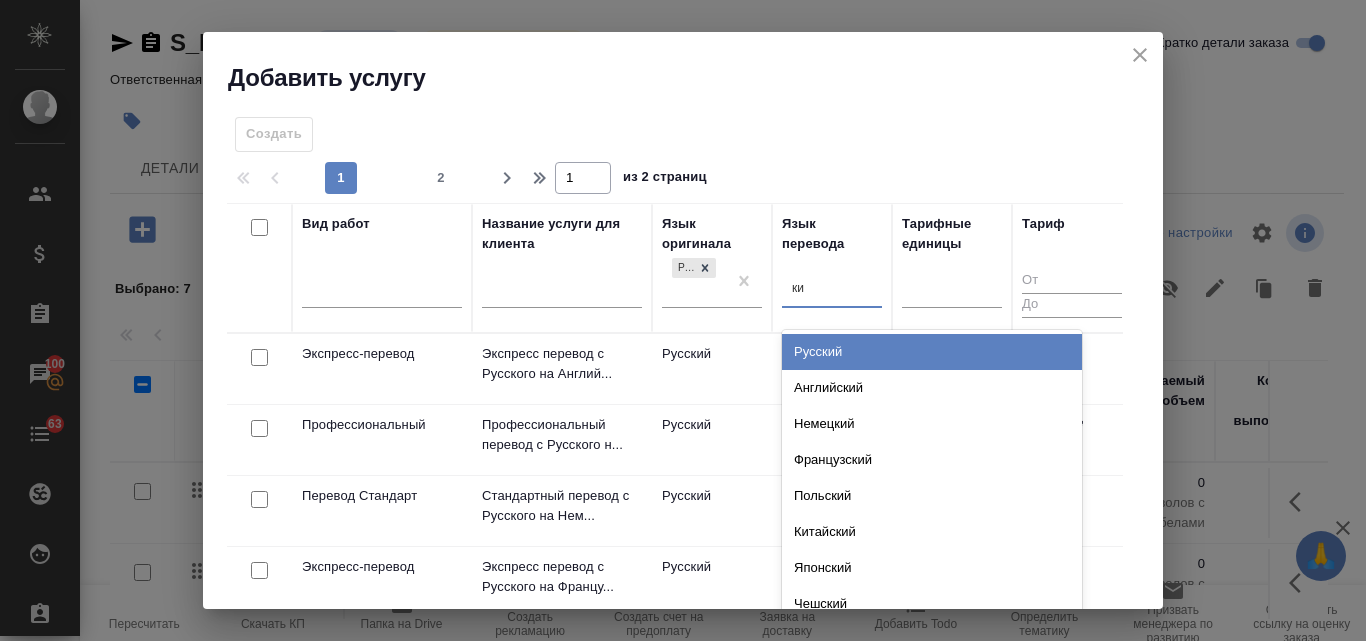 type on "кир" 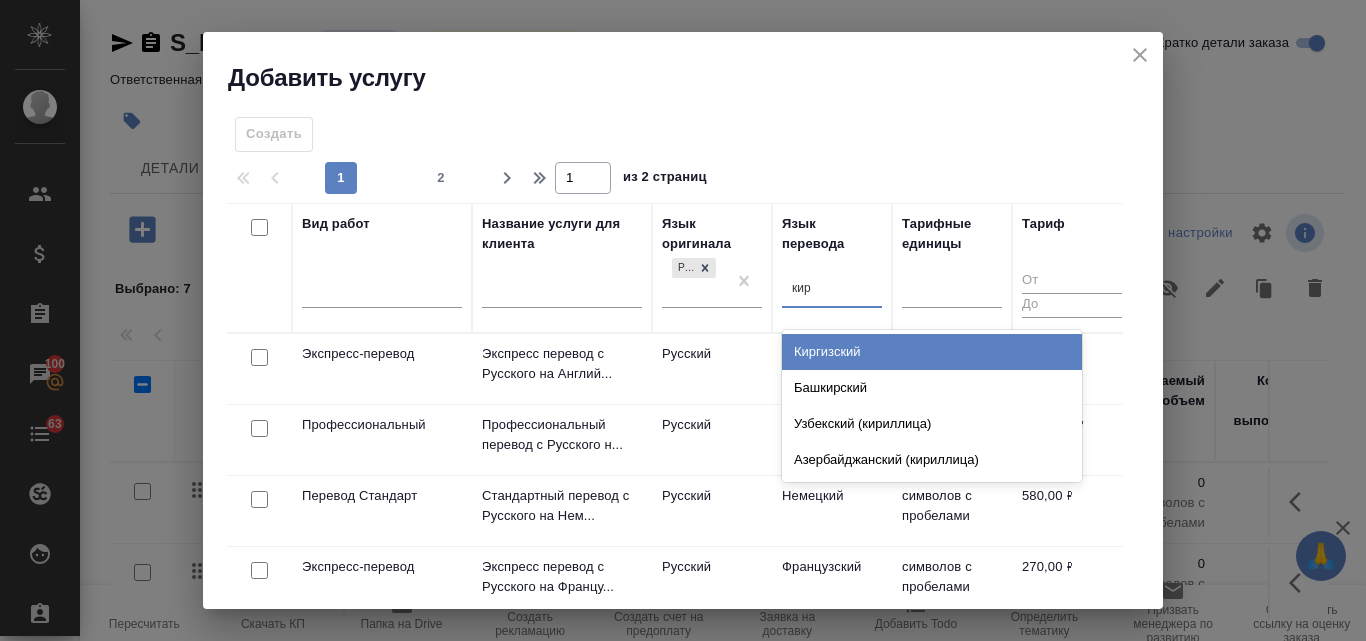 click on "Киргизский" at bounding box center [932, 352] 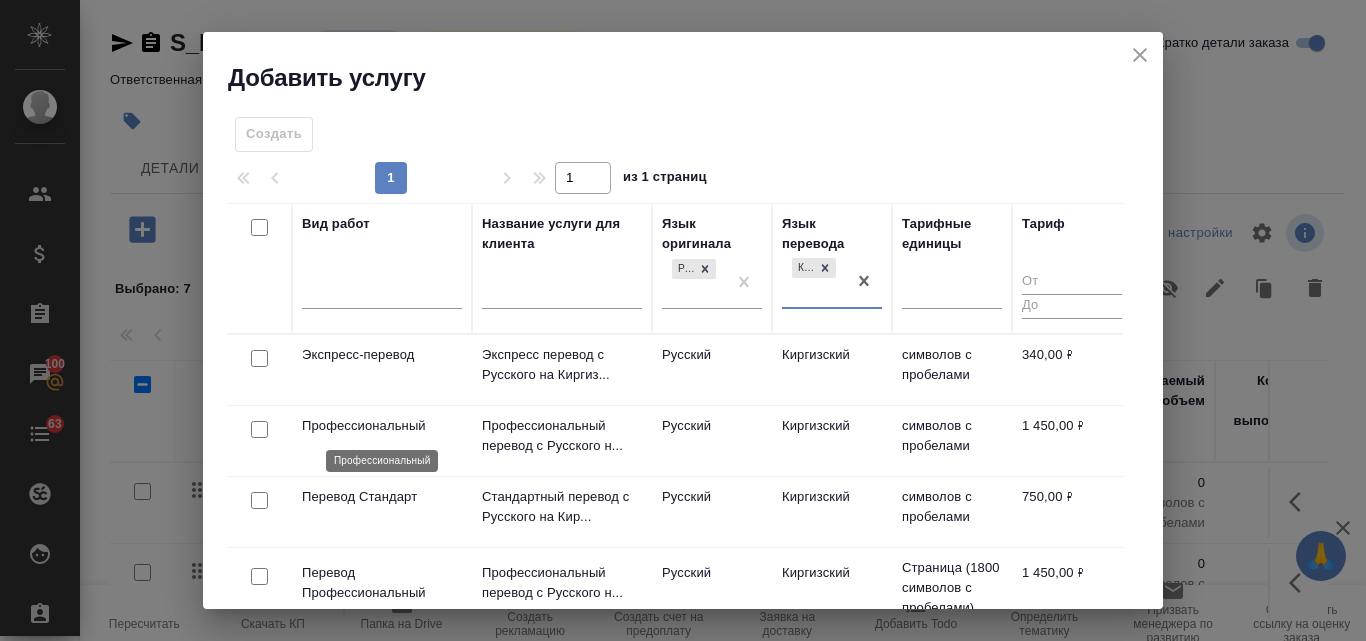 click on "Профессиональный" at bounding box center (382, 426) 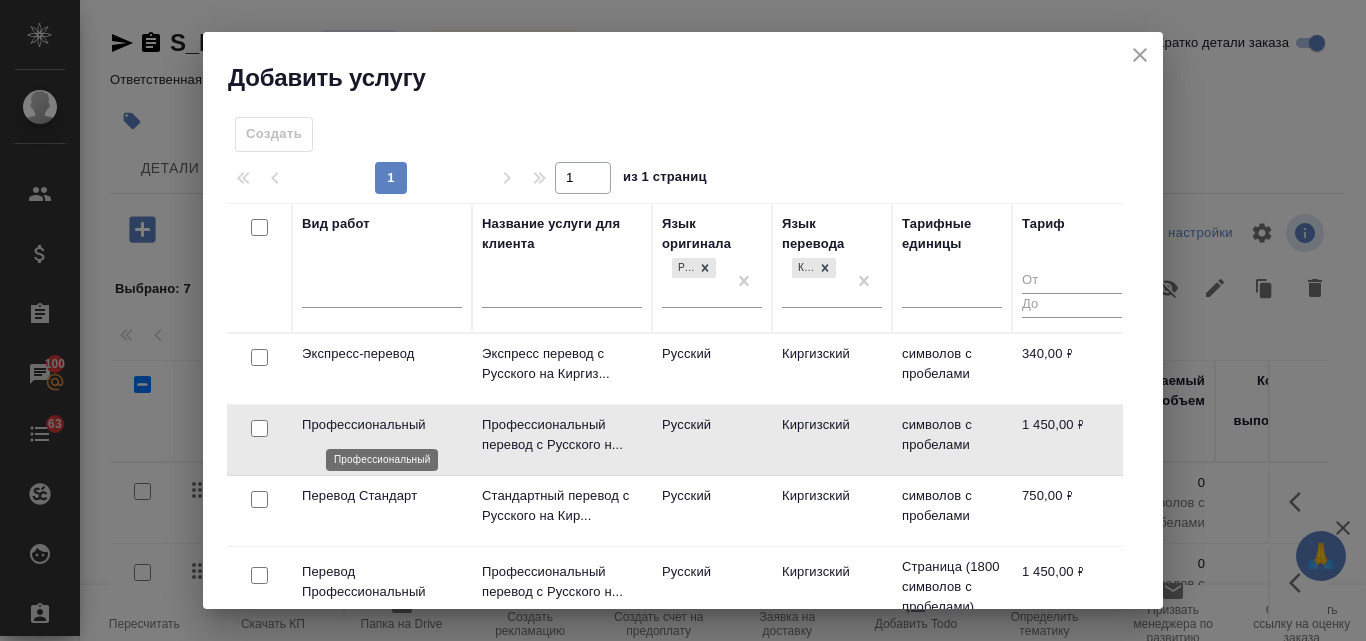 click on "Профессиональный" at bounding box center (382, 425) 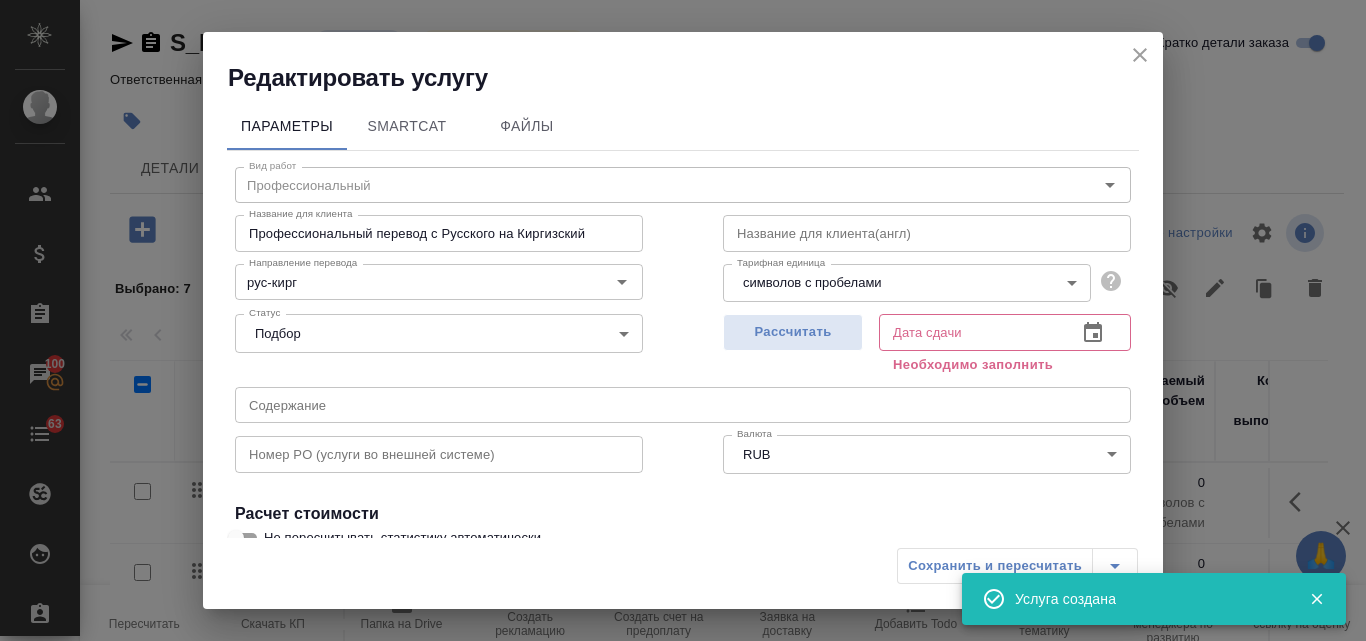 click 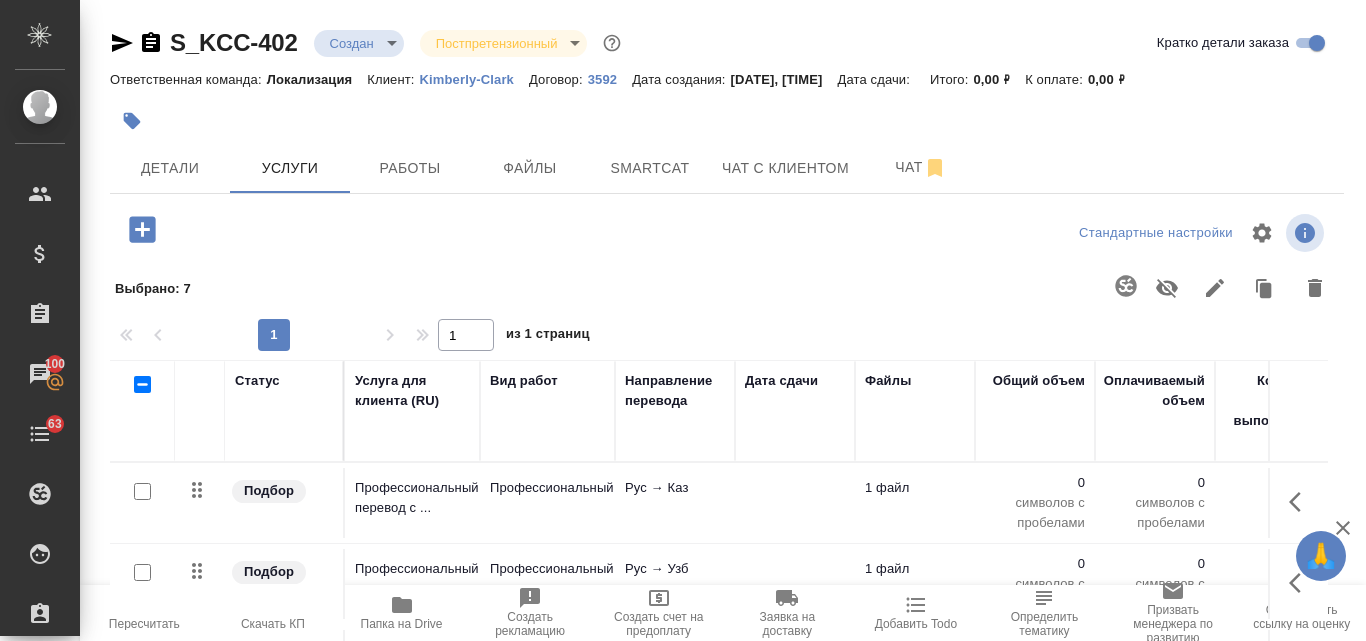 click 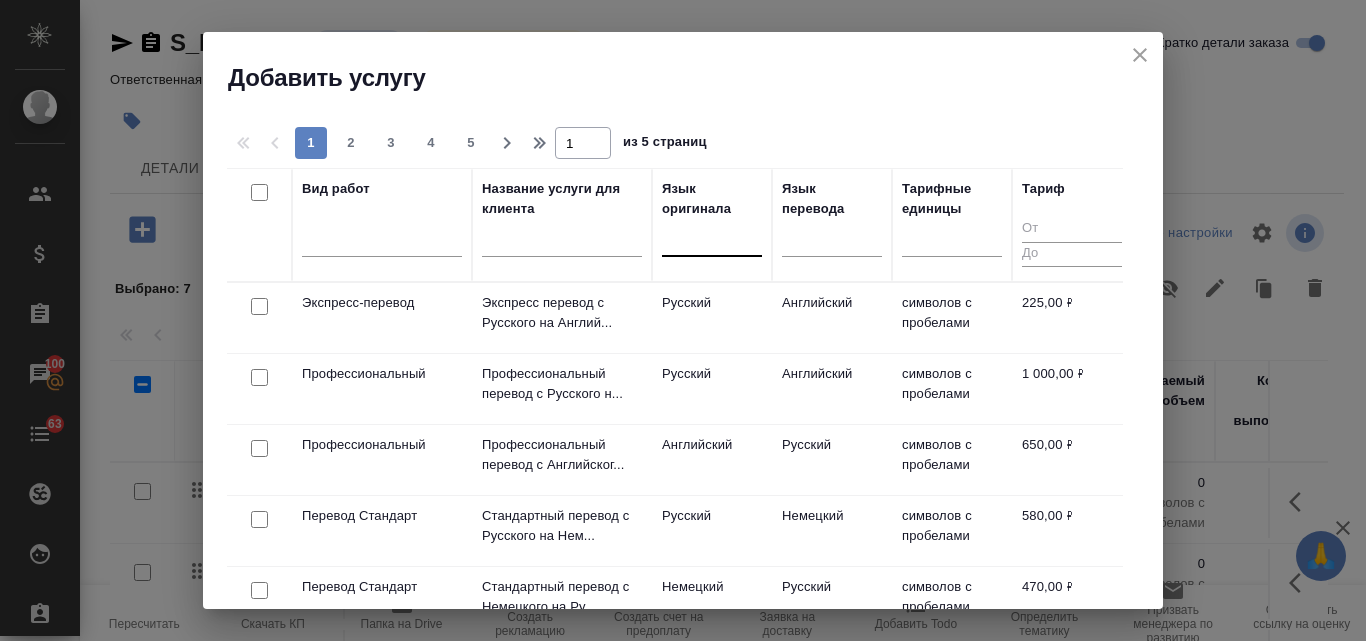 click at bounding box center (712, 236) 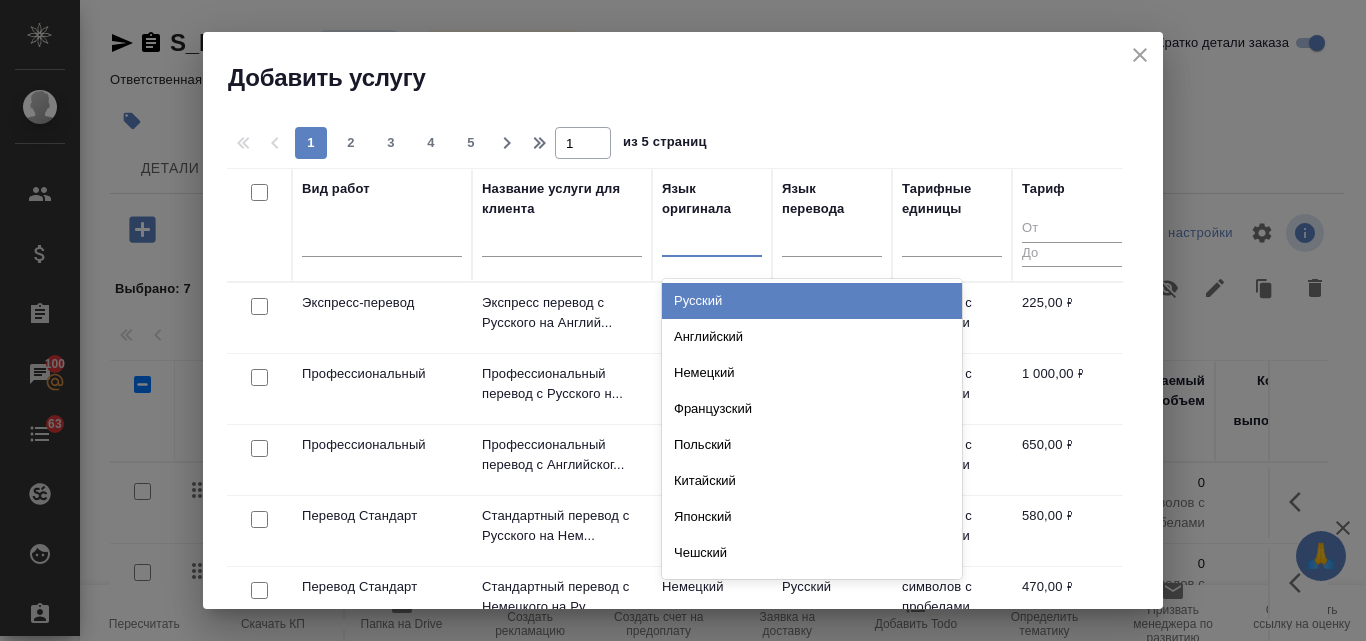 click on "Русский" at bounding box center (812, 301) 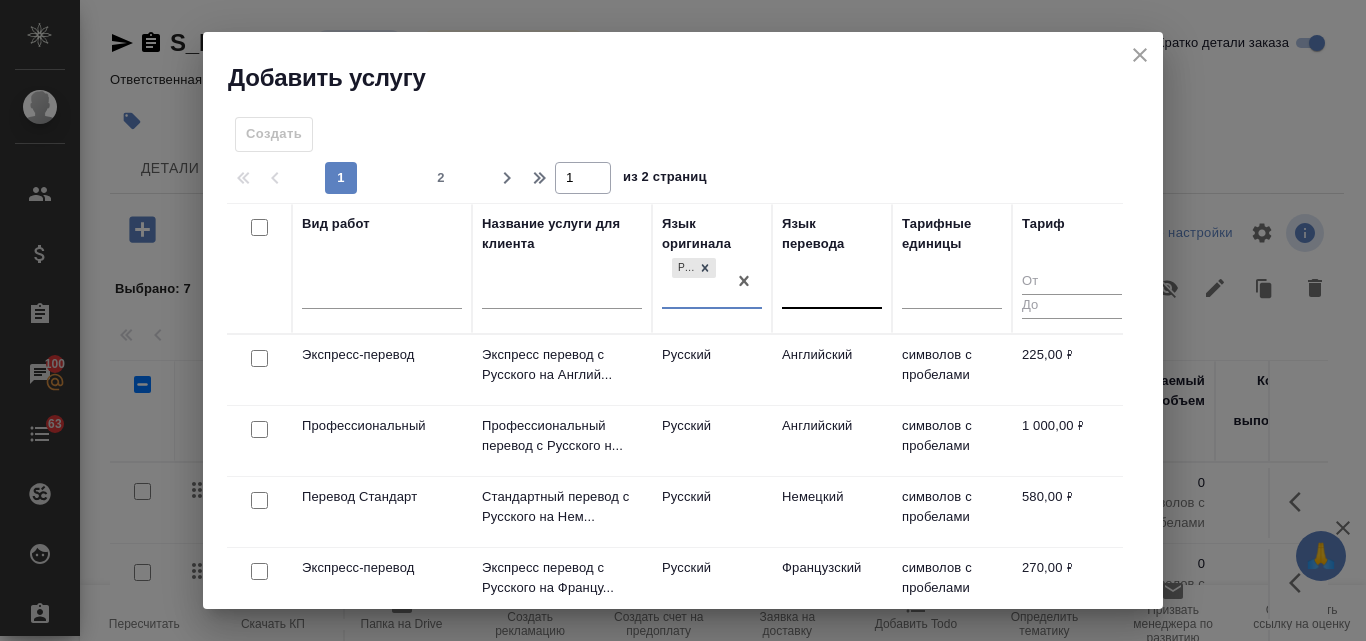 click at bounding box center [832, 289] 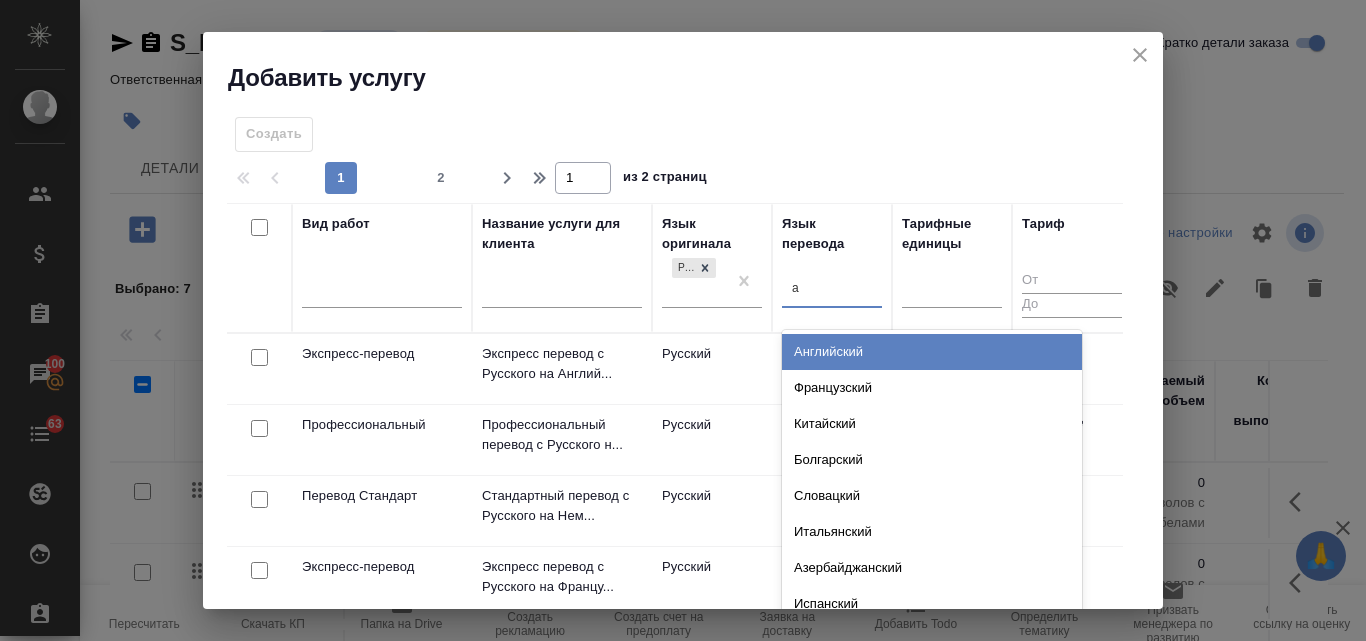 type on "аз" 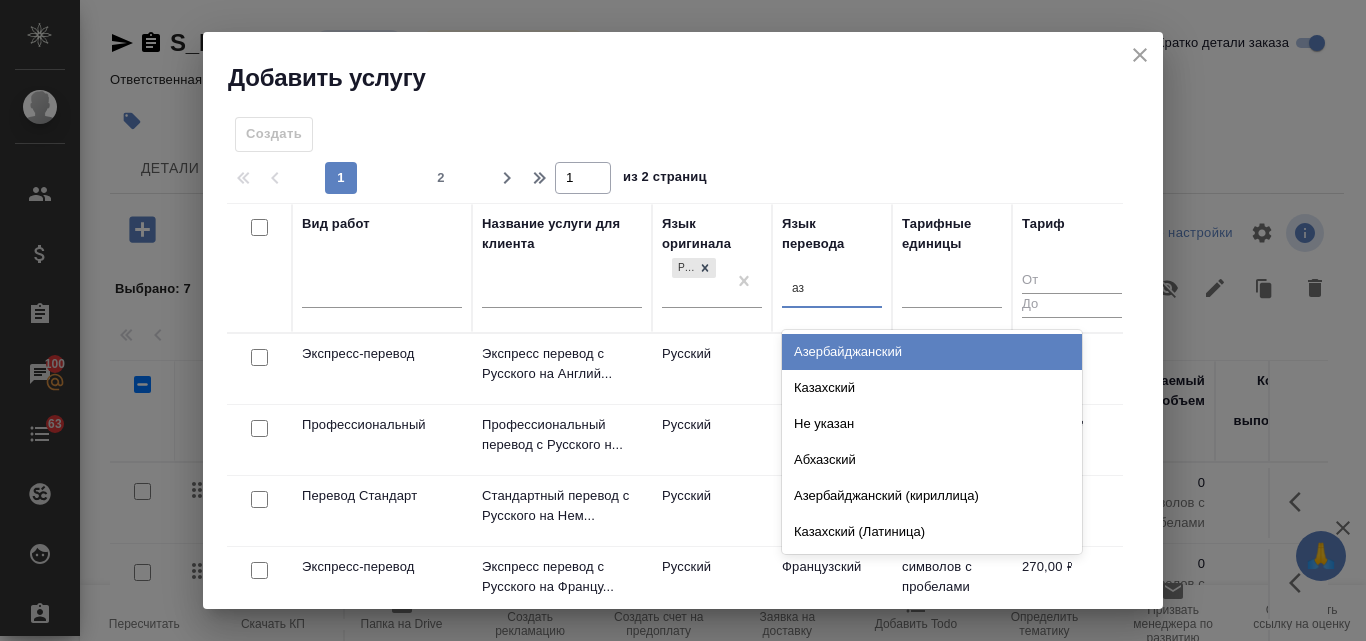 click on "Азербайджанский" at bounding box center [932, 352] 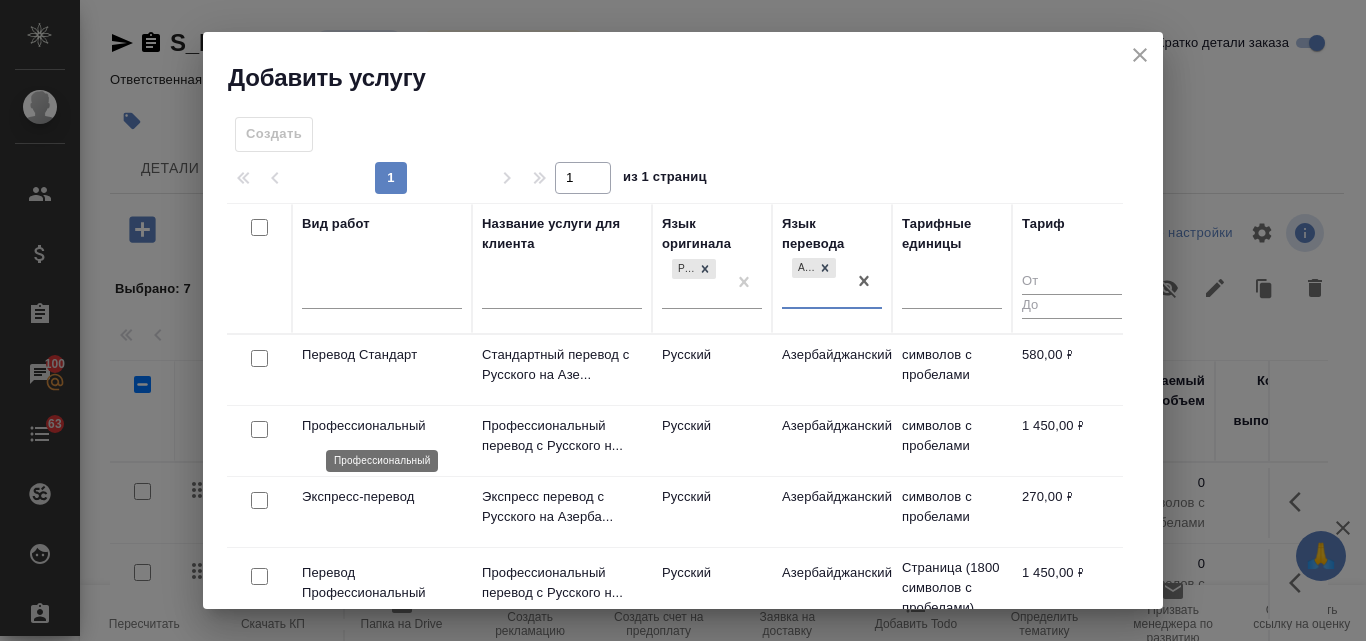 click on "Профессиональный" at bounding box center (382, 426) 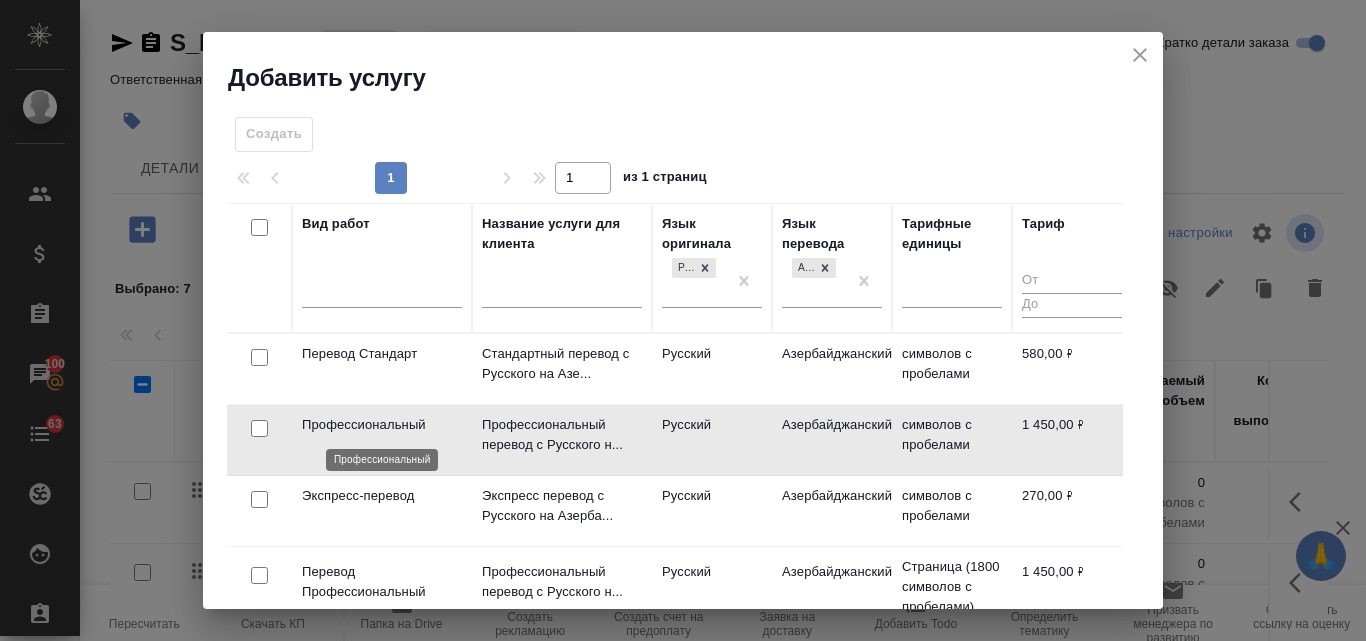 click on "Профессиональный" at bounding box center [382, 425] 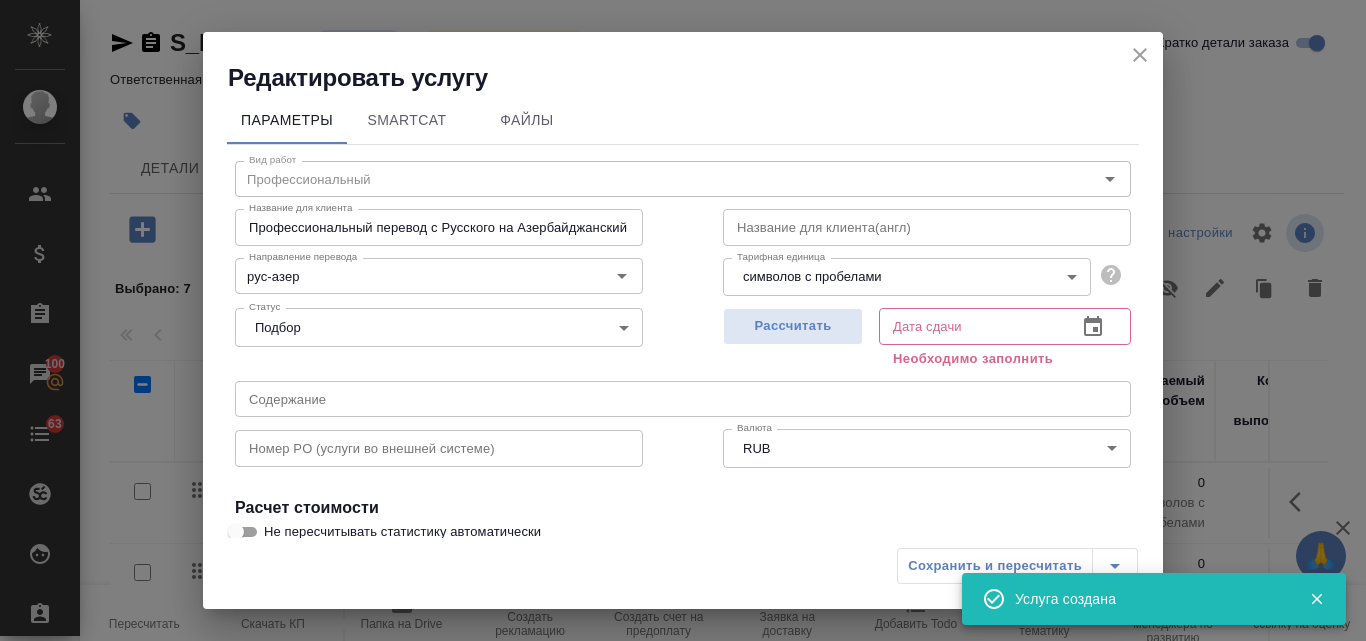 scroll, scrollTop: 0, scrollLeft: 0, axis: both 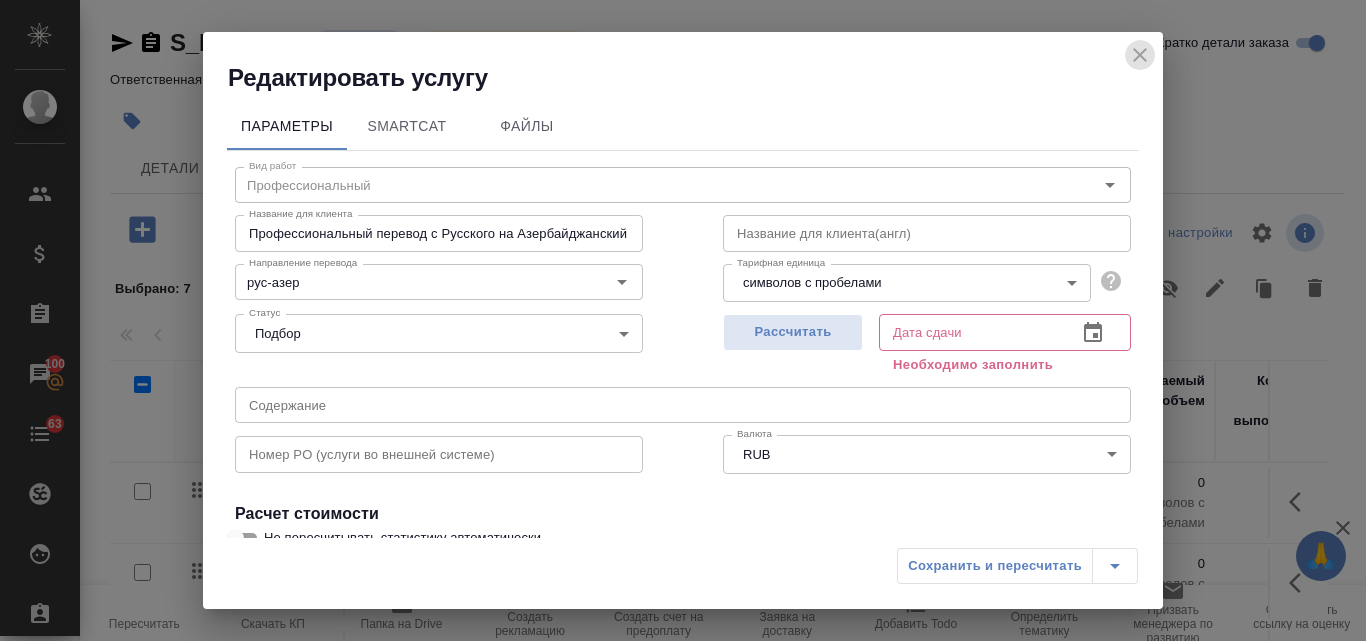 click 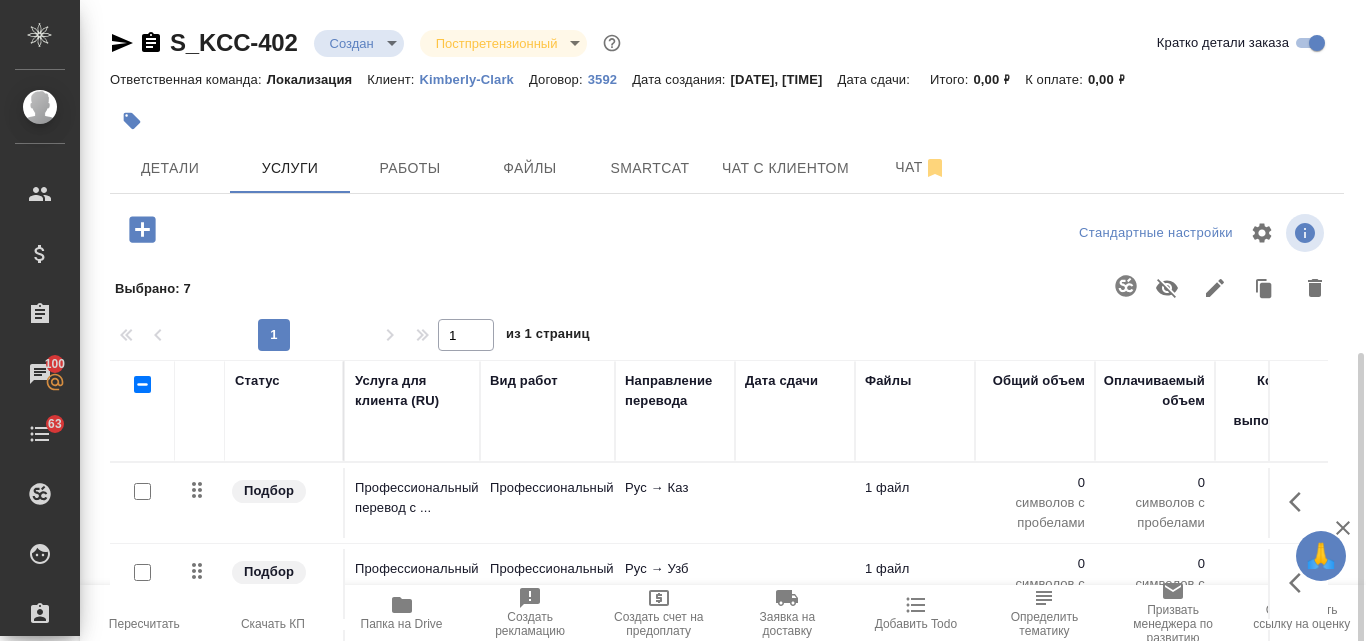 scroll, scrollTop: 200, scrollLeft: 0, axis: vertical 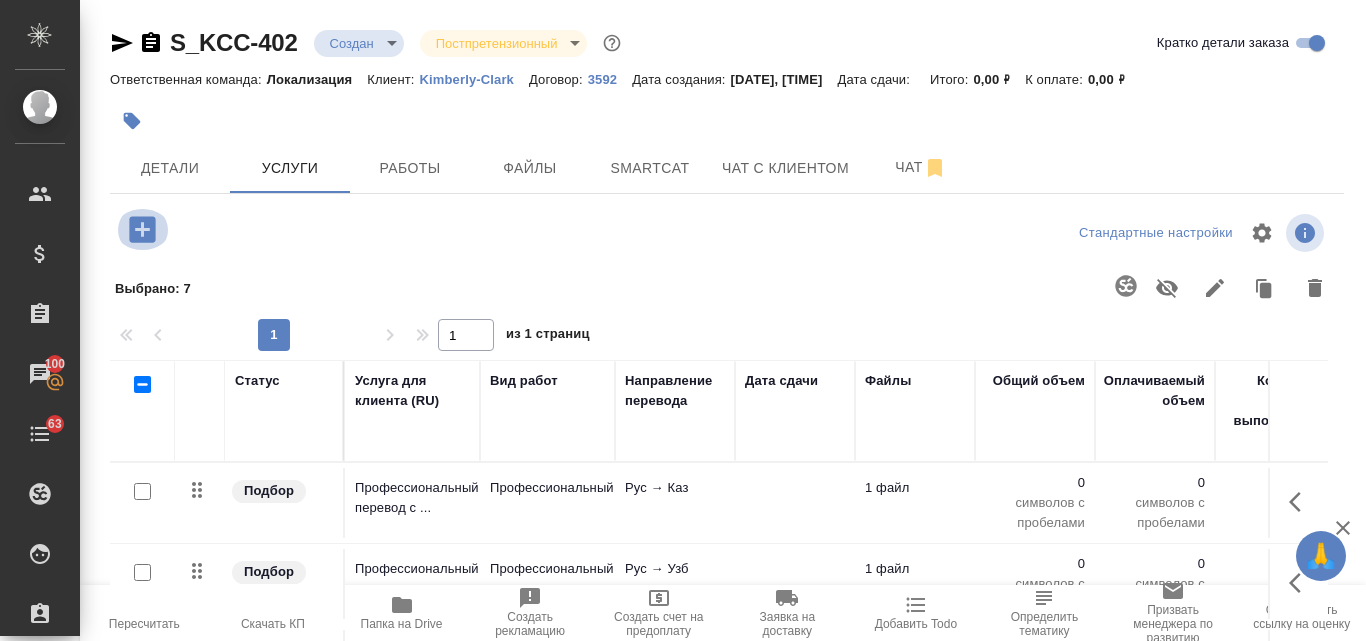 click 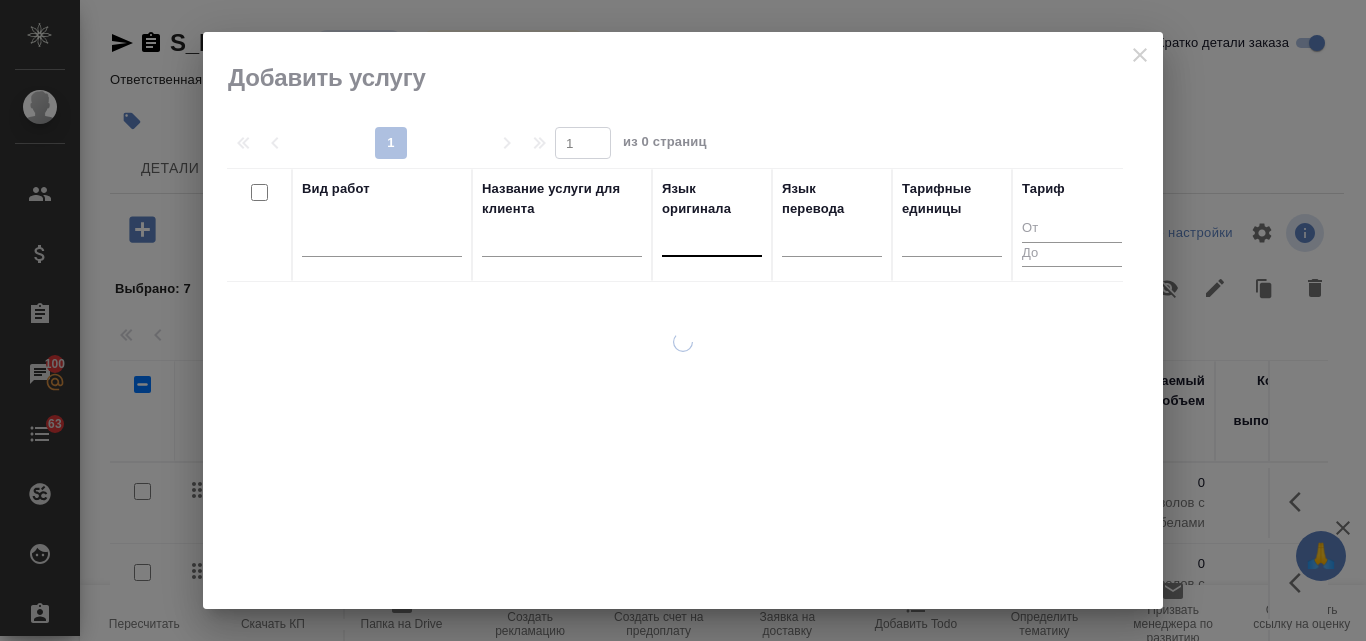 click at bounding box center (712, 236) 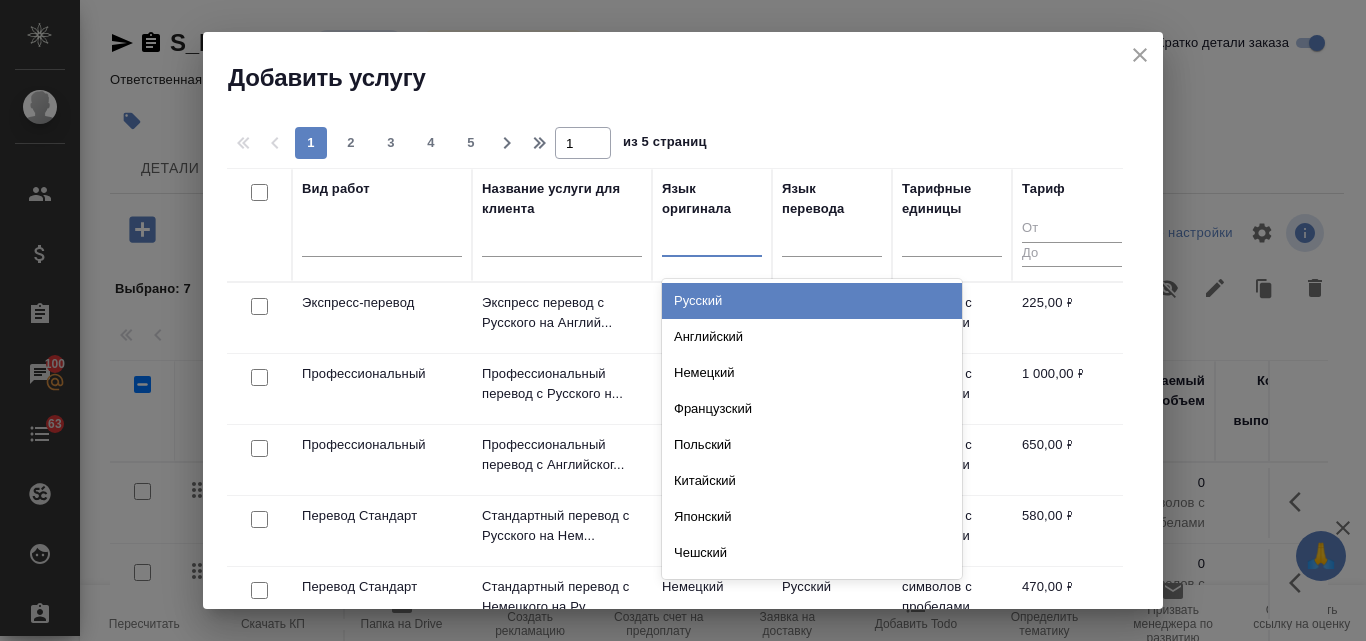 click on "Русский" at bounding box center (812, 301) 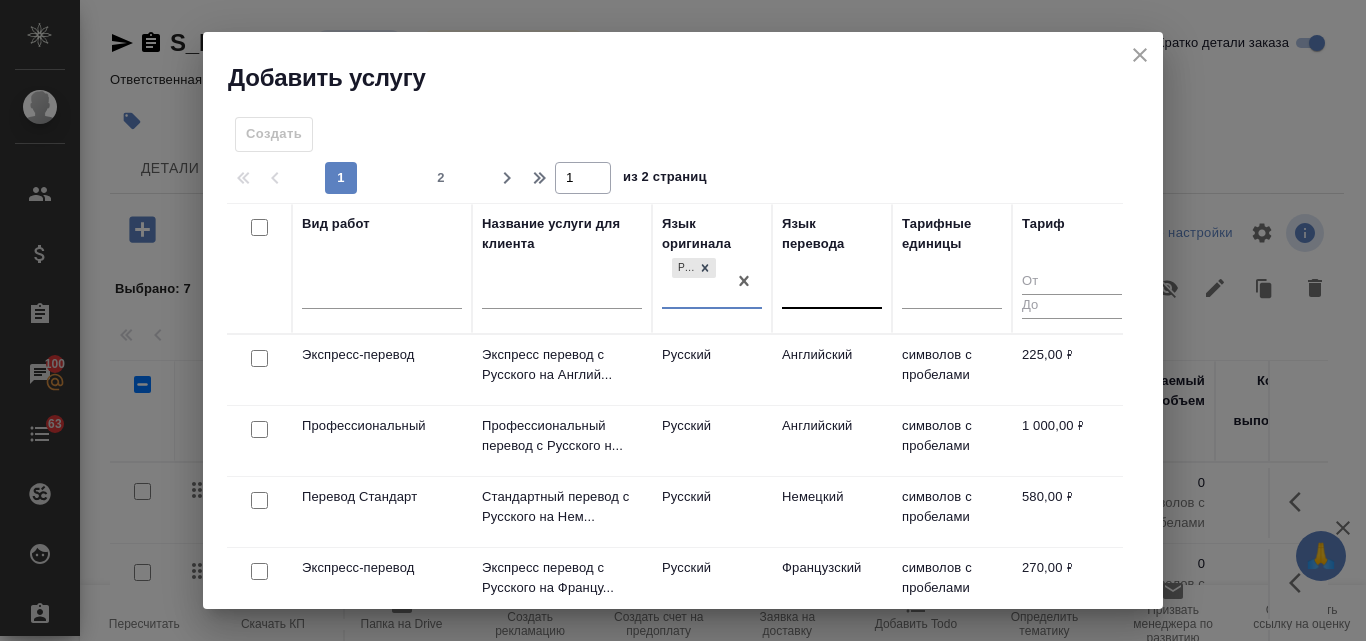 click at bounding box center [832, 289] 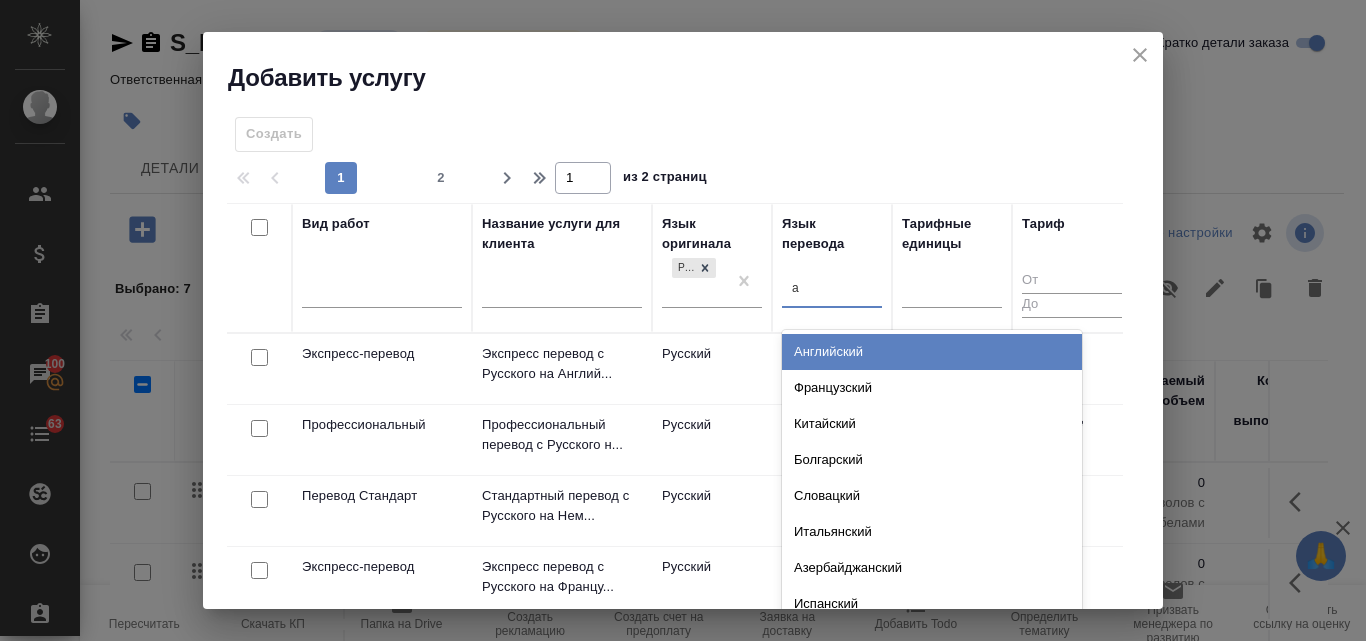 type on "ар" 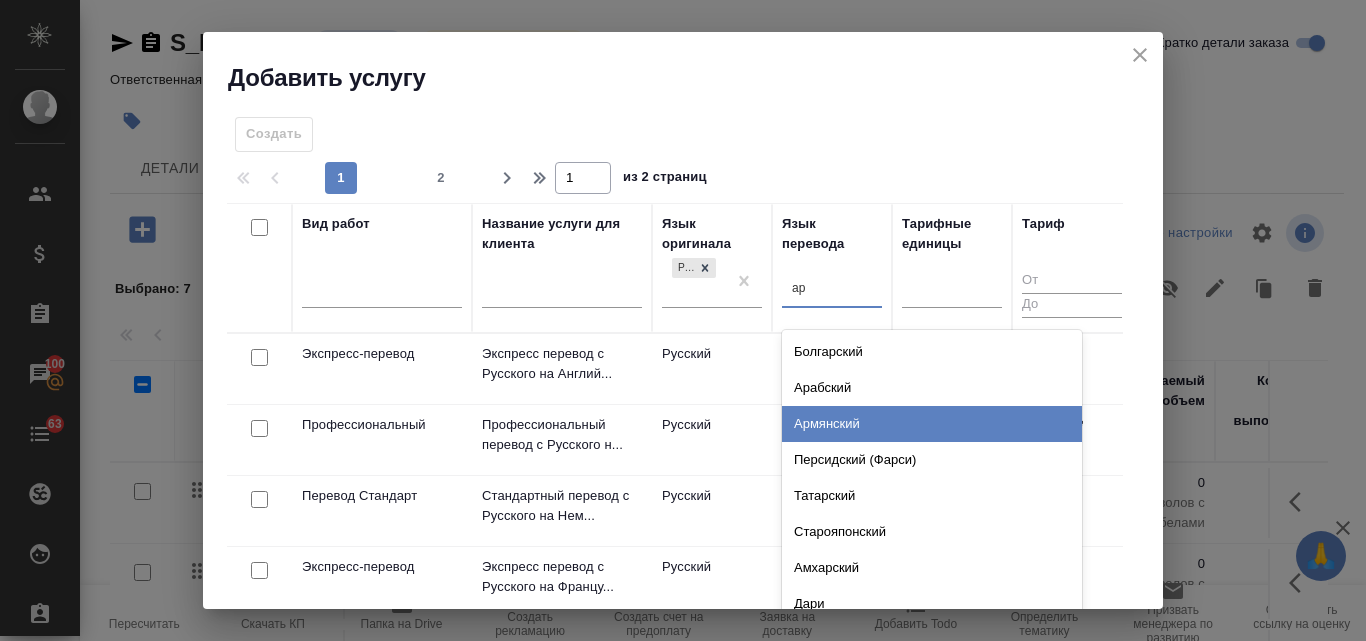 click on "Армянский" at bounding box center (932, 424) 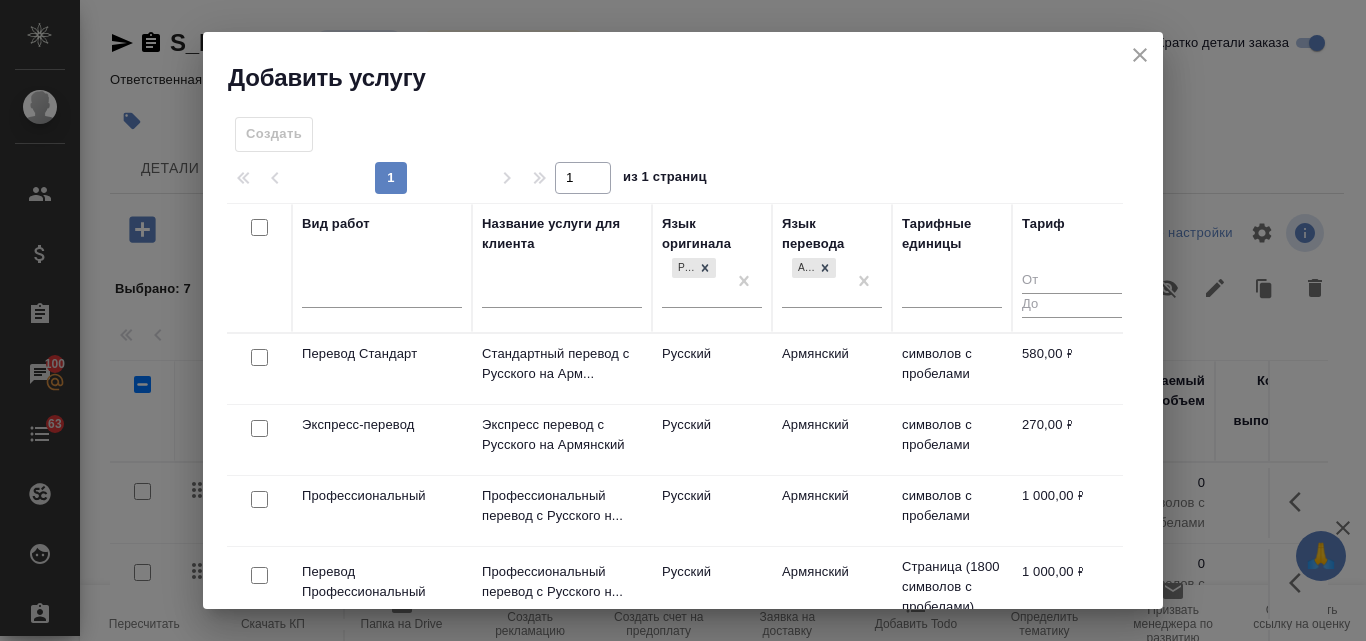 click on "Профессиональный" at bounding box center (382, 369) 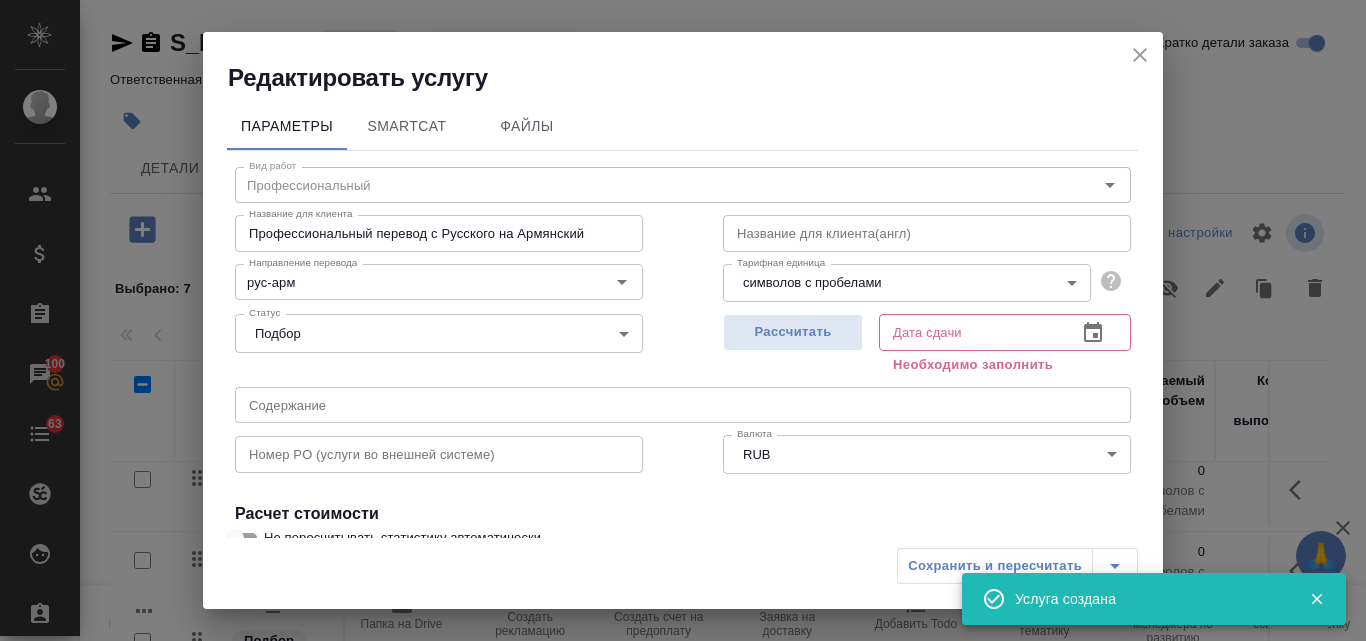 click 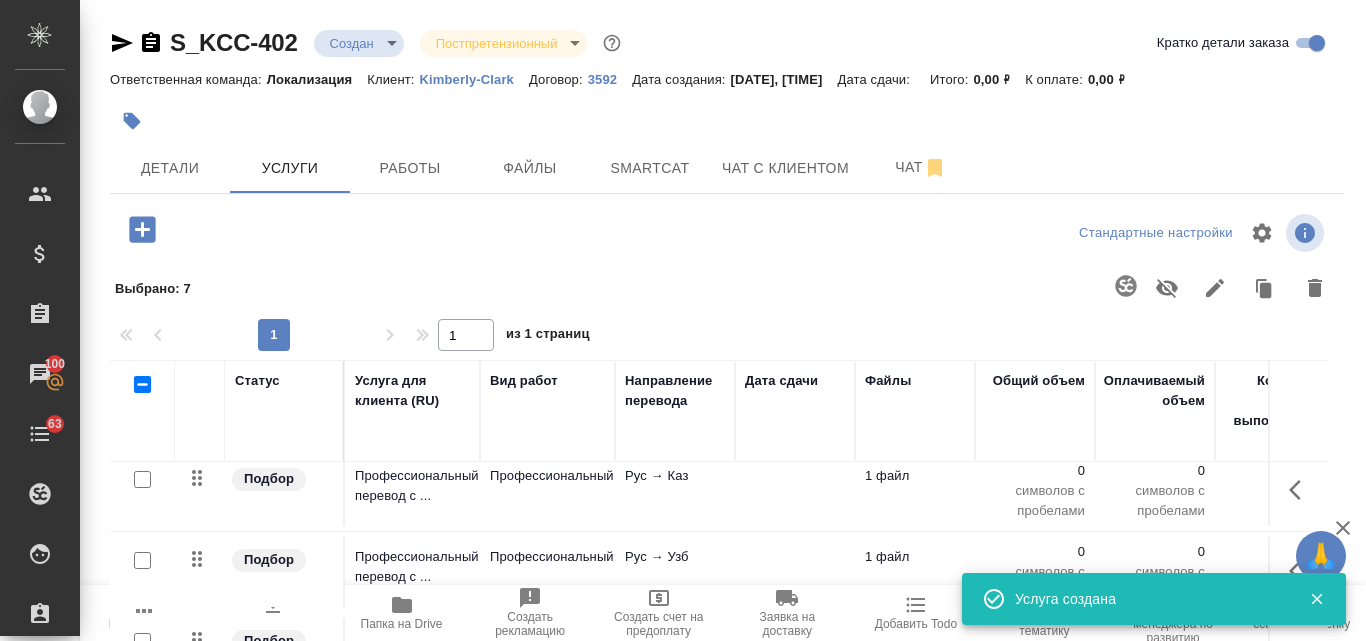scroll, scrollTop: 200, scrollLeft: 0, axis: vertical 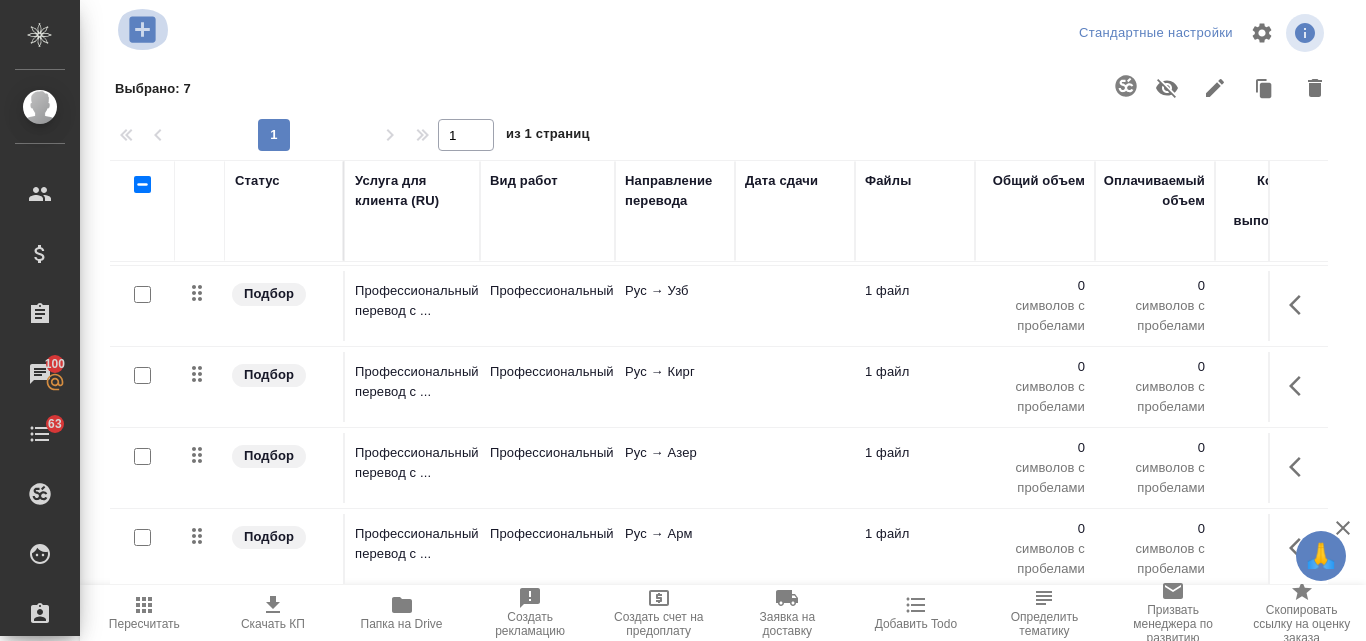 click 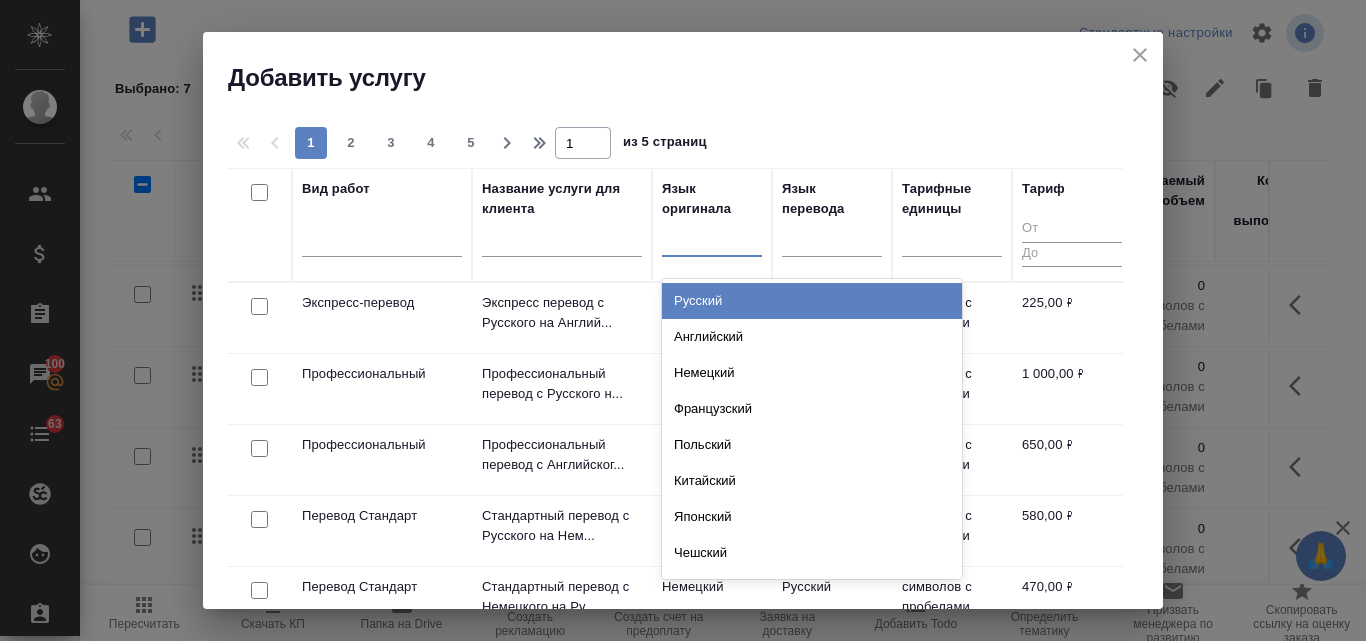 click at bounding box center (712, 236) 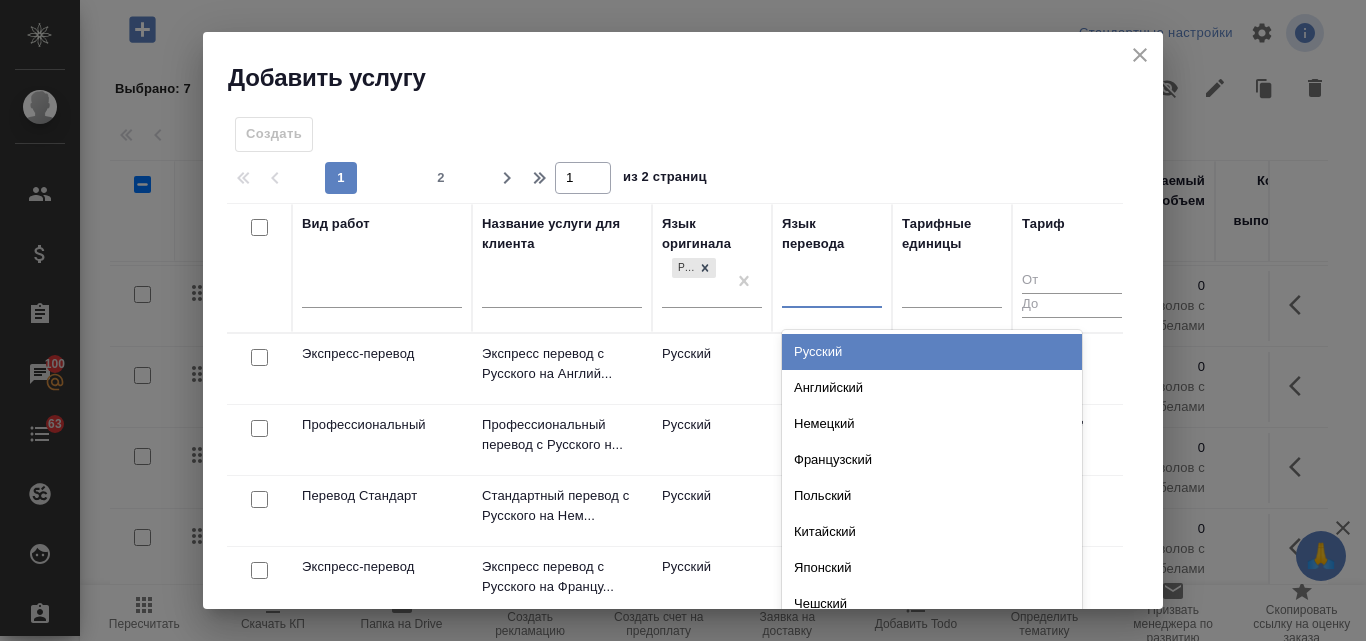 click at bounding box center [832, 288] 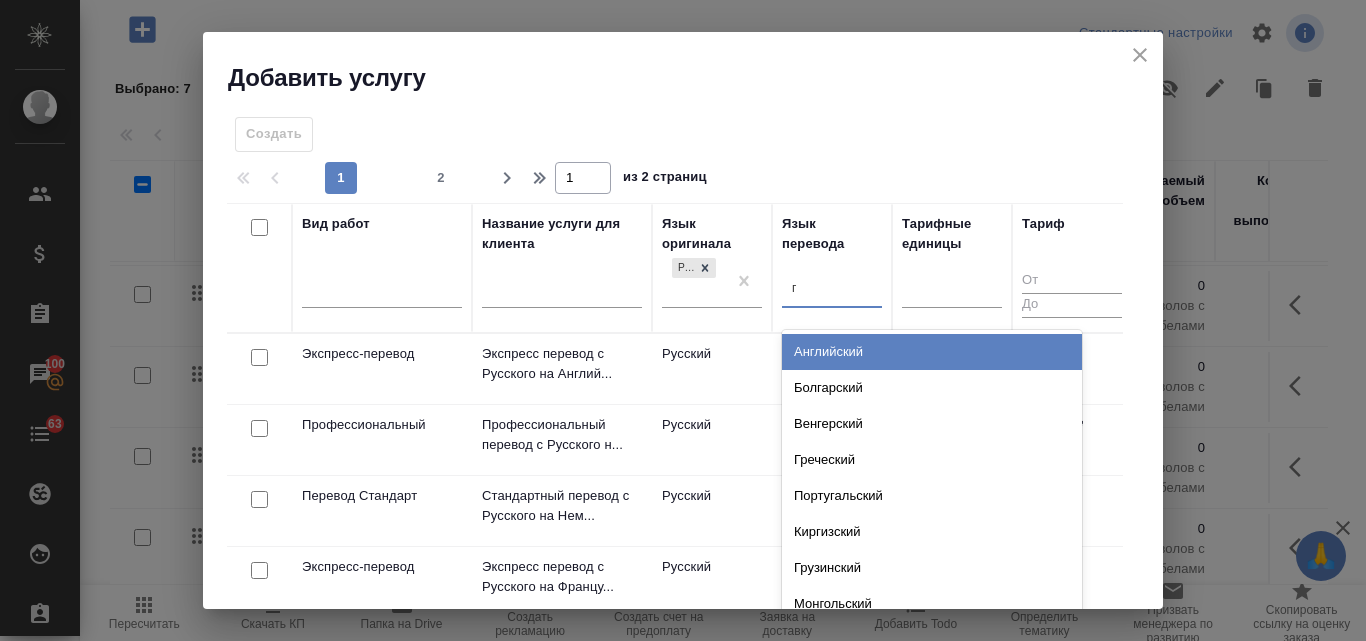 type on "гр" 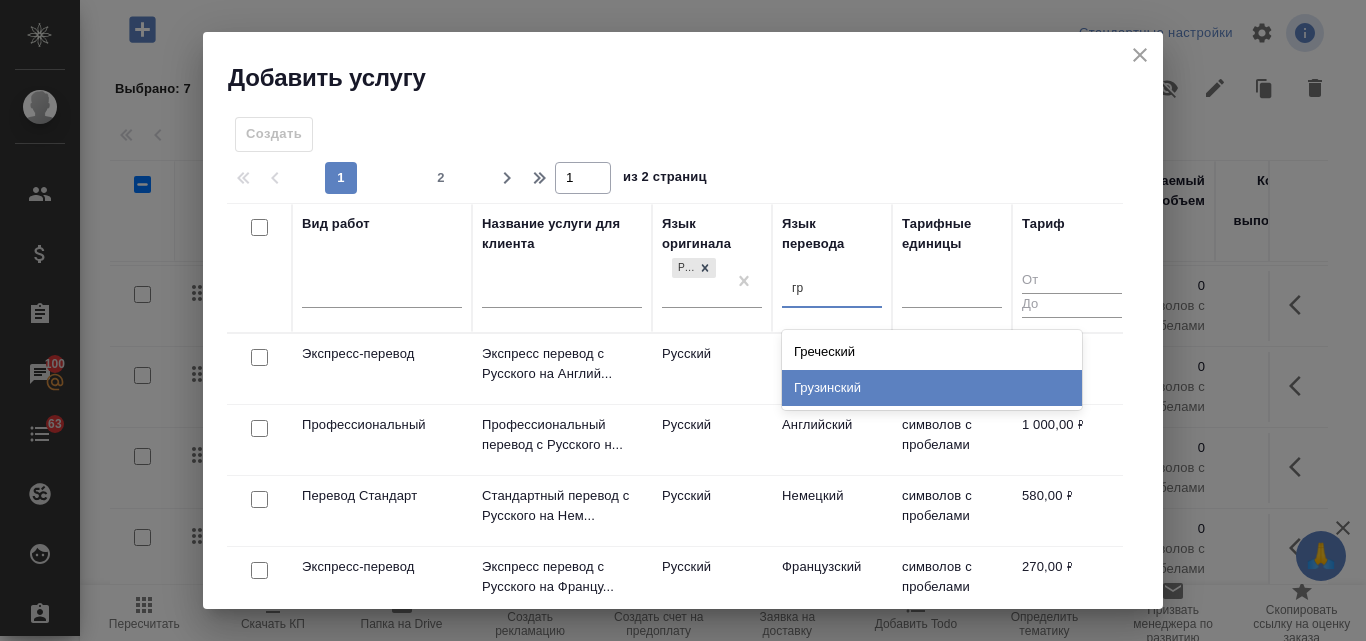 click on "Грузинский" at bounding box center [932, 388] 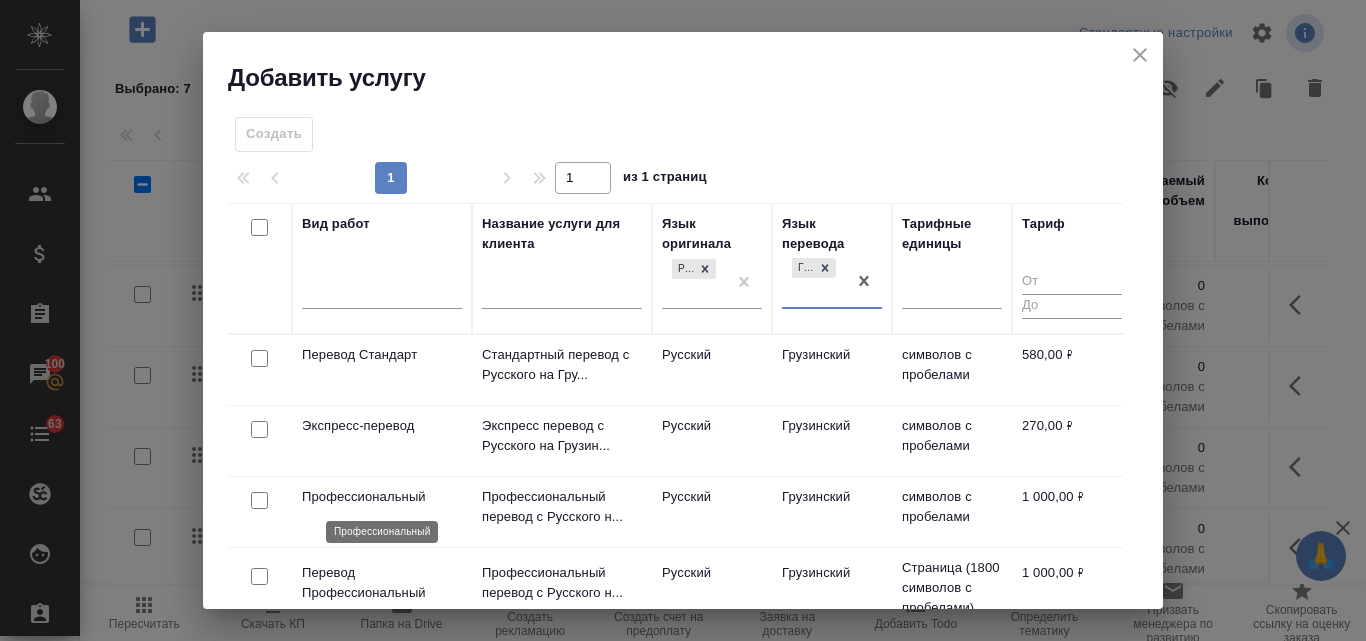 click on "Профессиональный" at bounding box center (382, 497) 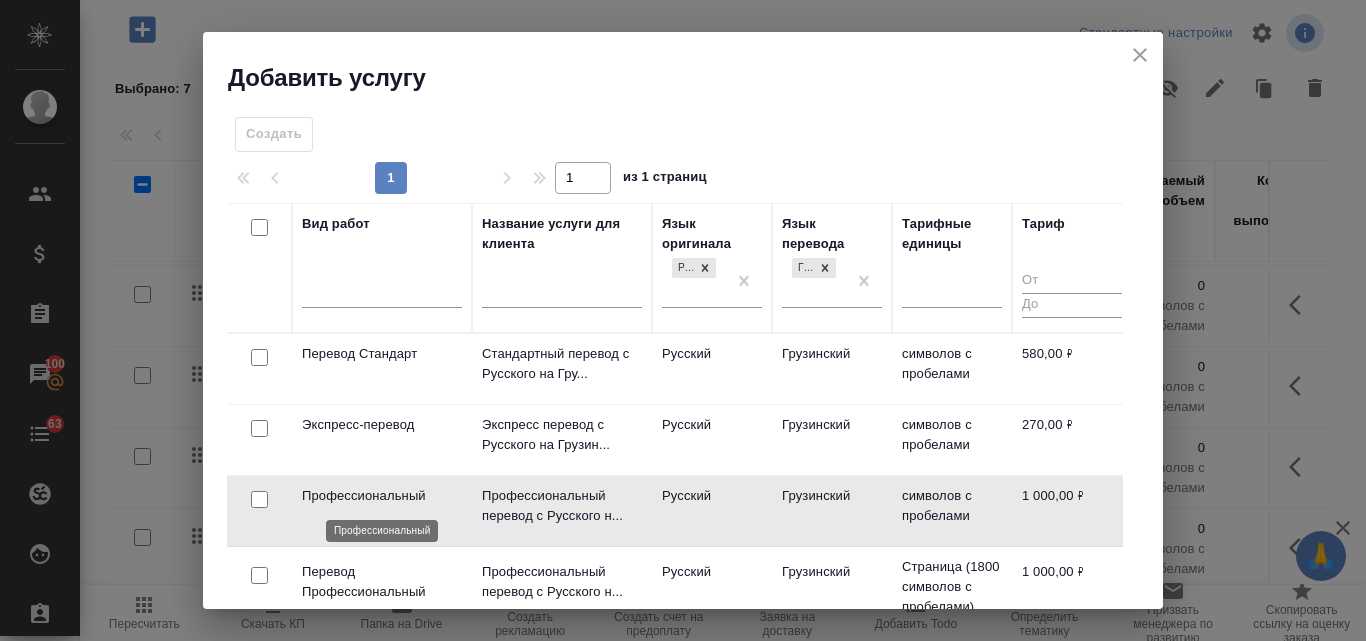 click on "Профессиональный" at bounding box center (382, 496) 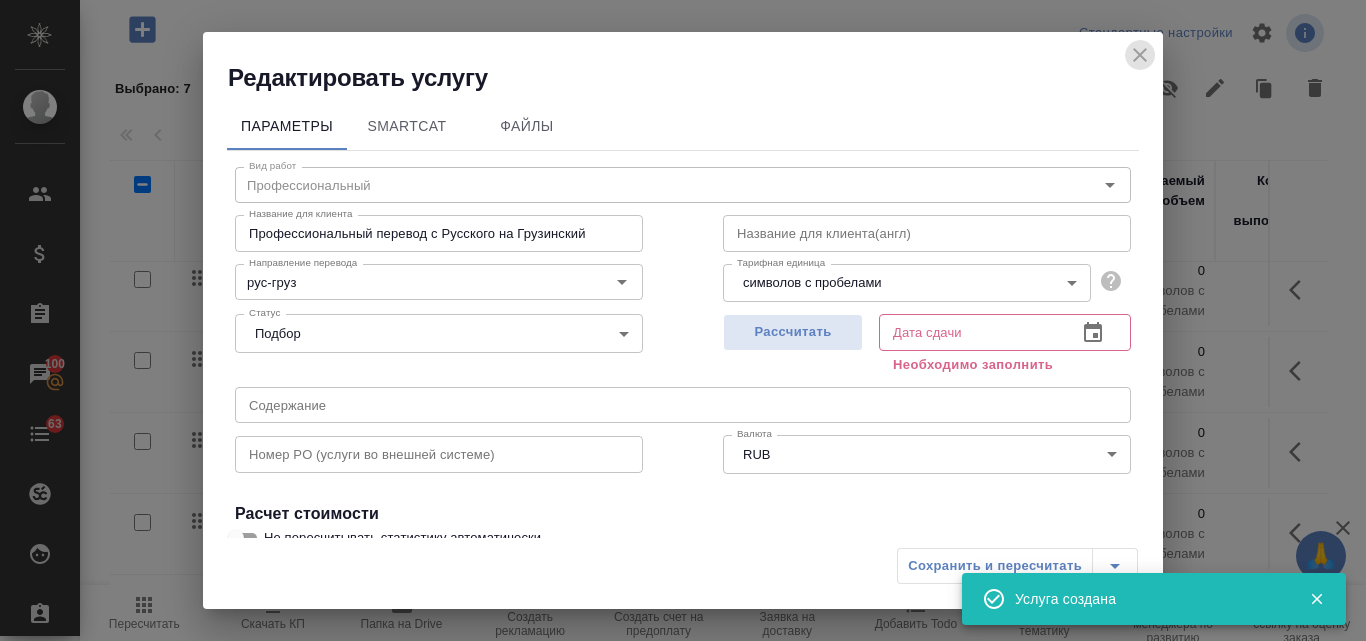 click 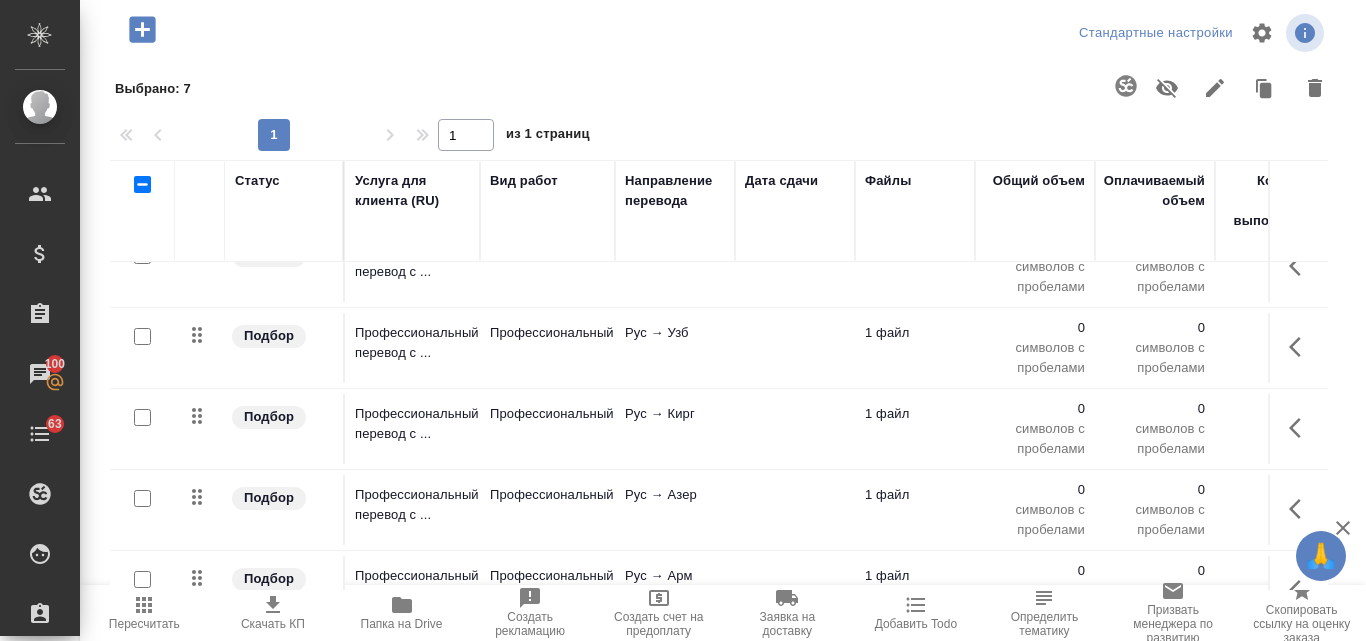 scroll, scrollTop: 0, scrollLeft: 0, axis: both 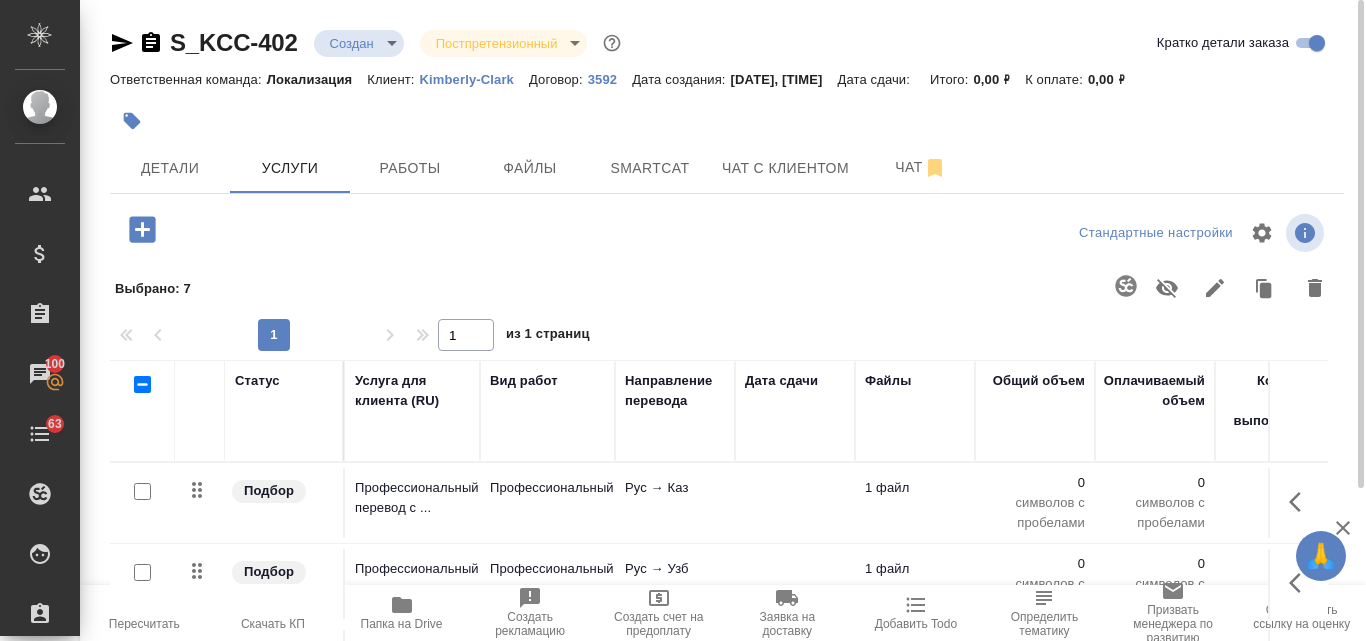 click at bounding box center [142, 491] 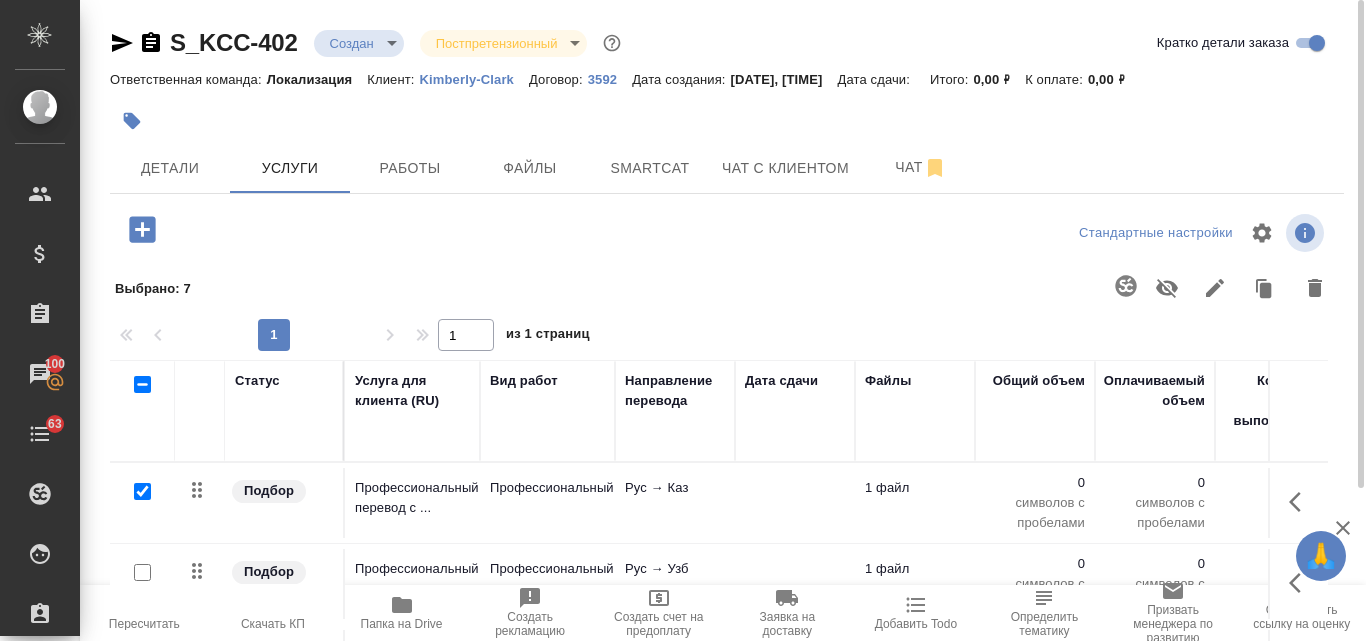 checkbox on "true" 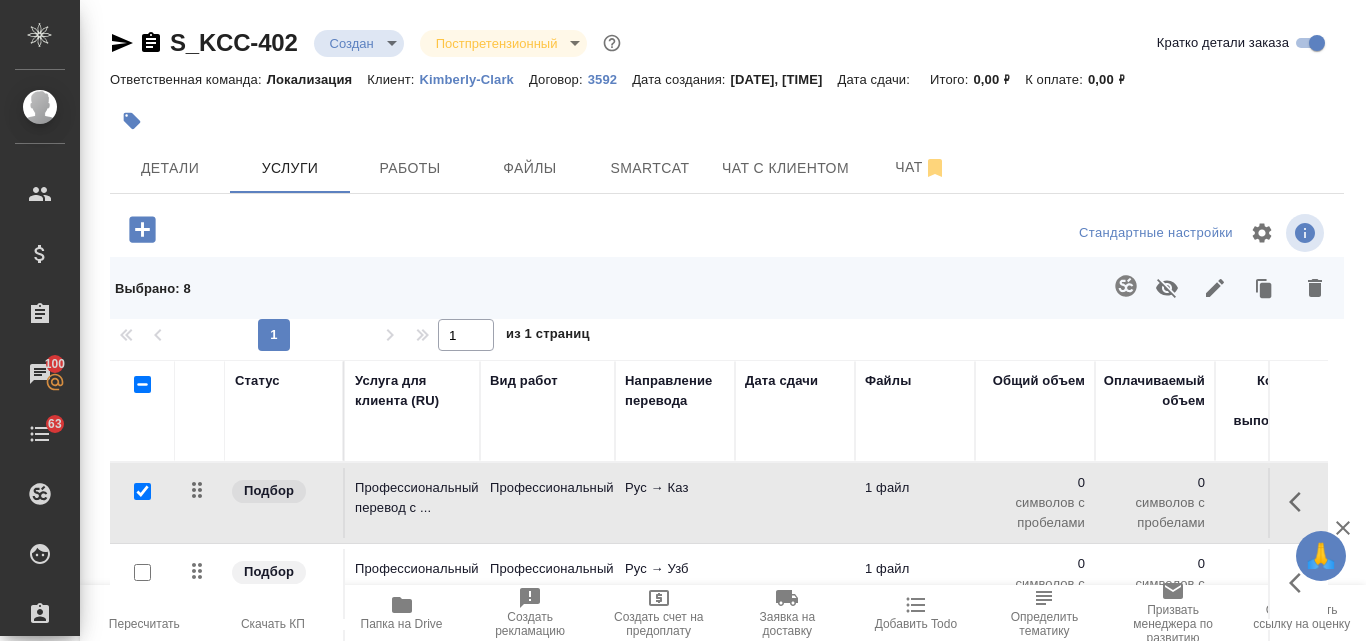 click at bounding box center (142, 384) 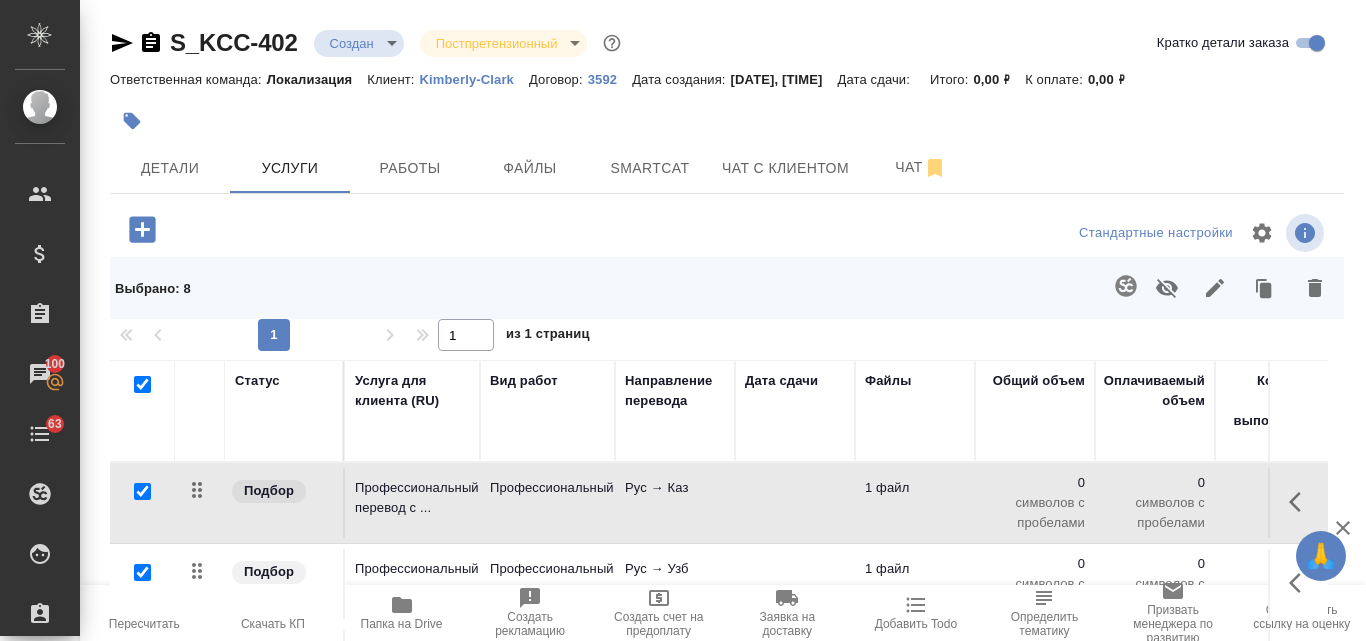 checkbox on "true" 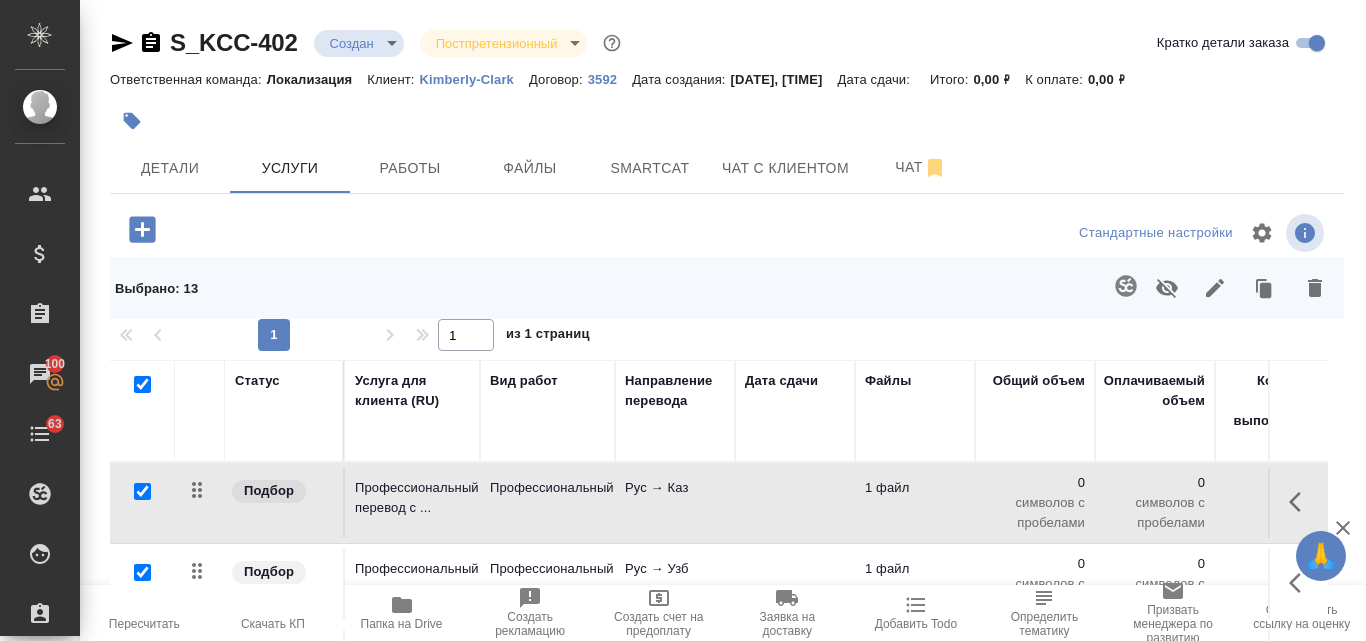click 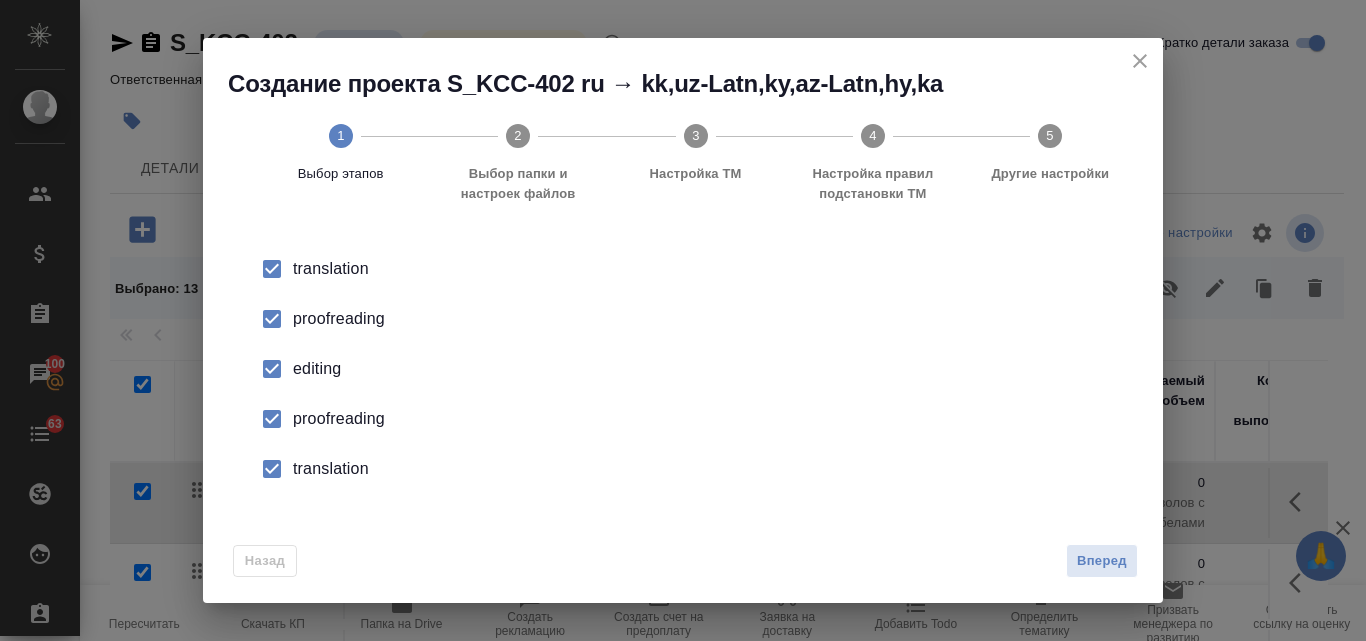 click on "proofreading" at bounding box center (704, 319) 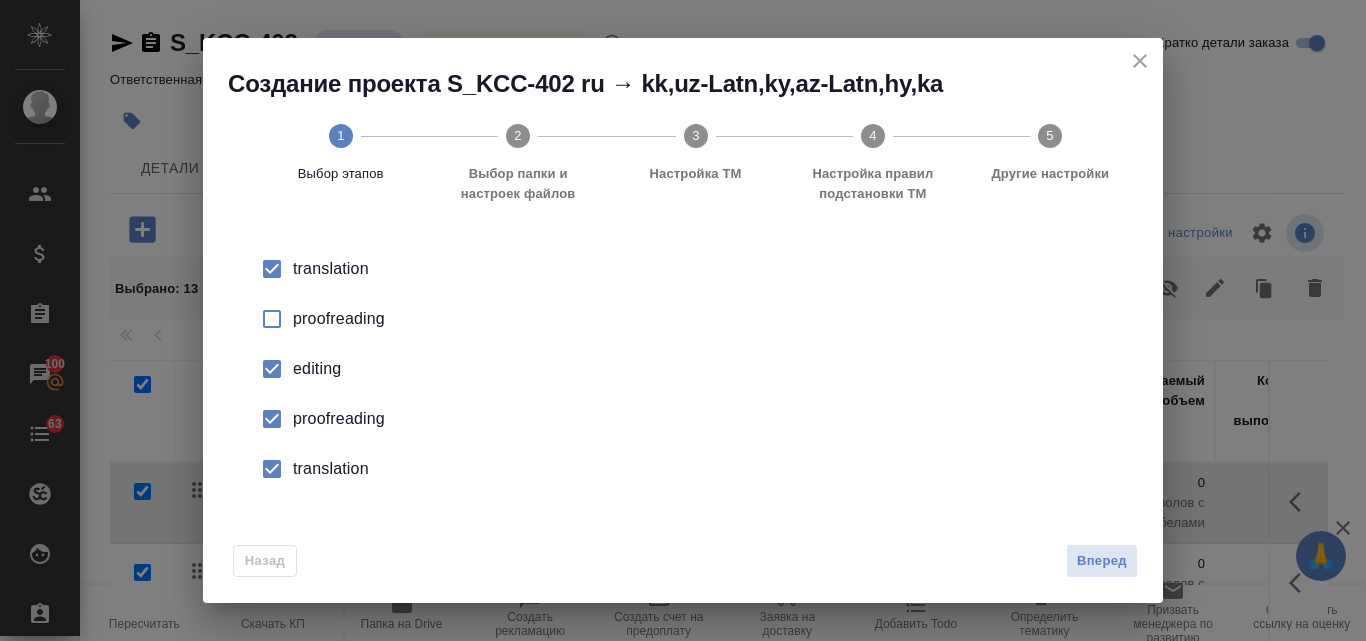 click on "editing" at bounding box center (704, 369) 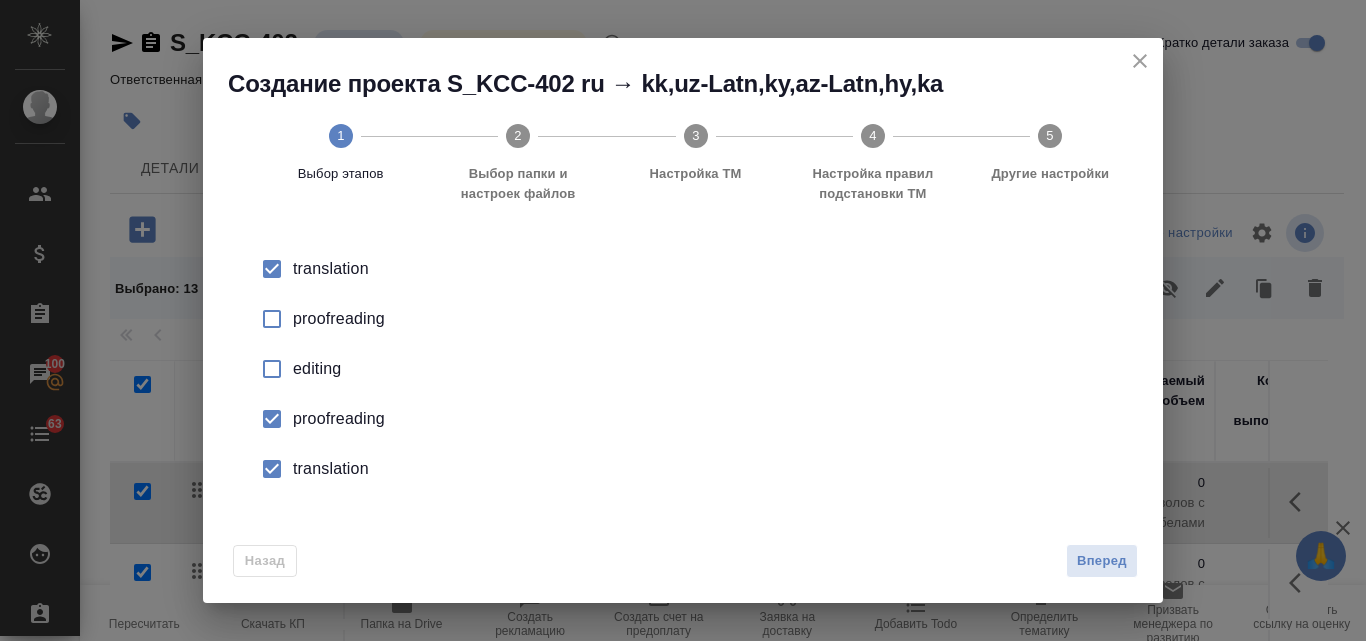 click on "proofreading" at bounding box center [704, 319] 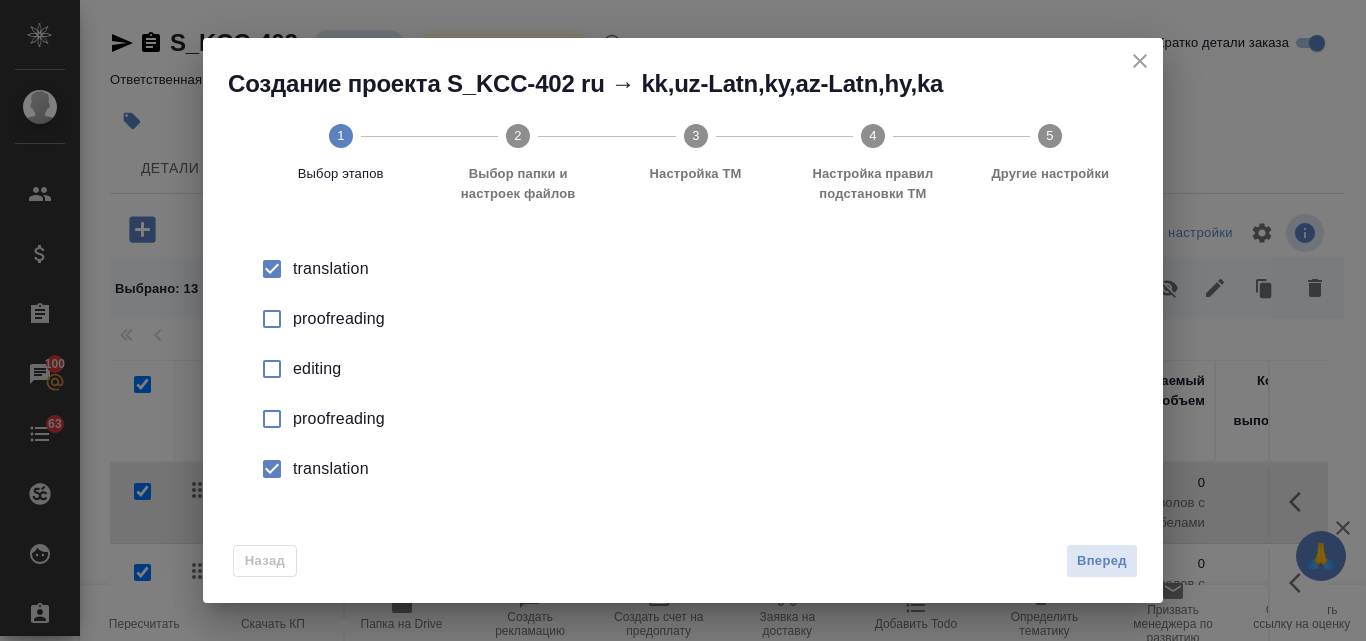 click on "translation" at bounding box center [704, 269] 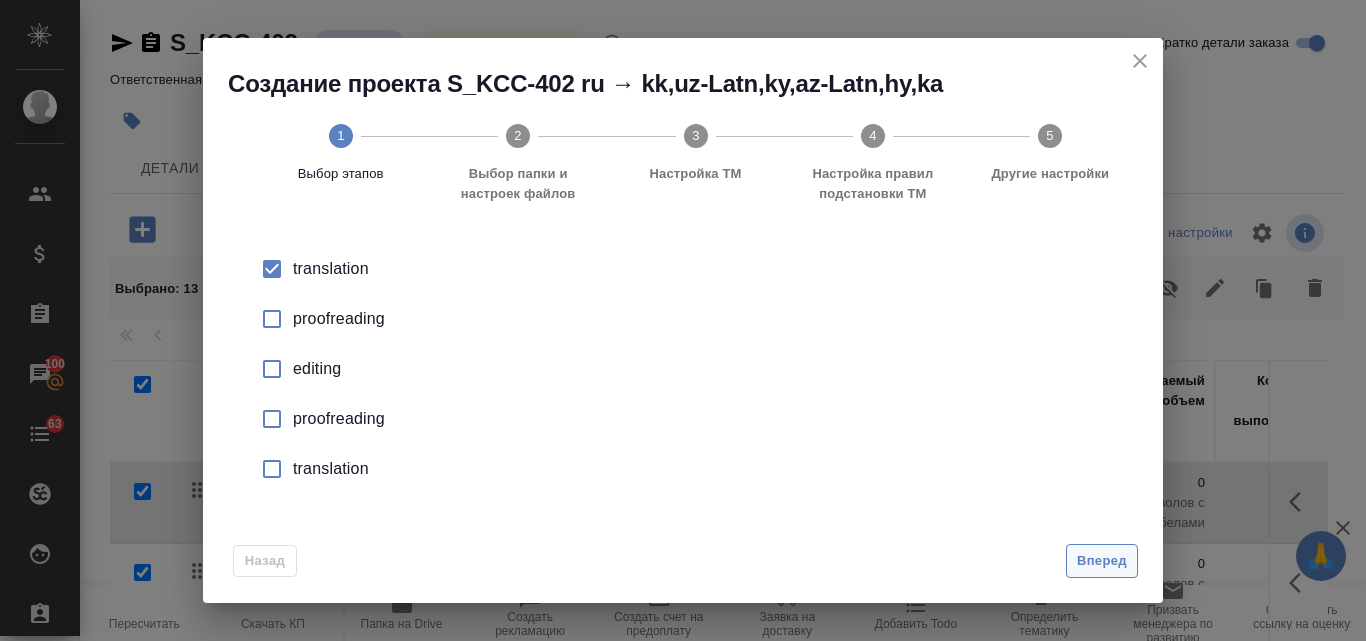 click on "Вперед" at bounding box center [1102, 561] 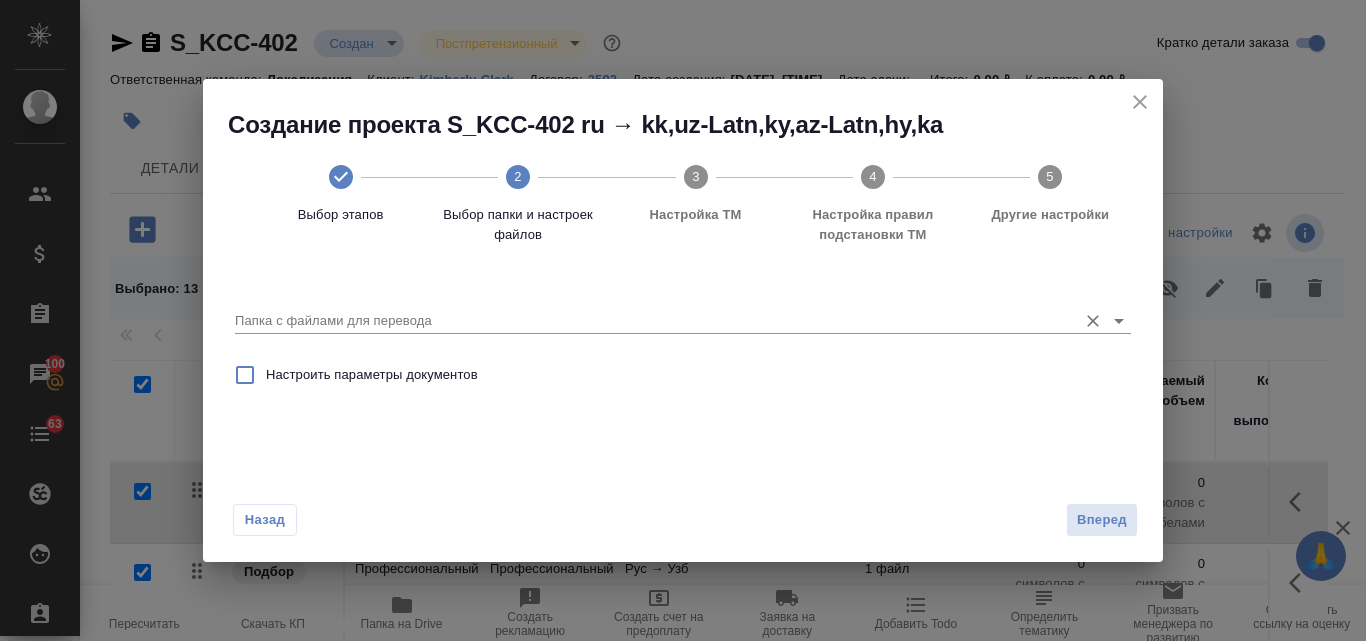 click on "Папка с файлами для перевода" at bounding box center [651, 321] 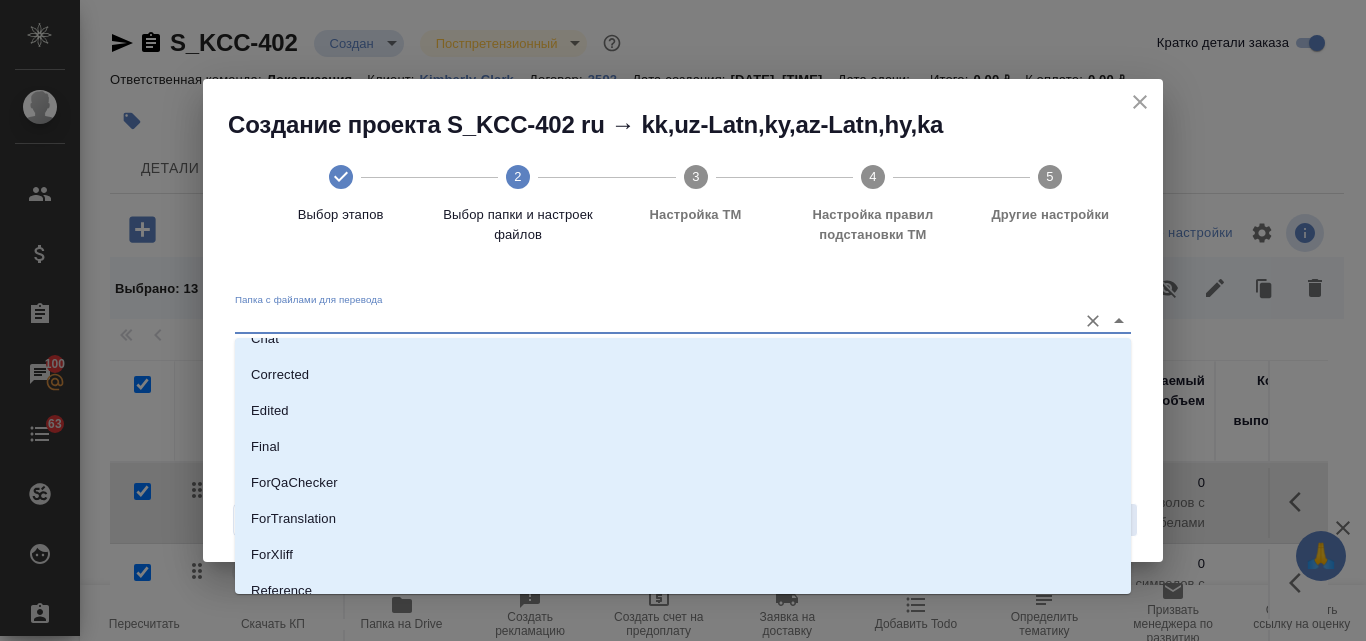 scroll, scrollTop: 218, scrollLeft: 0, axis: vertical 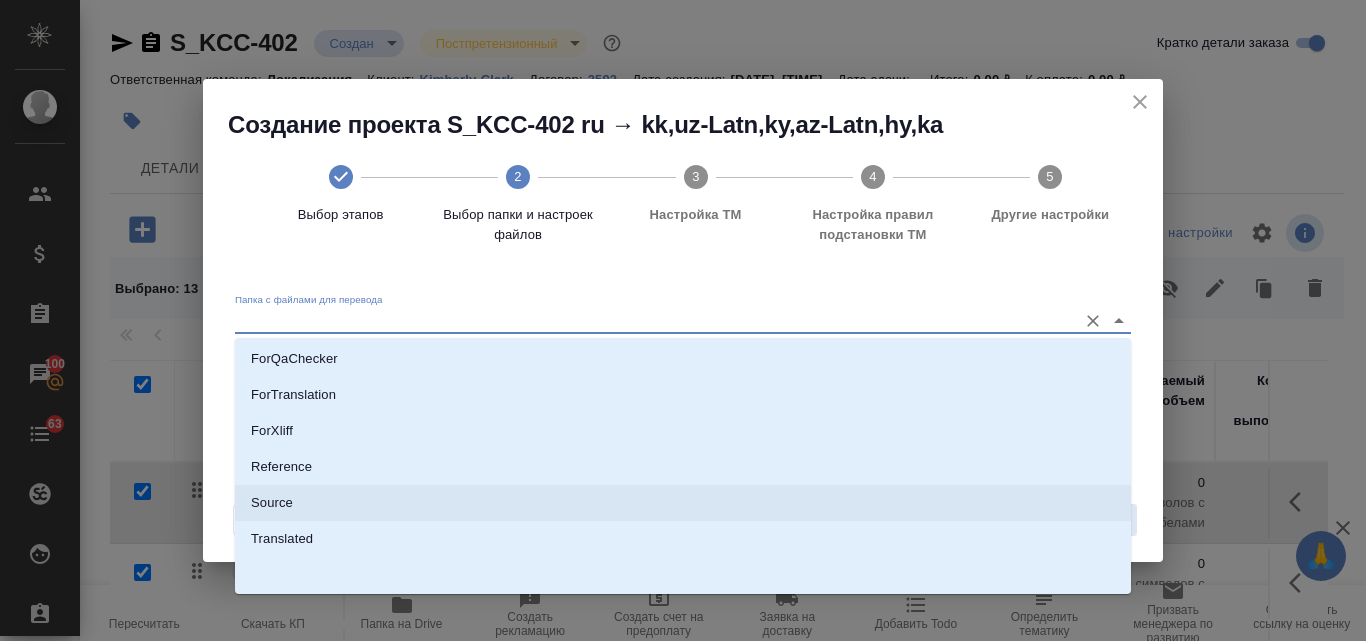 click on "Source" at bounding box center [683, 503] 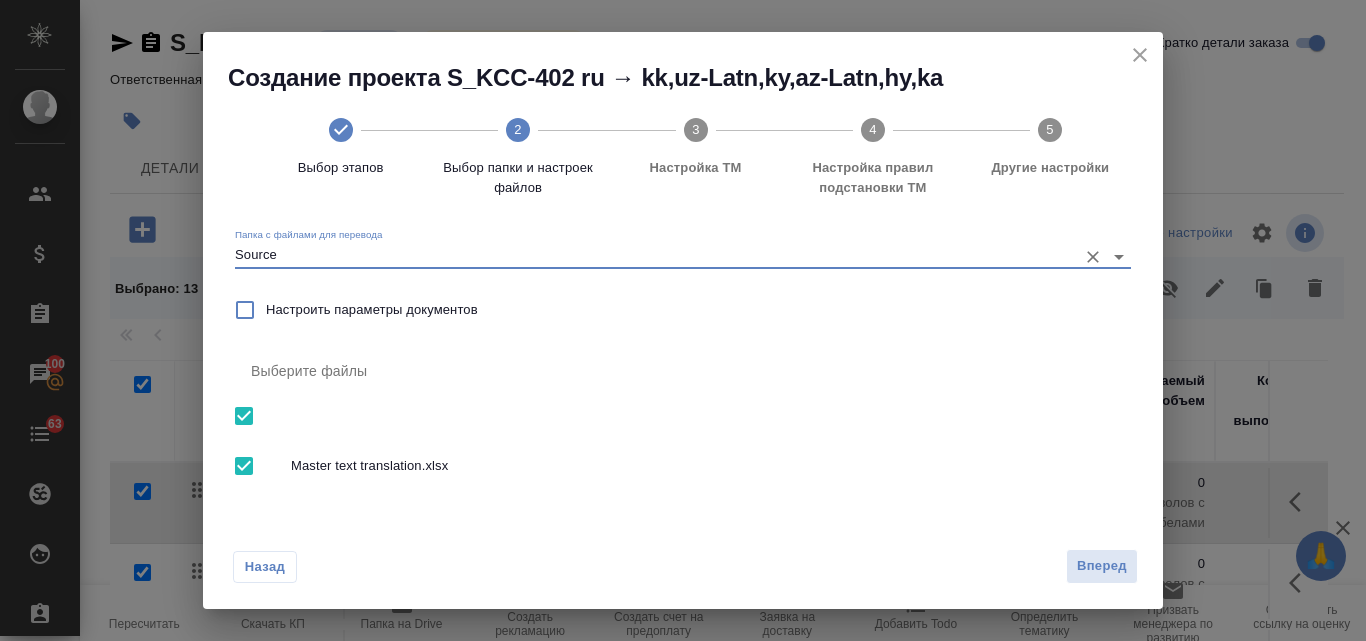 scroll, scrollTop: 22, scrollLeft: 0, axis: vertical 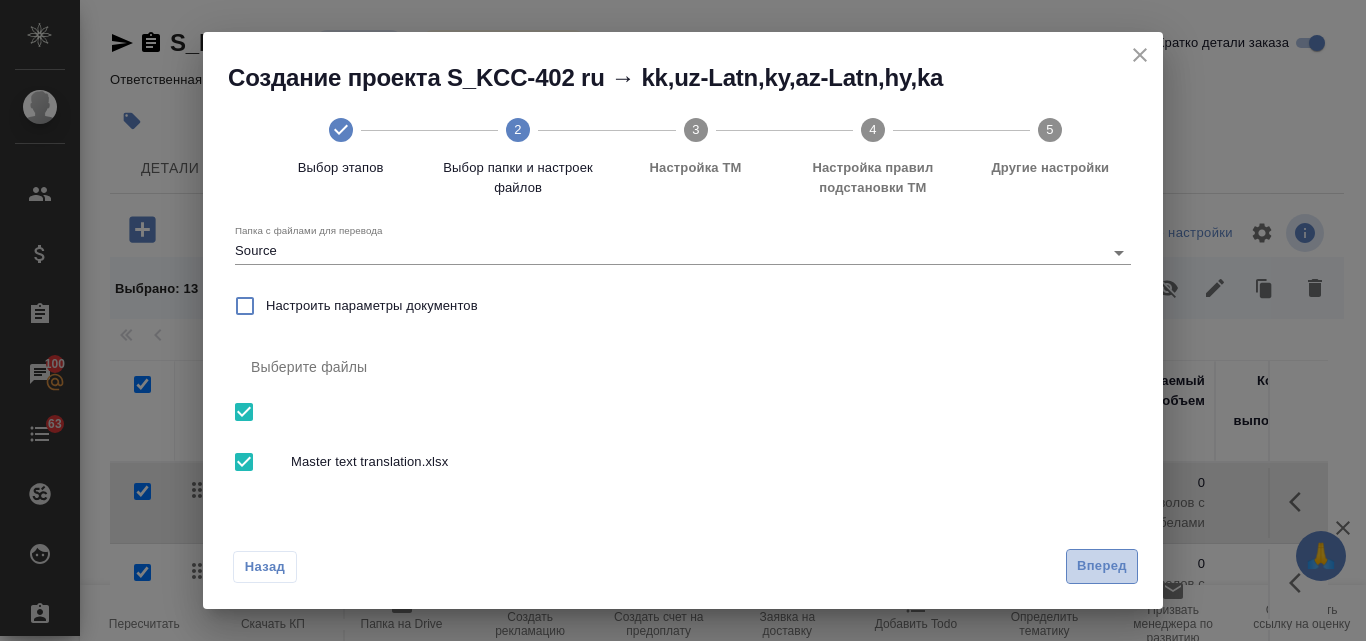 click on "Вперед" at bounding box center (1102, 566) 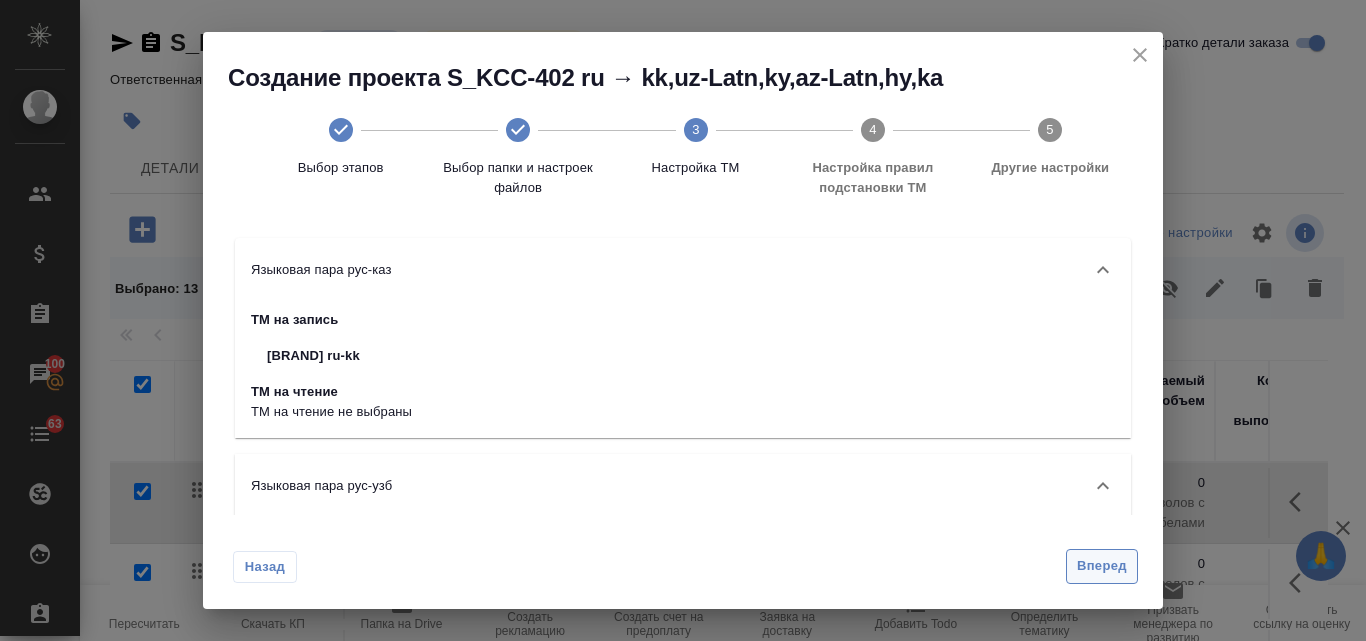 click on "Вперед" at bounding box center (1102, 566) 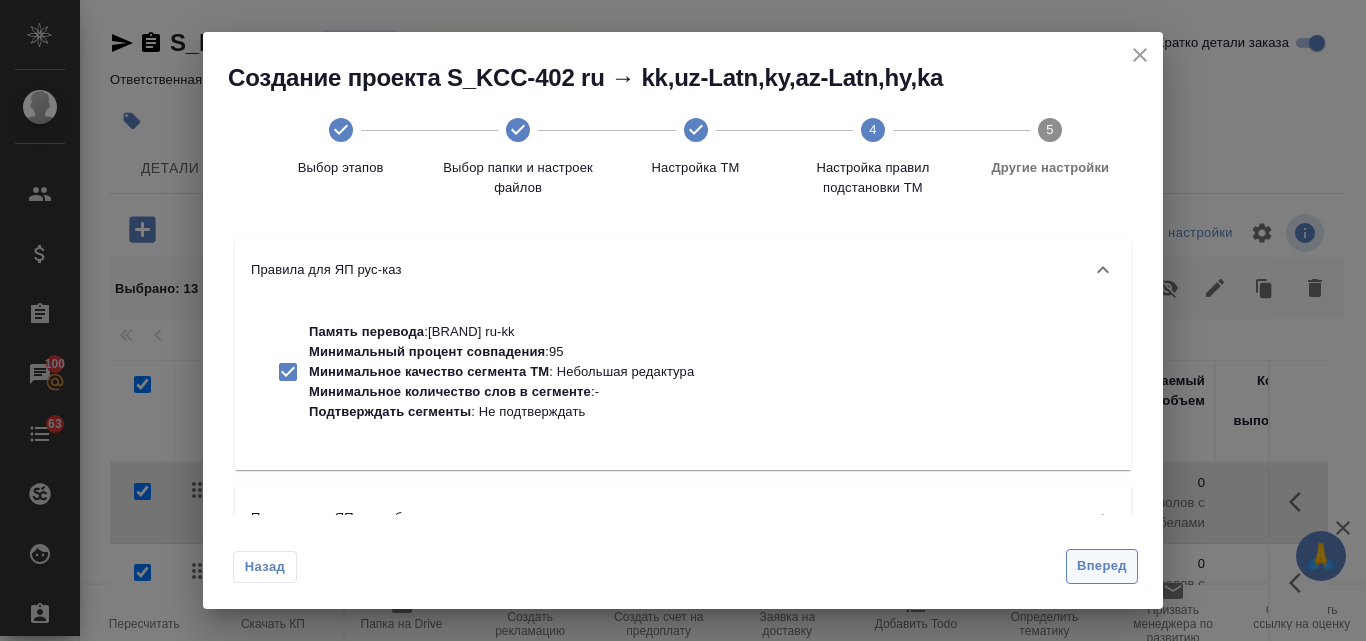 click on "Вперед" at bounding box center [1102, 566] 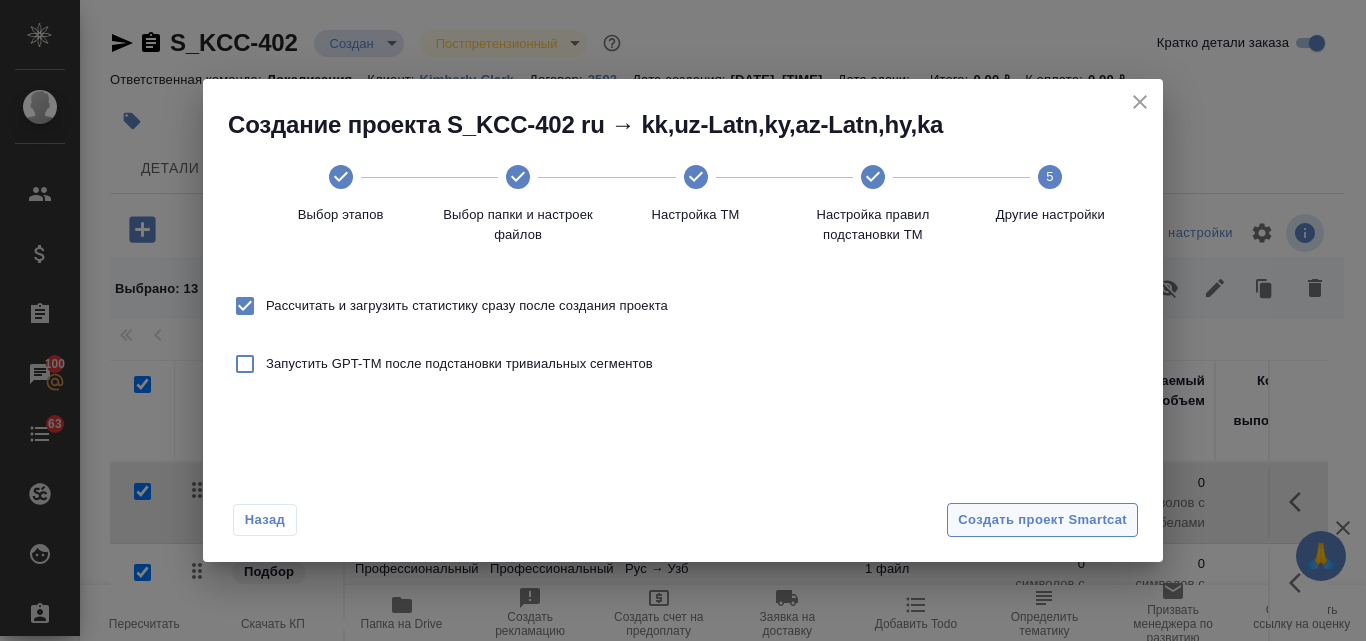 click on "Создать проект Smartcat" at bounding box center [1042, 520] 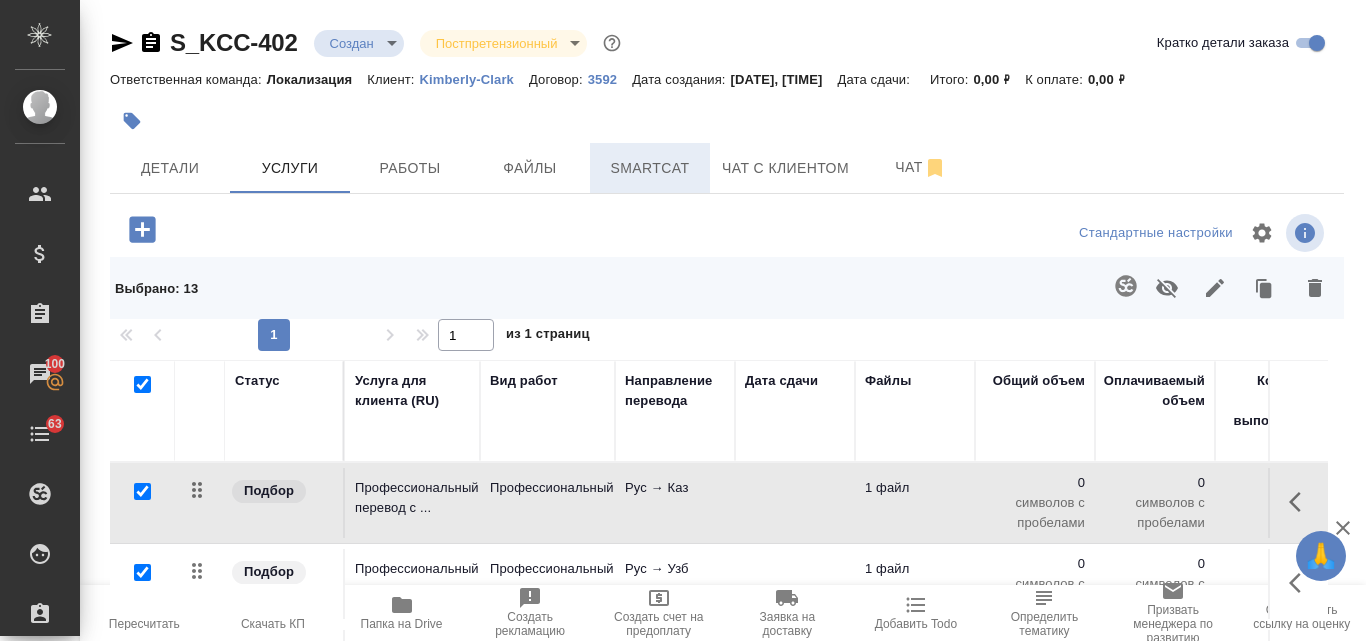click on "Smartcat" at bounding box center (650, 168) 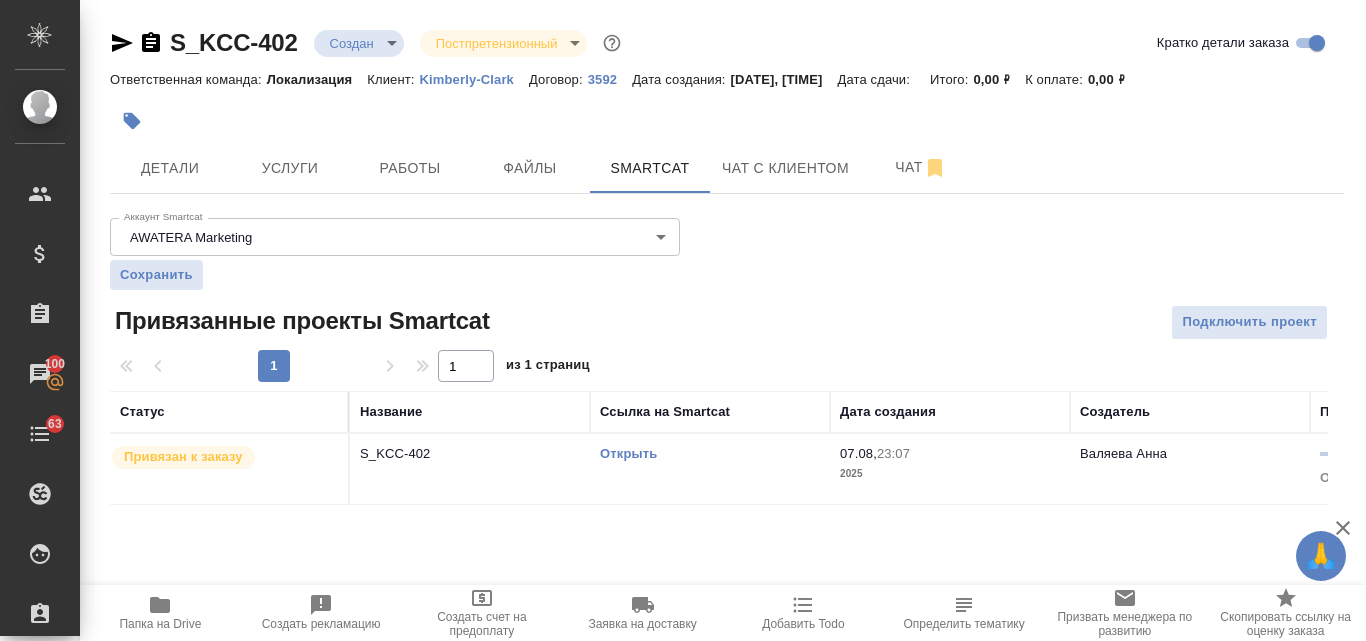 click on "Открыть" at bounding box center (628, 453) 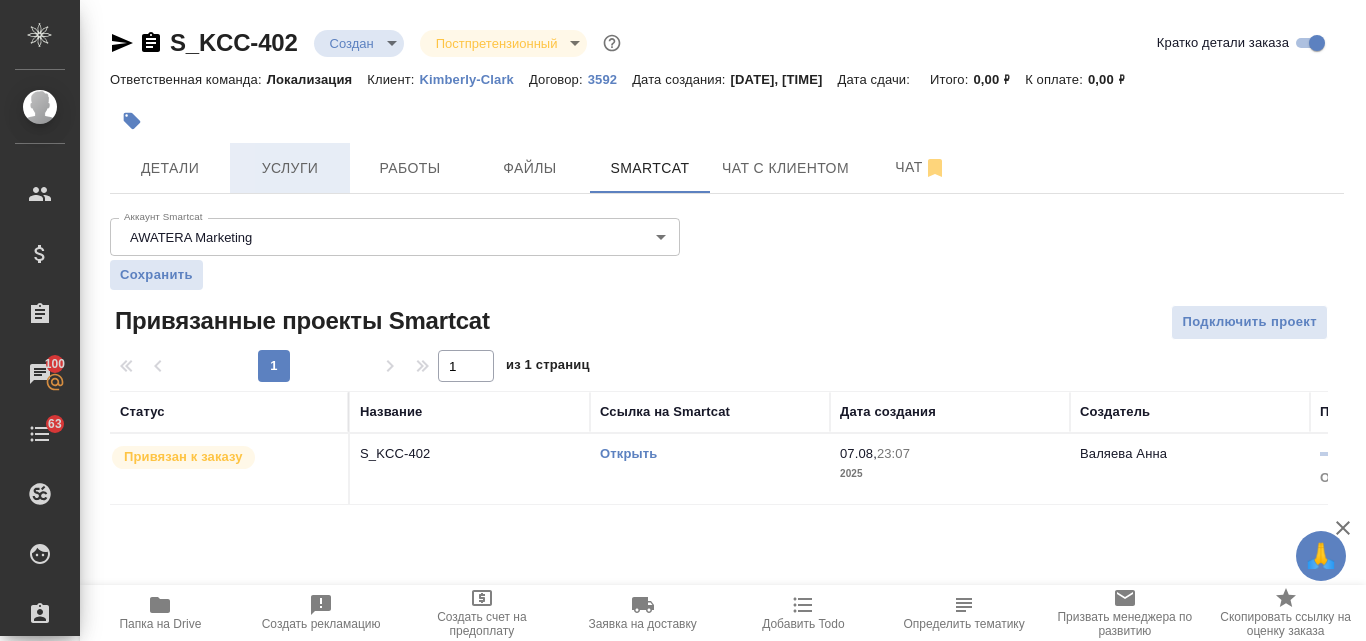 click on "Услуги" at bounding box center [290, 168] 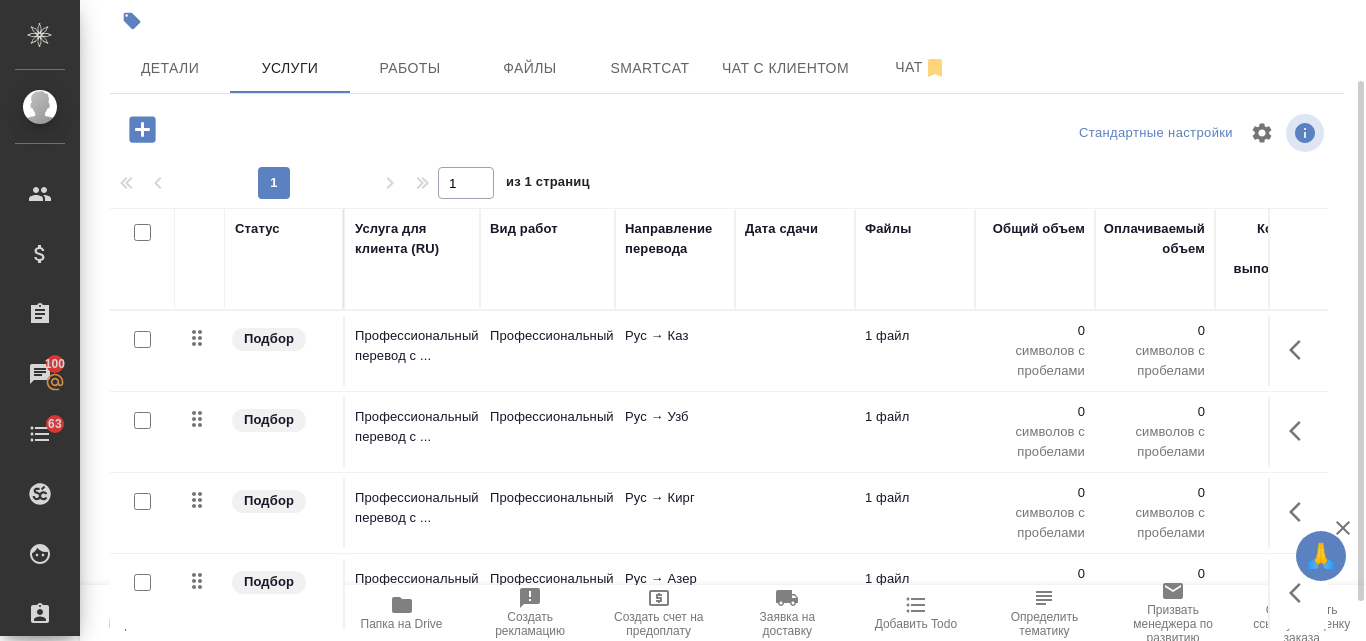 scroll, scrollTop: 148, scrollLeft: 0, axis: vertical 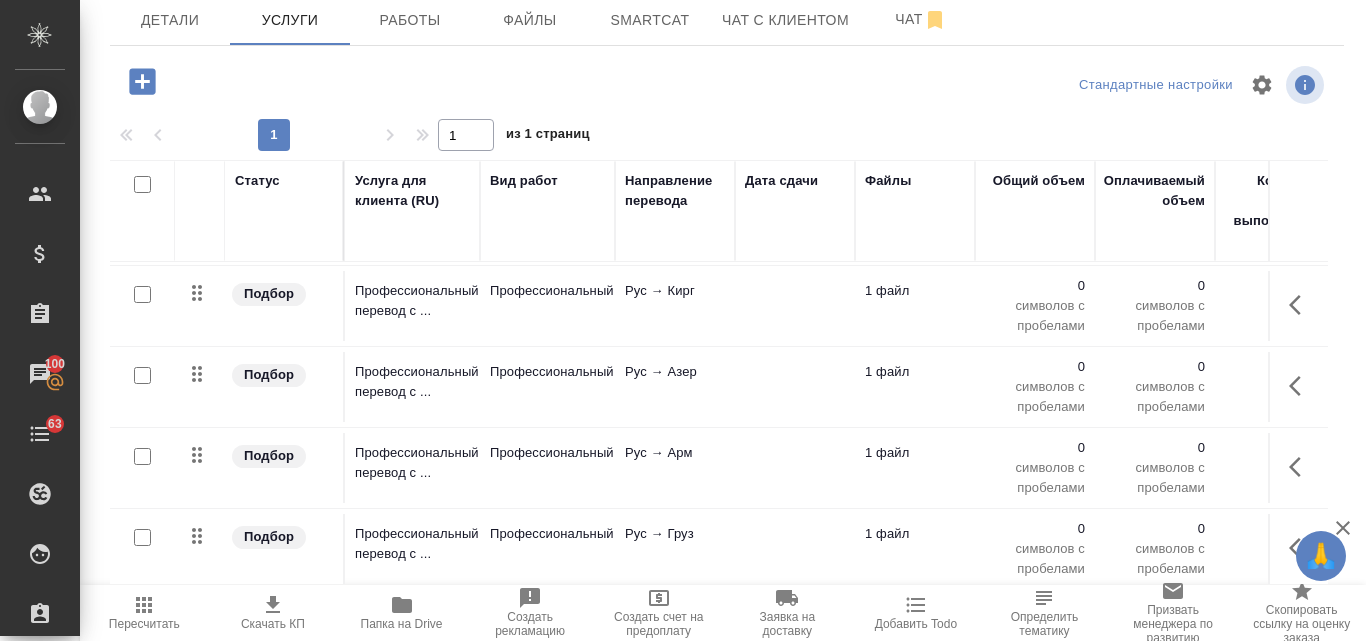 click at bounding box center (142, 456) 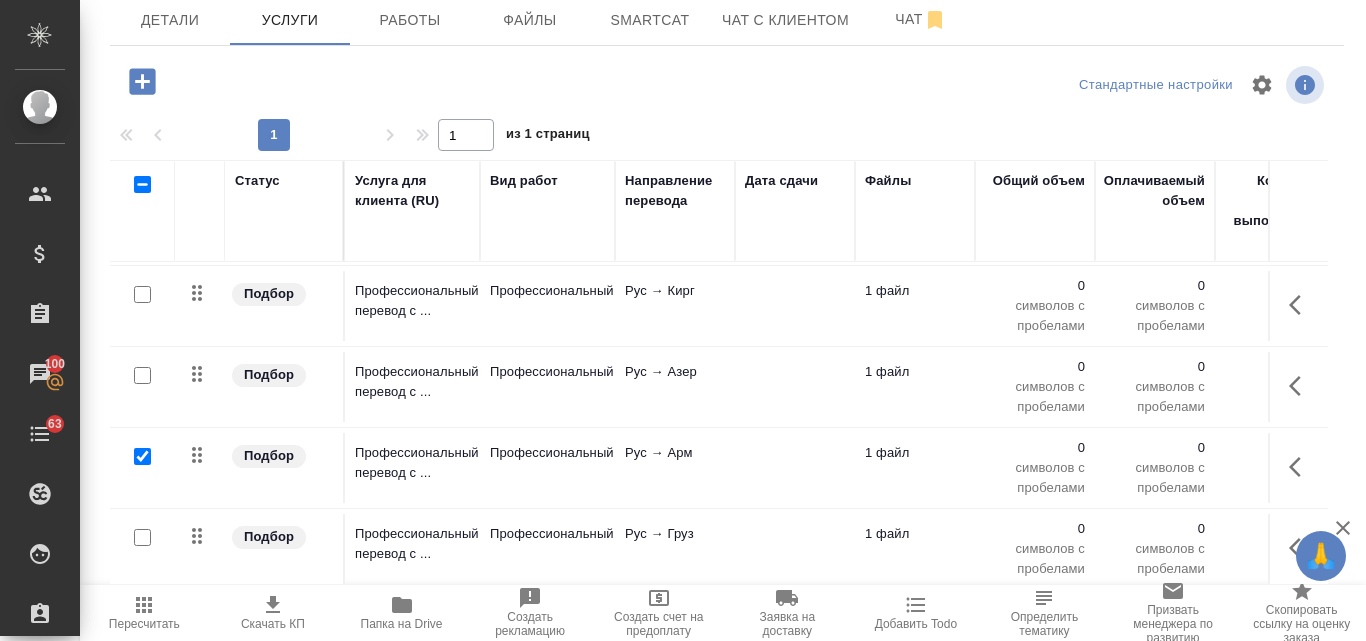 checkbox on "true" 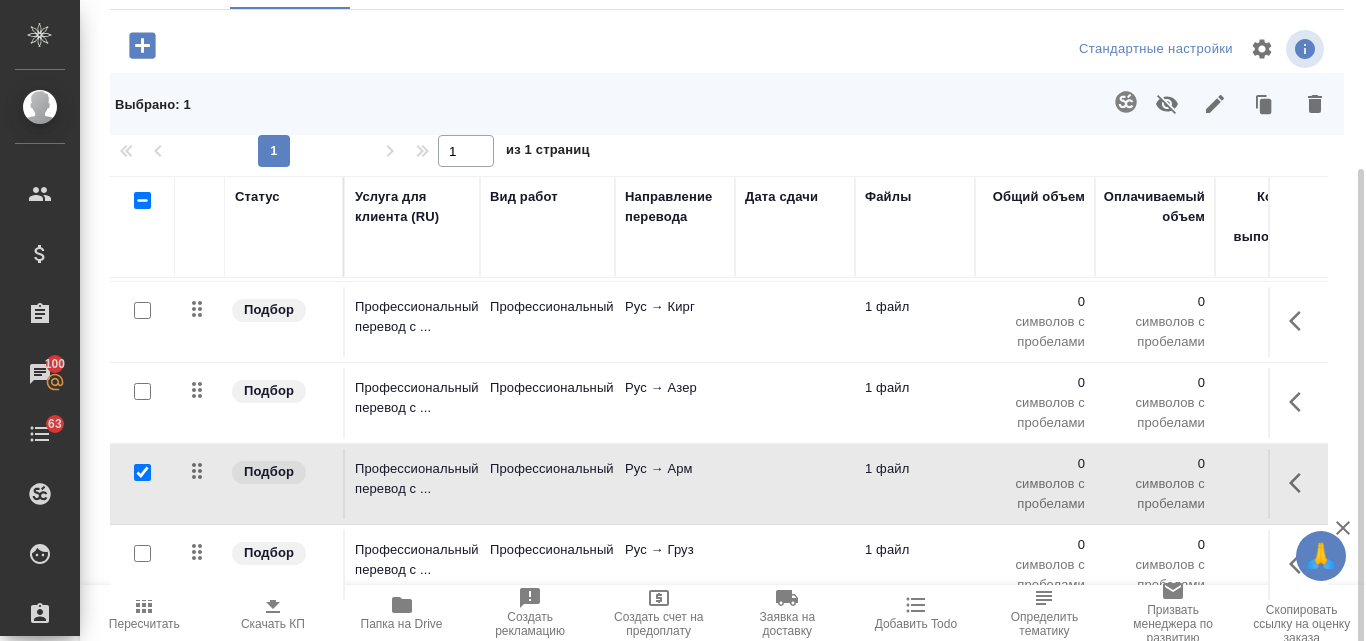 scroll, scrollTop: 200, scrollLeft: 0, axis: vertical 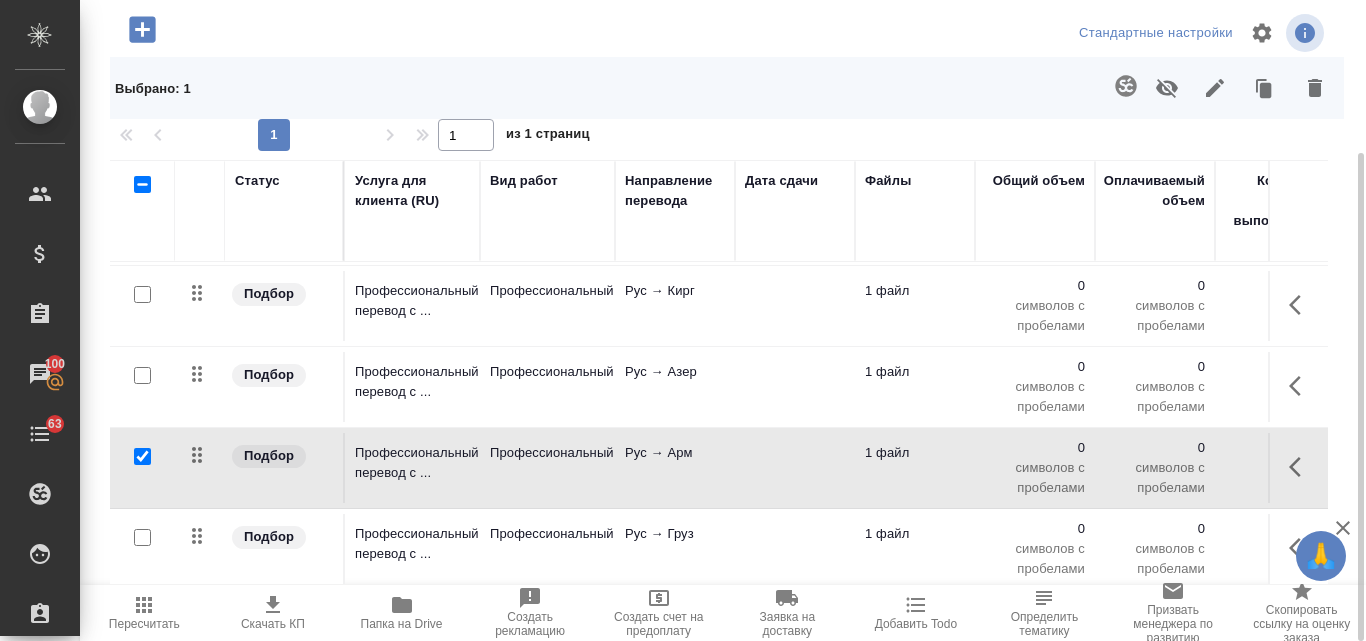 click at bounding box center (142, 537) 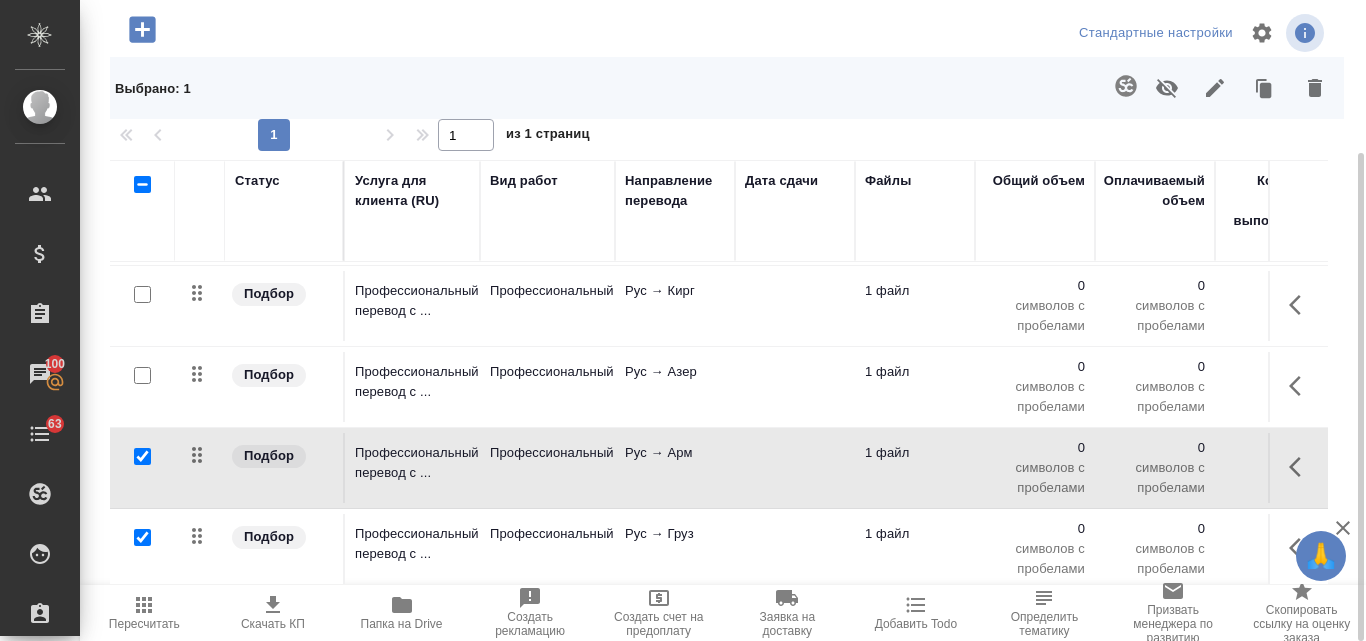checkbox on "true" 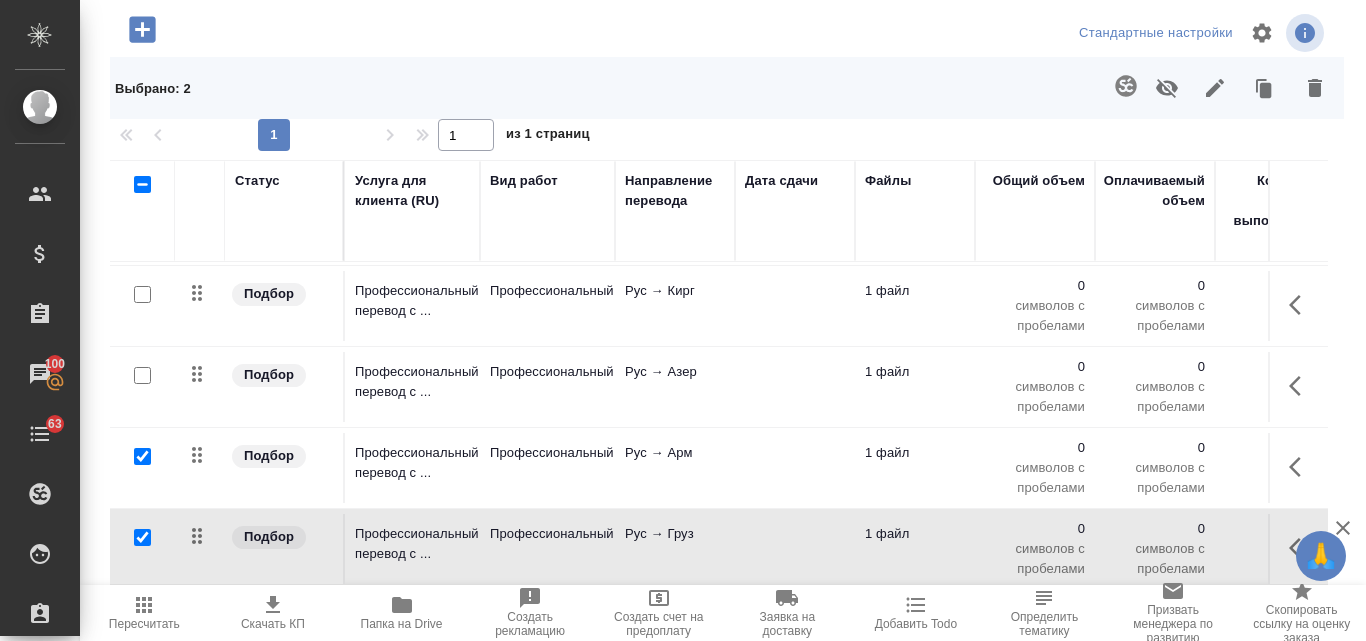 click at bounding box center [142, 456] 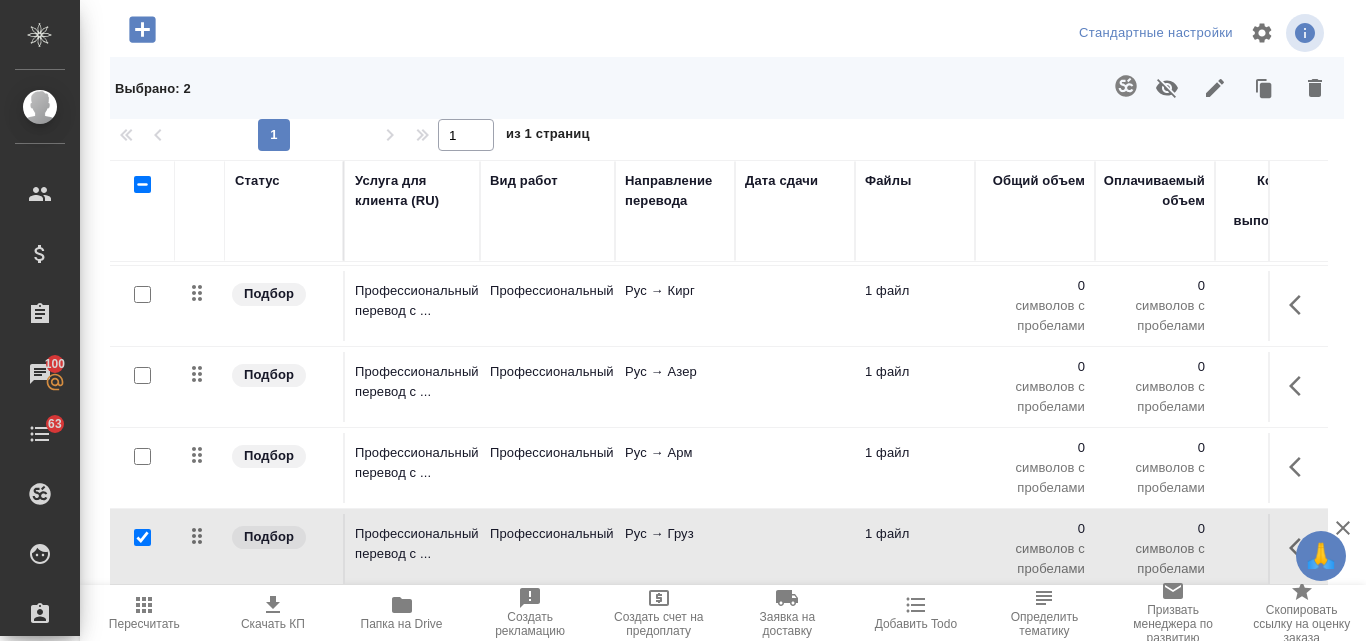 checkbox on "false" 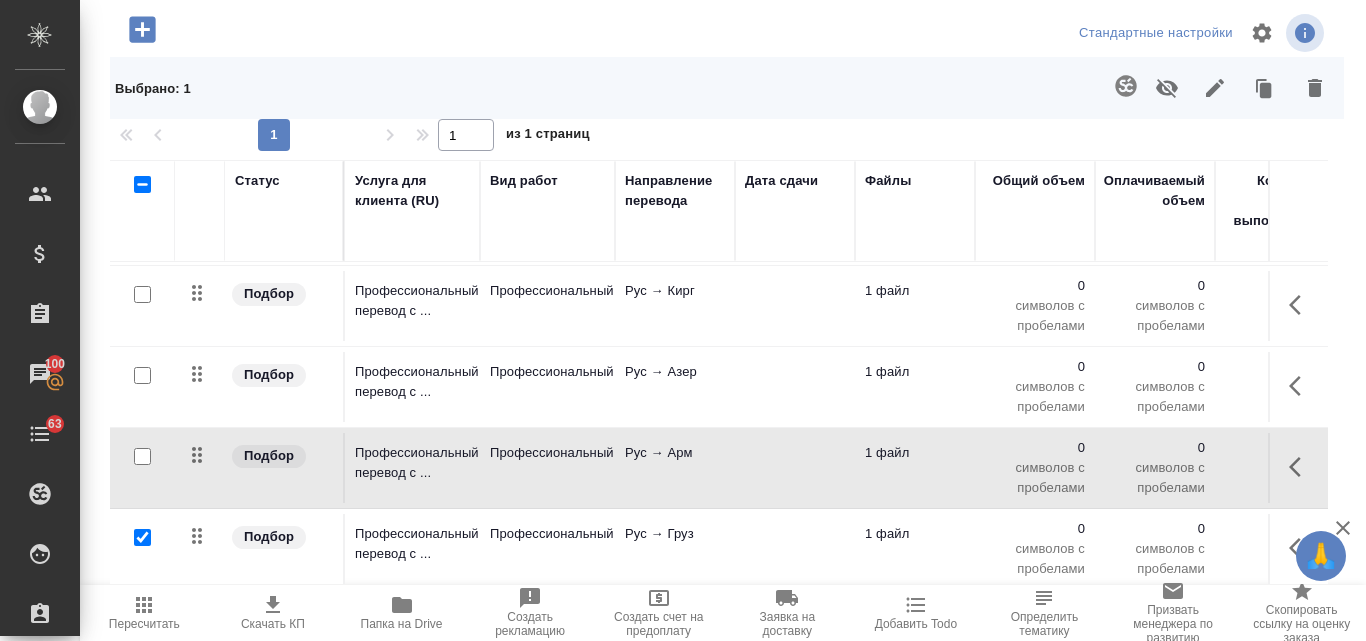 click at bounding box center (142, 537) 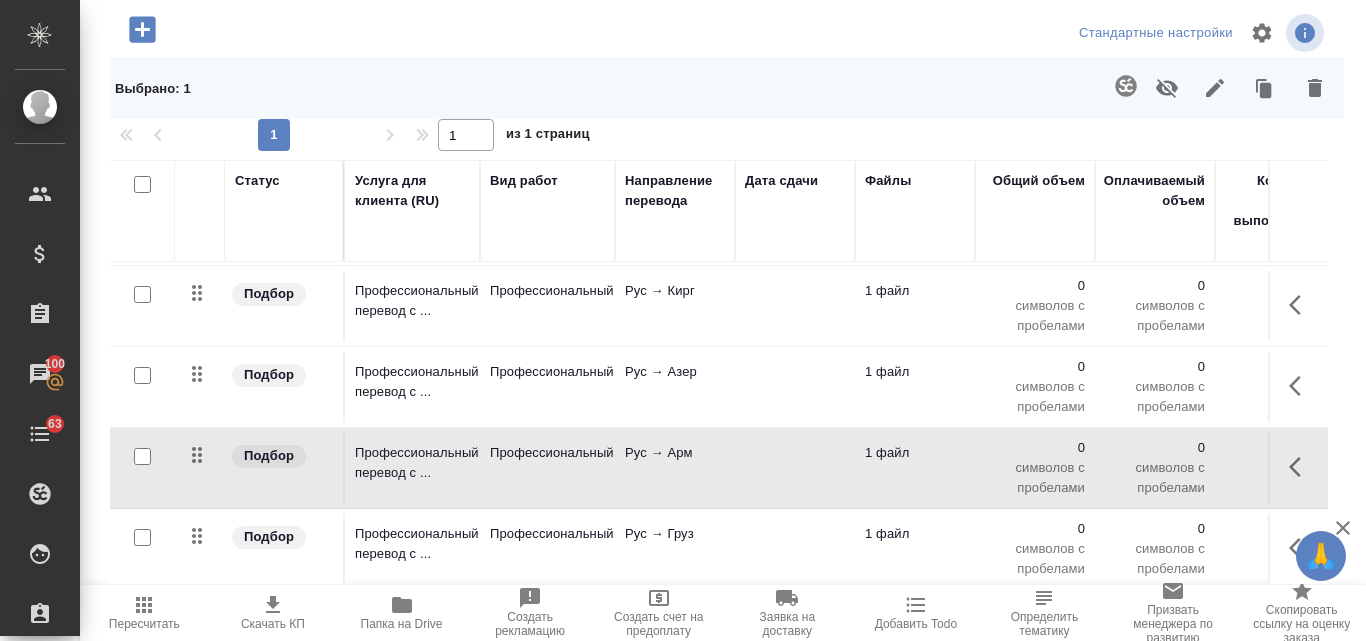checkbox on "false" 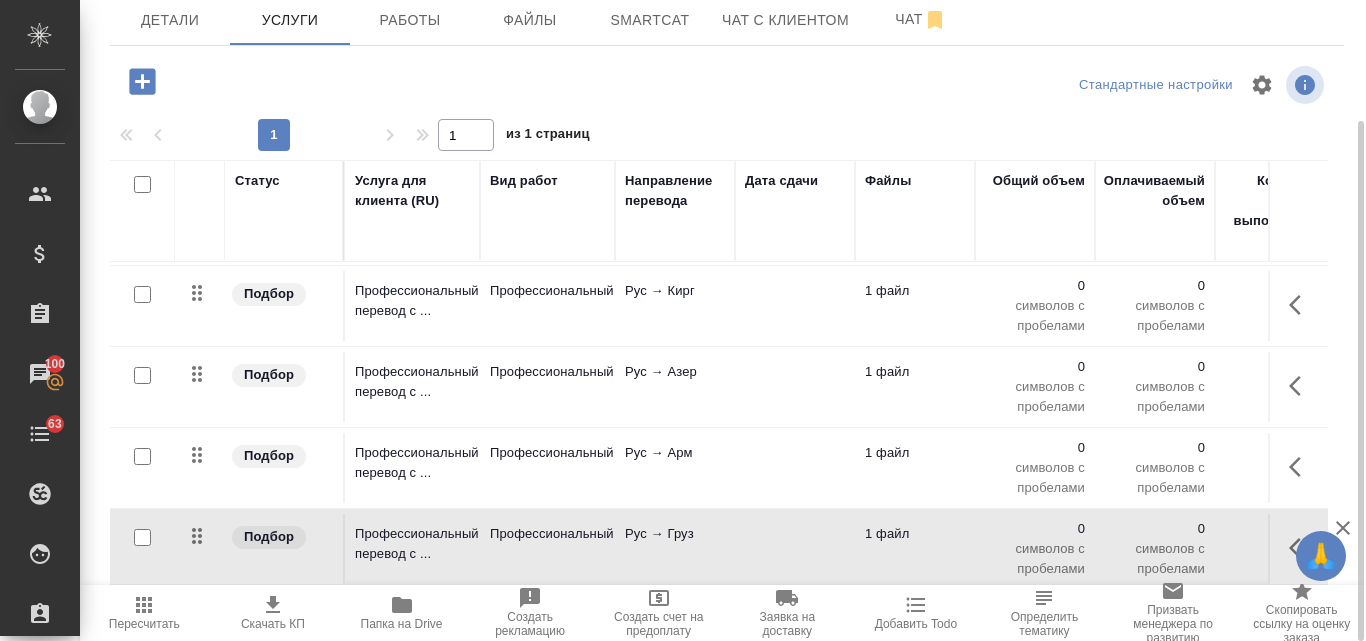 scroll, scrollTop: 148, scrollLeft: 0, axis: vertical 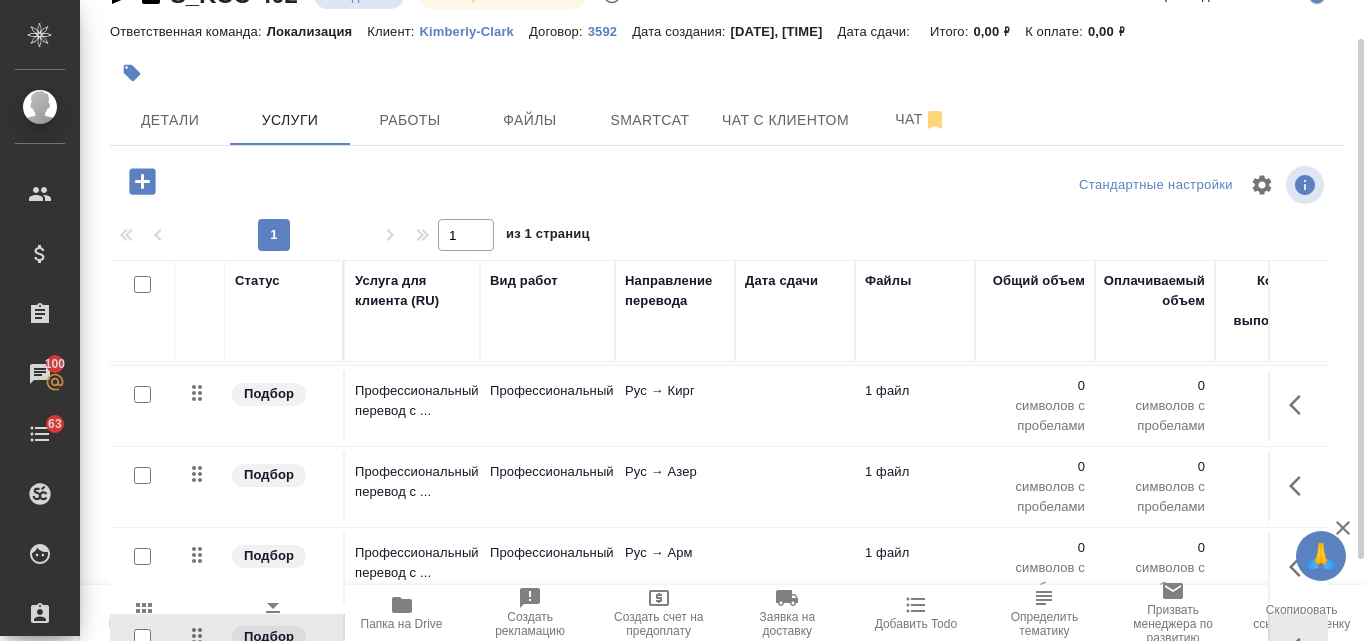 click at bounding box center [142, 394] 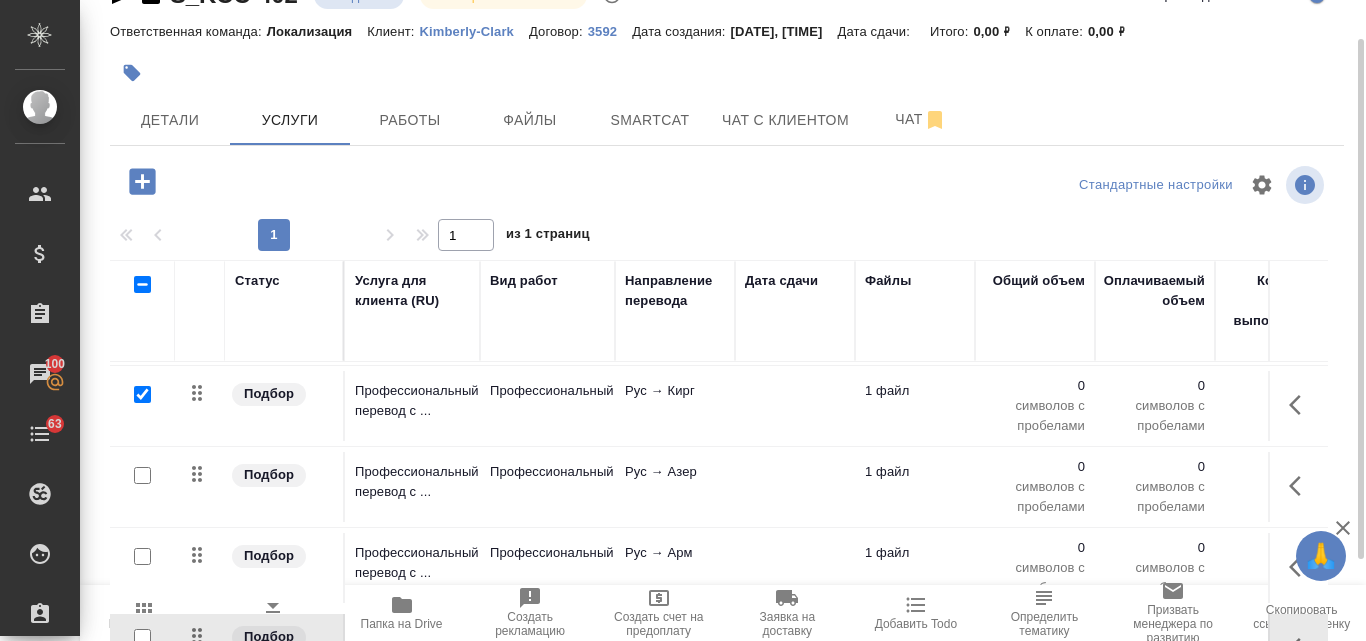 checkbox on "true" 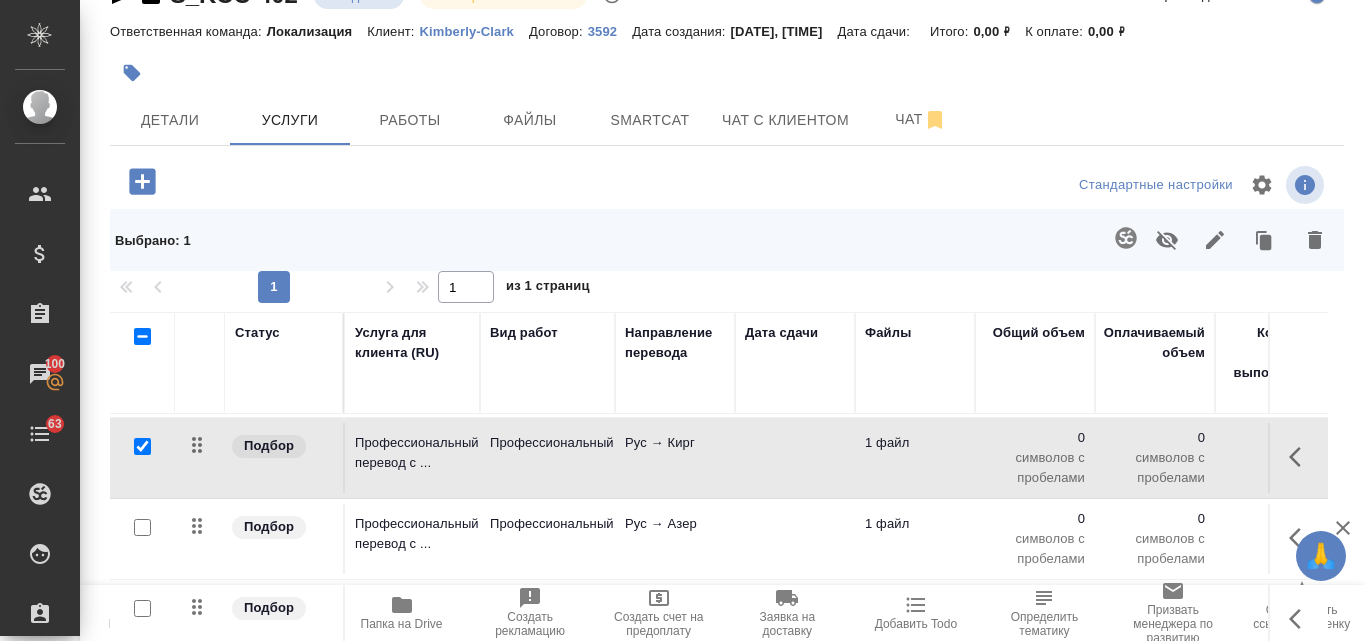 click at bounding box center [142, 527] 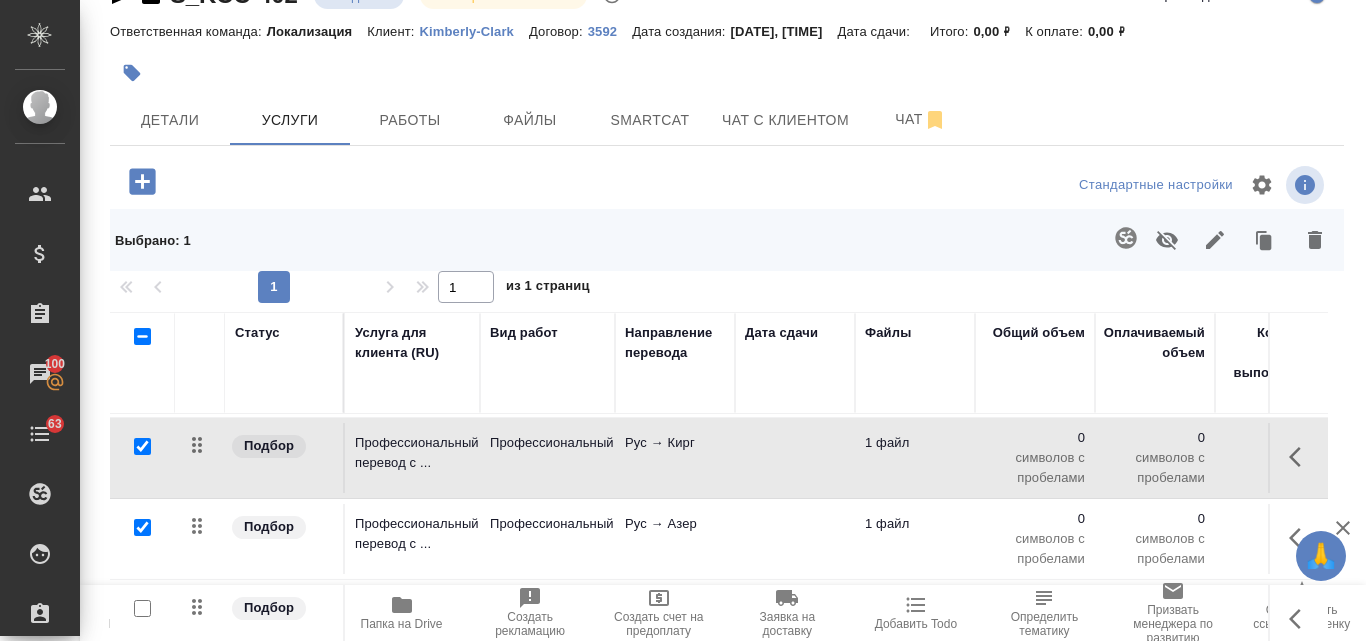 checkbox on "true" 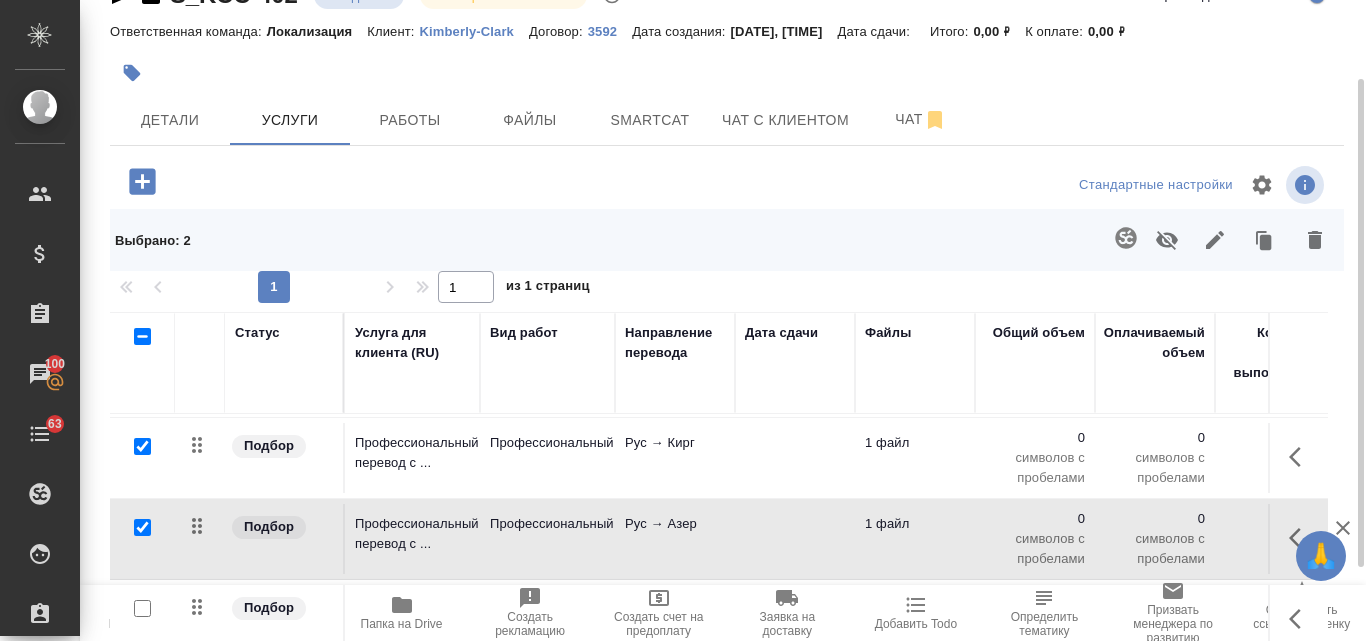 scroll, scrollTop: 148, scrollLeft: 0, axis: vertical 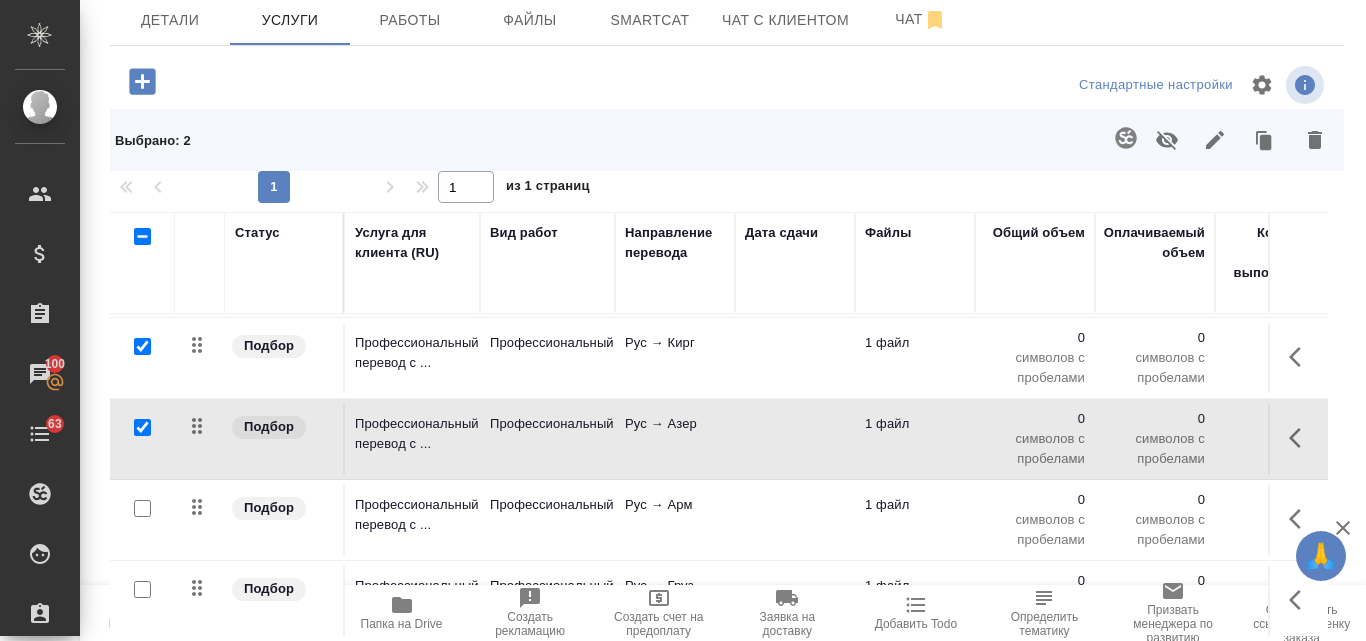 click at bounding box center [142, 508] 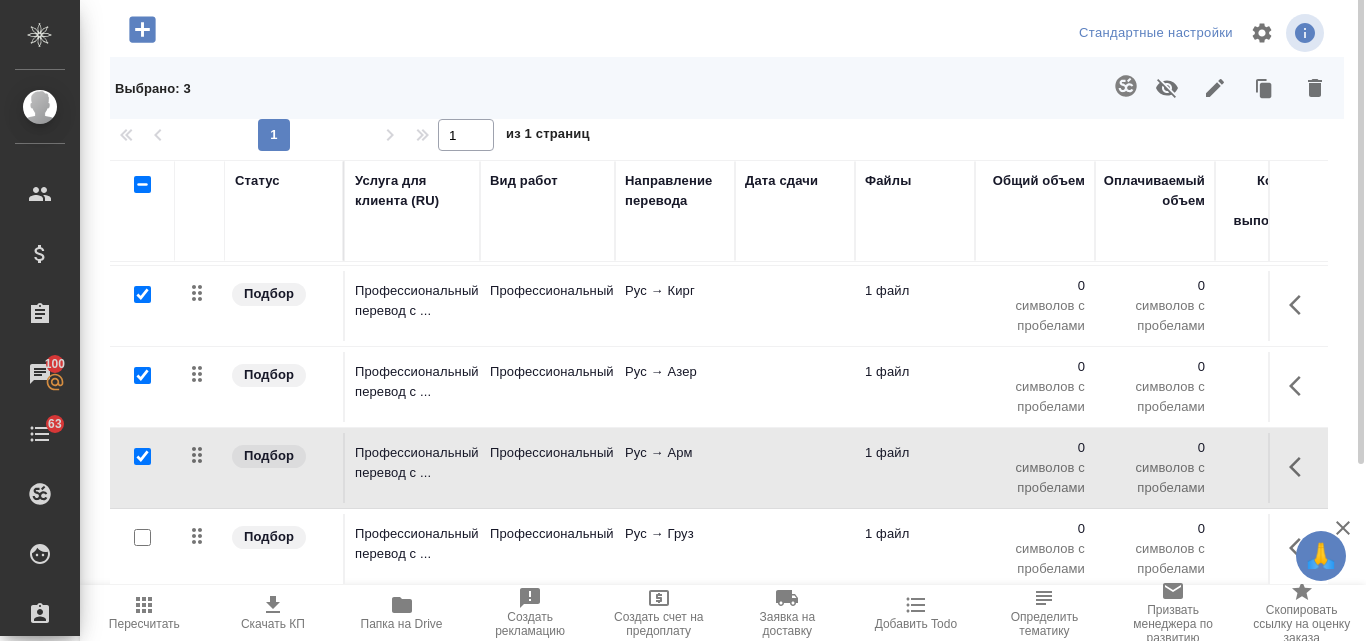 scroll, scrollTop: 100, scrollLeft: 0, axis: vertical 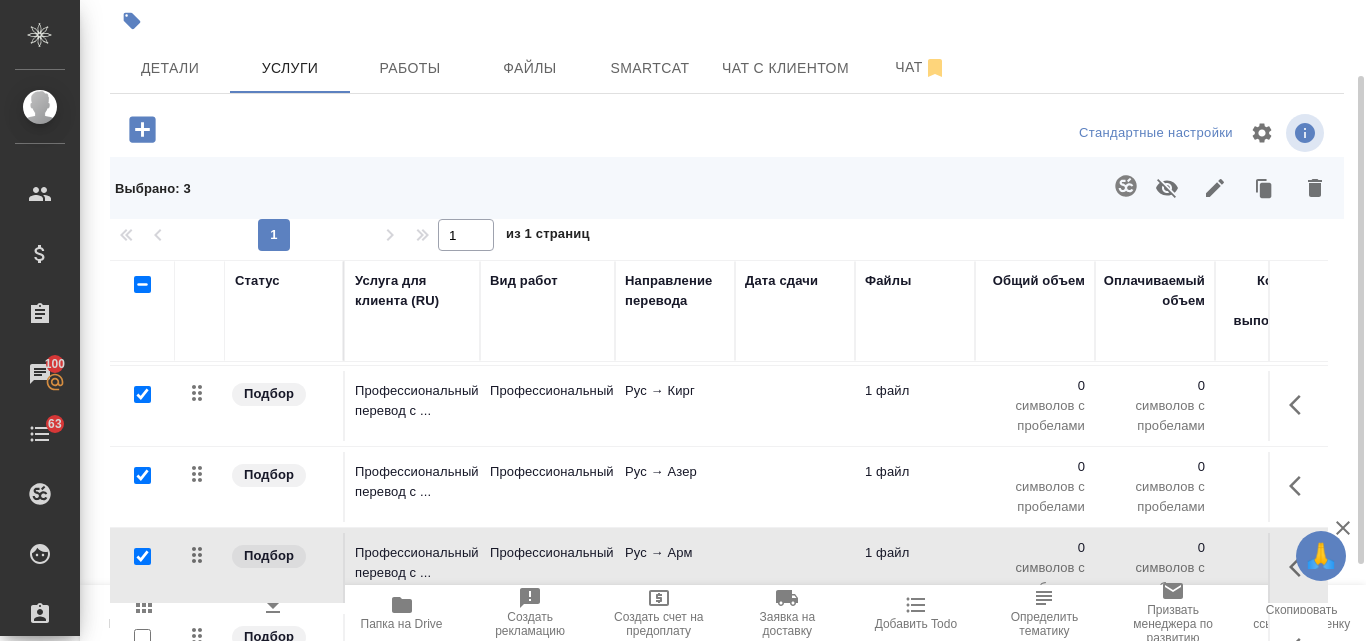 click at bounding box center (142, 556) 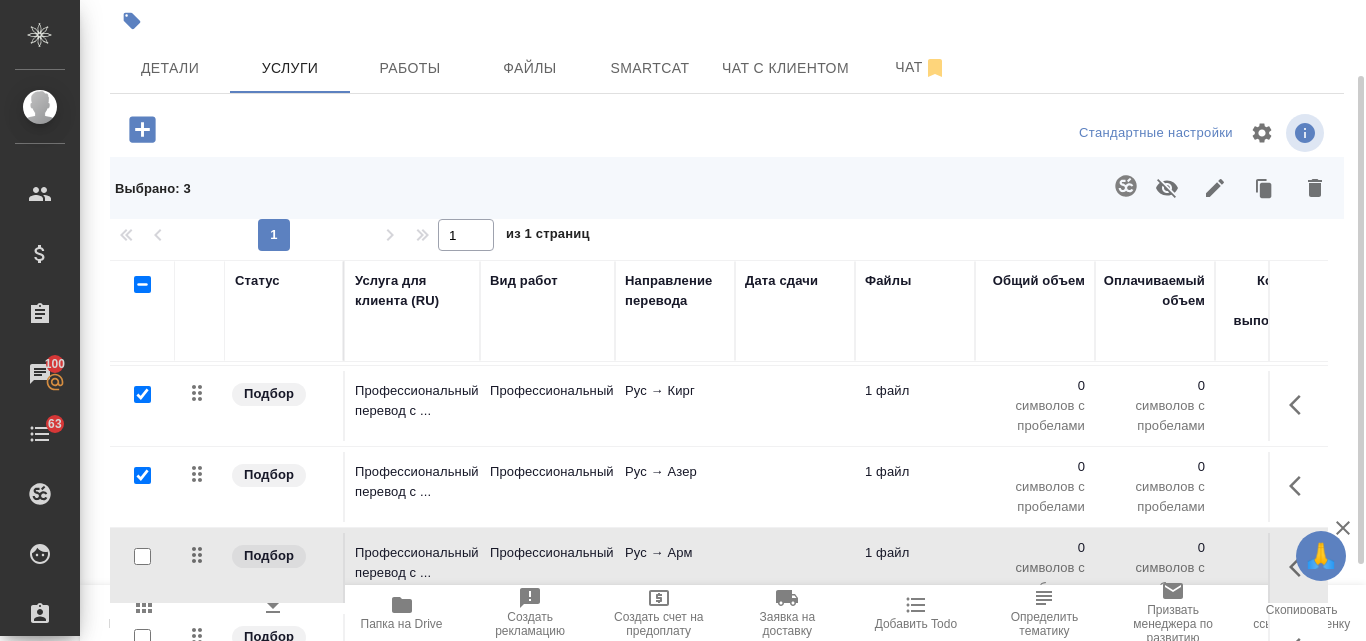 checkbox on "false" 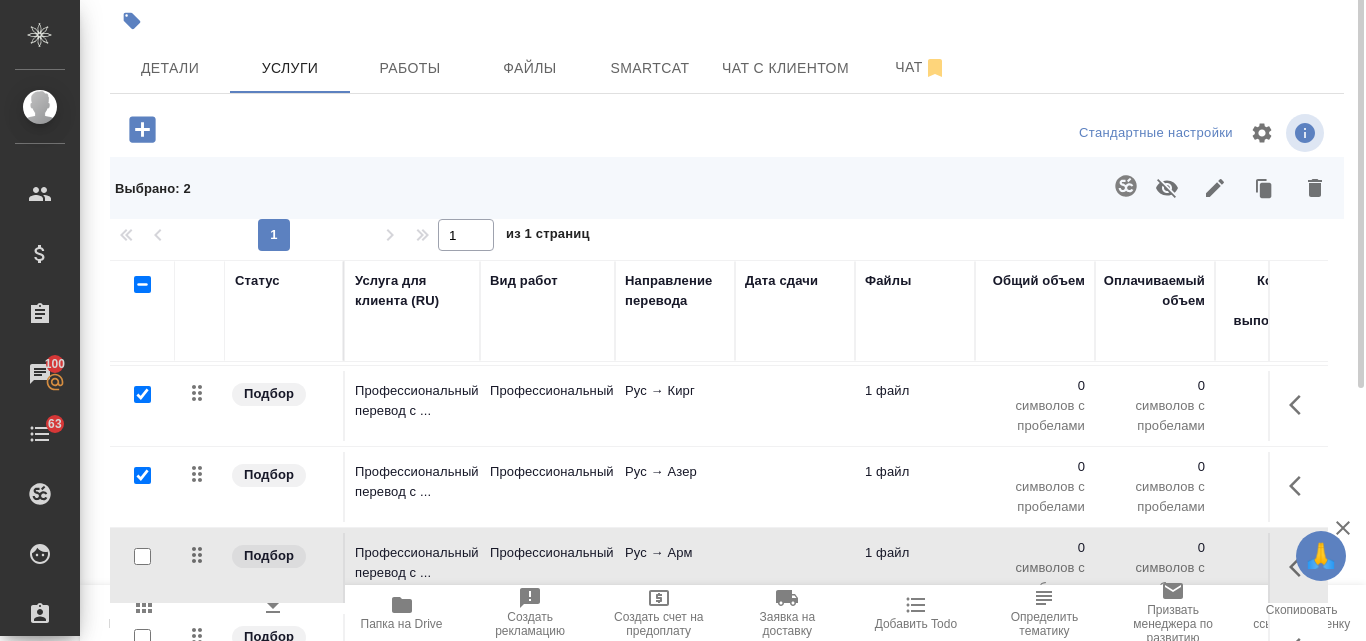 scroll, scrollTop: 0, scrollLeft: 0, axis: both 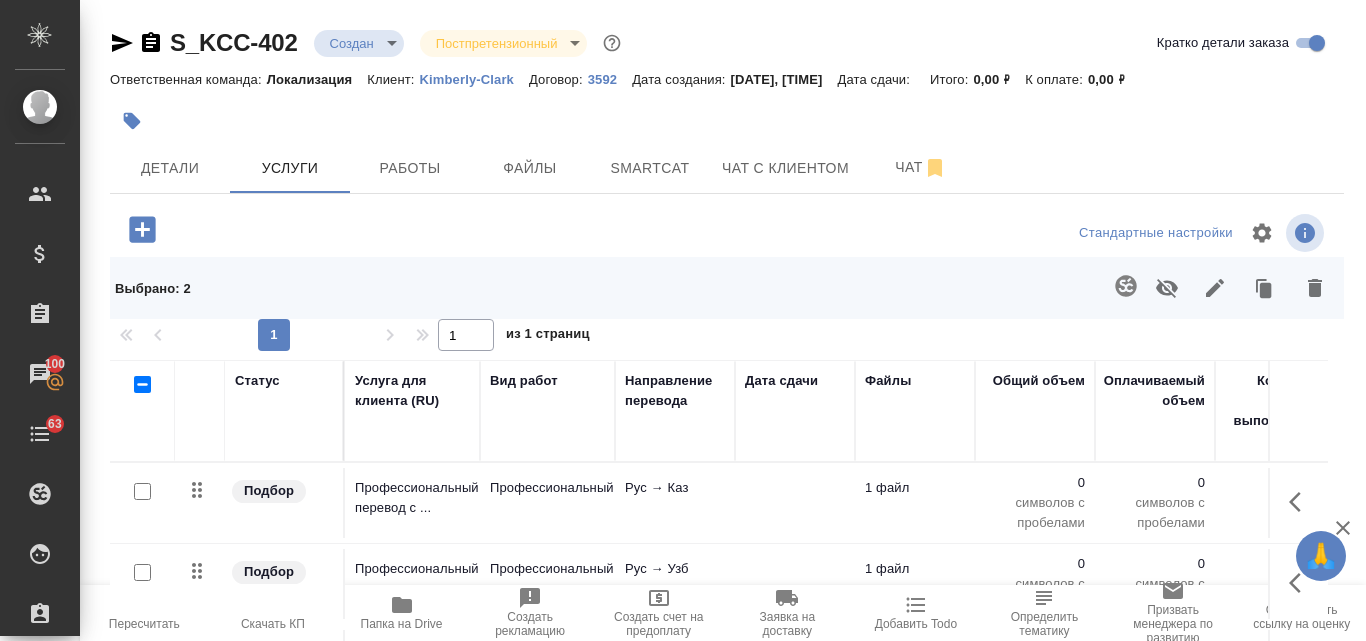 click at bounding box center (142, 491) 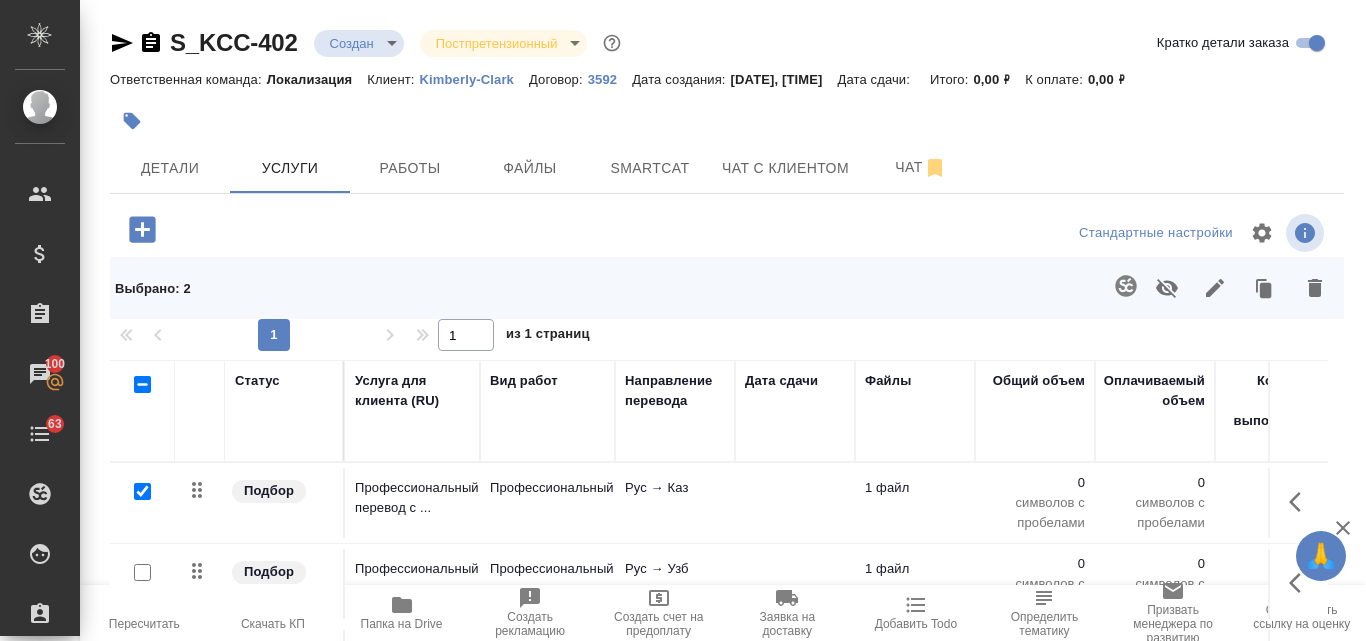checkbox on "true" 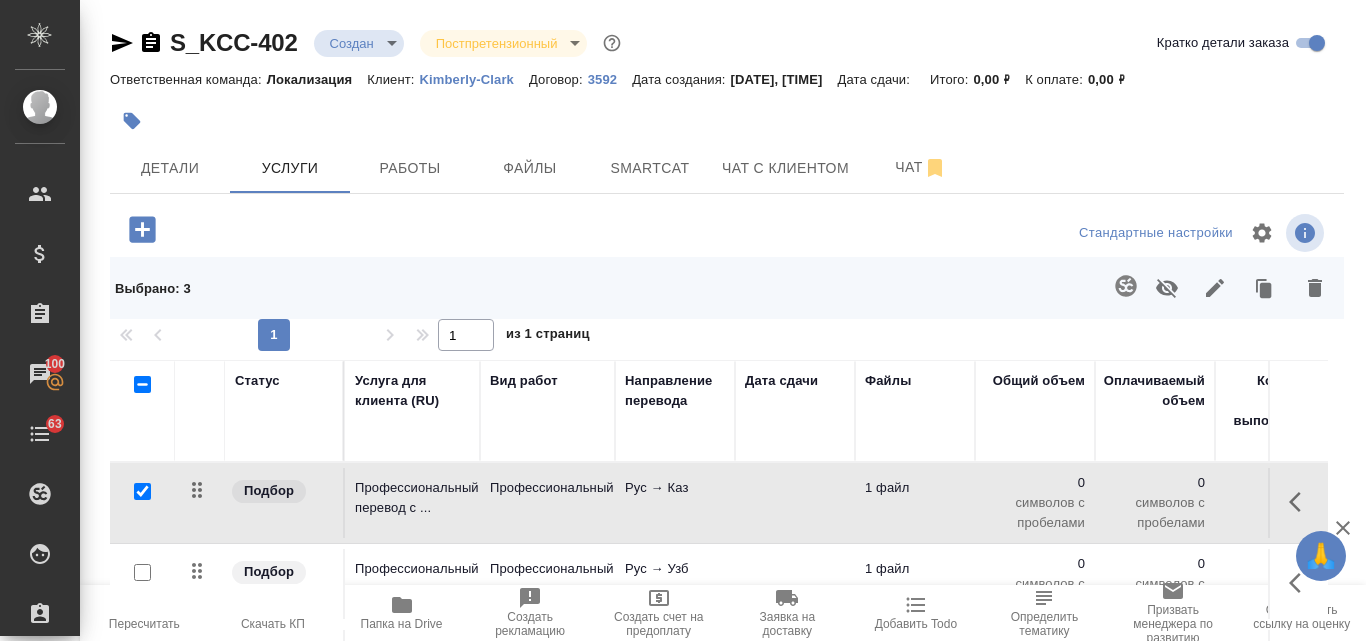 click at bounding box center [142, 492] 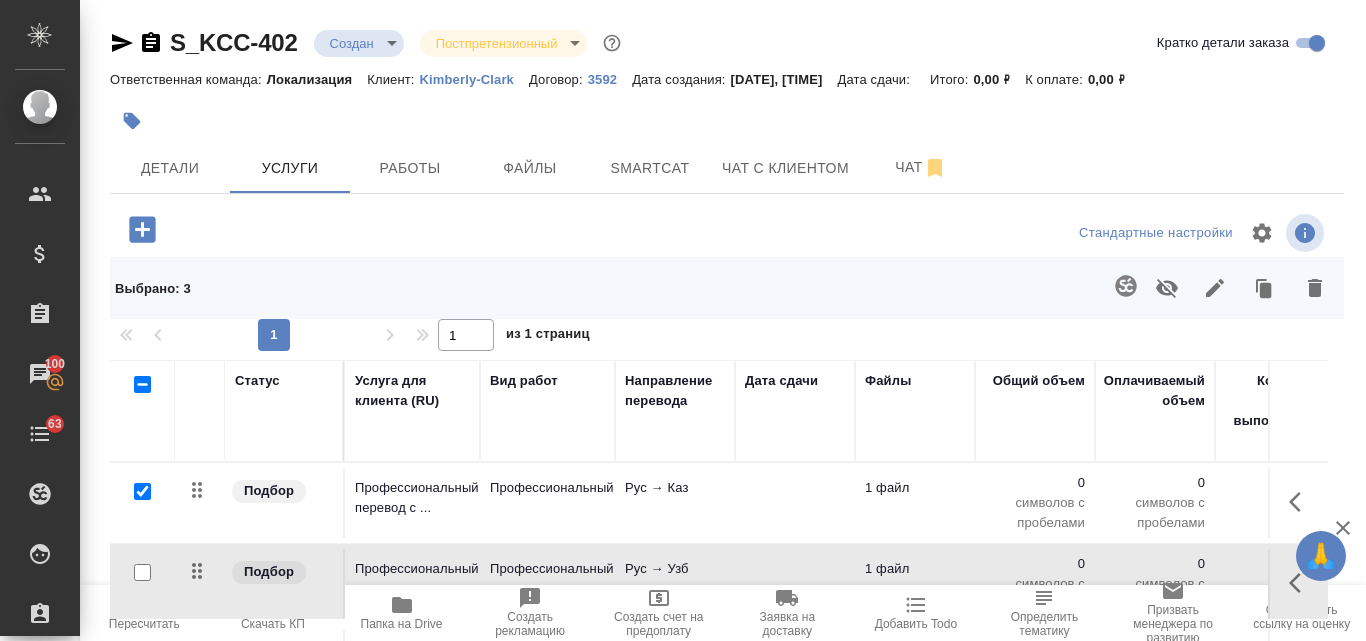 scroll, scrollTop: 200, scrollLeft: 0, axis: vertical 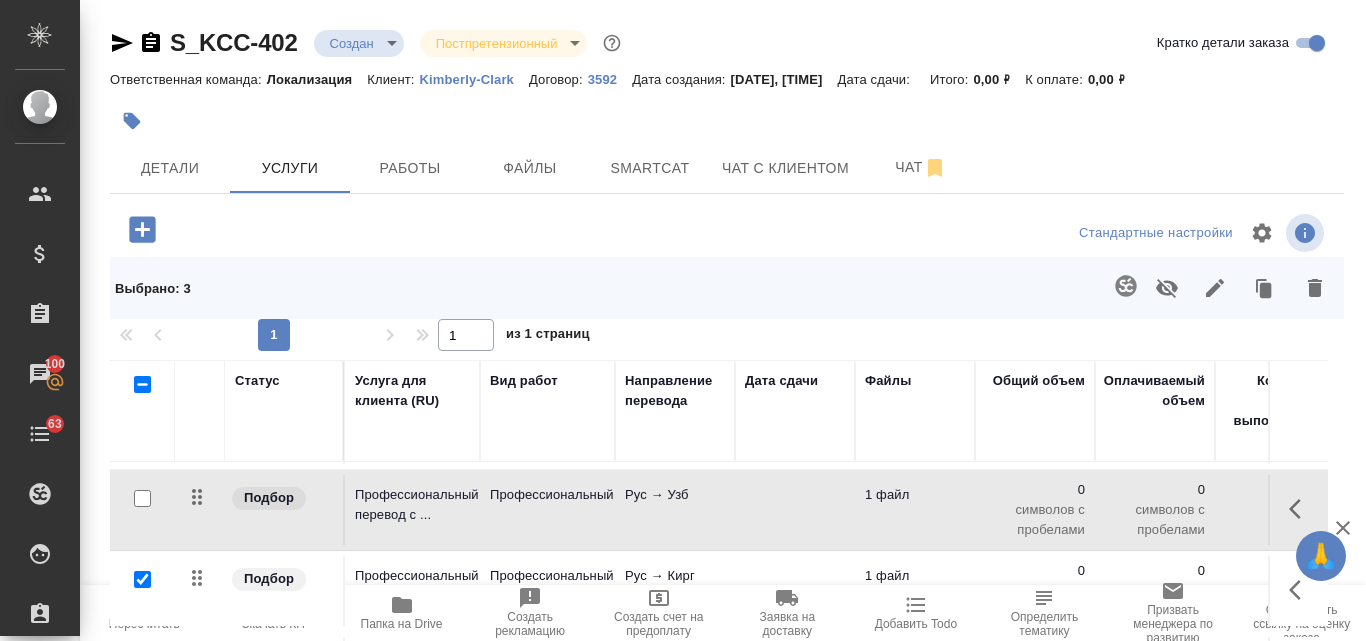 click at bounding box center (142, 418) 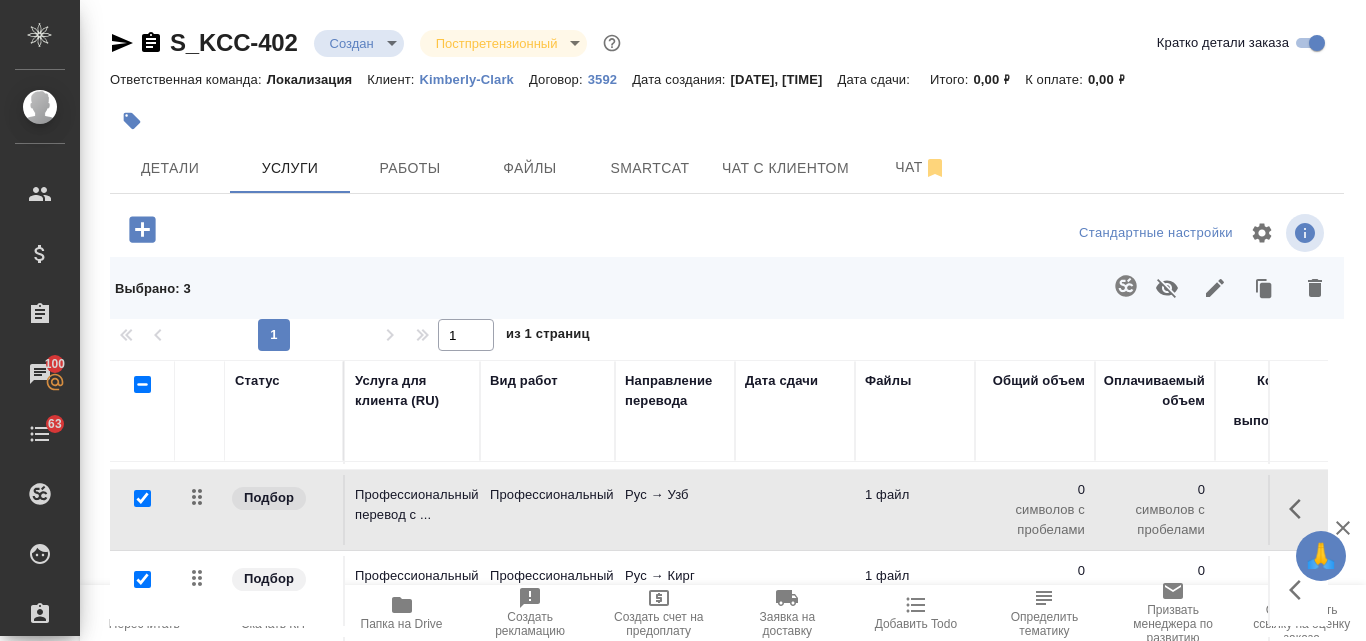 checkbox on "true" 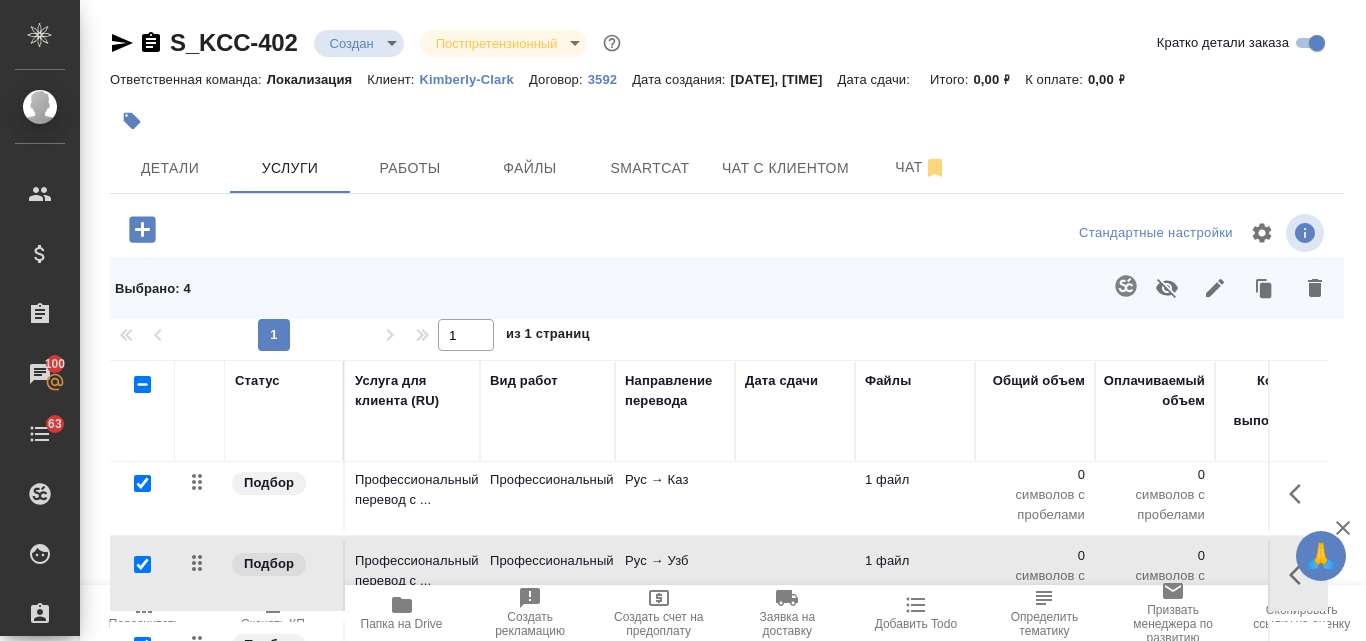 scroll, scrollTop: 0, scrollLeft: 0, axis: both 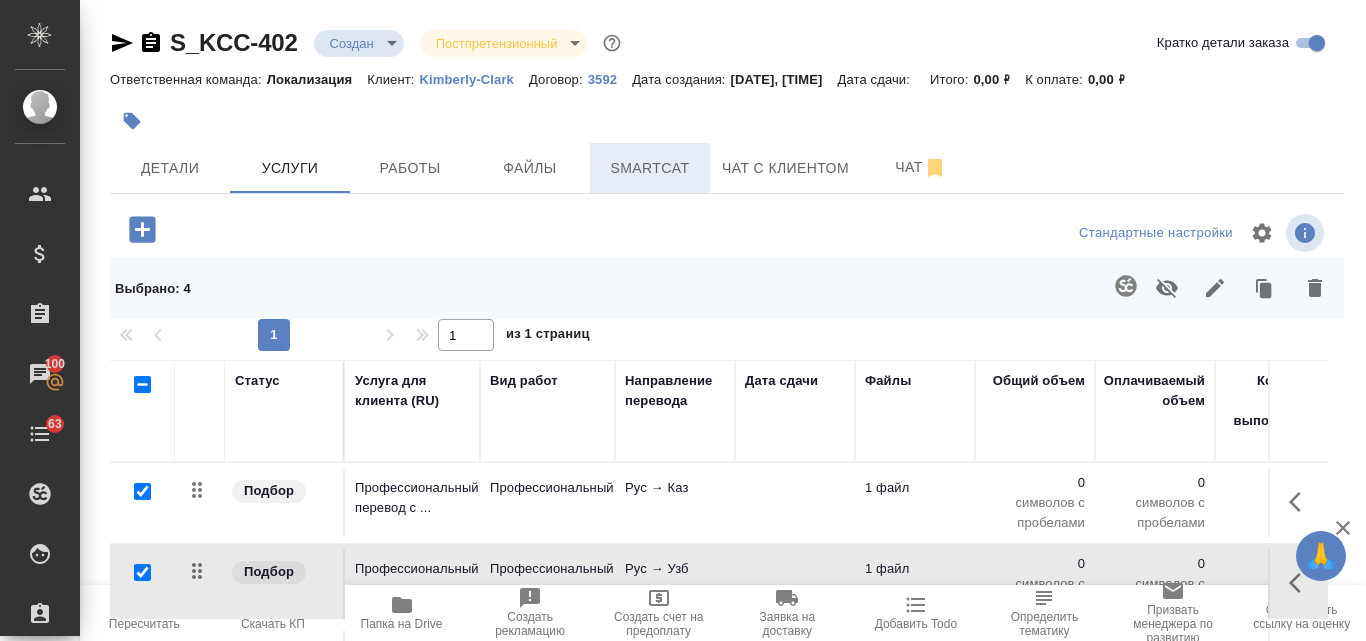 click on "Smartcat" at bounding box center [650, 168] 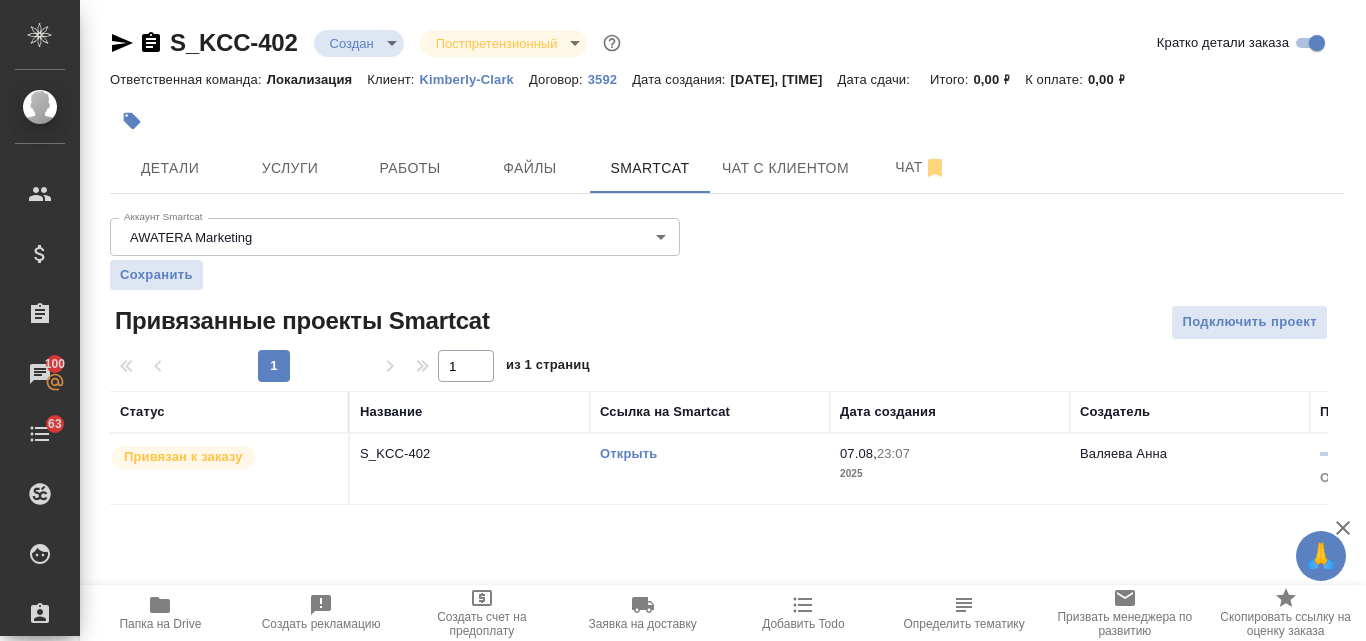 click on "Открыть" at bounding box center [628, 453] 